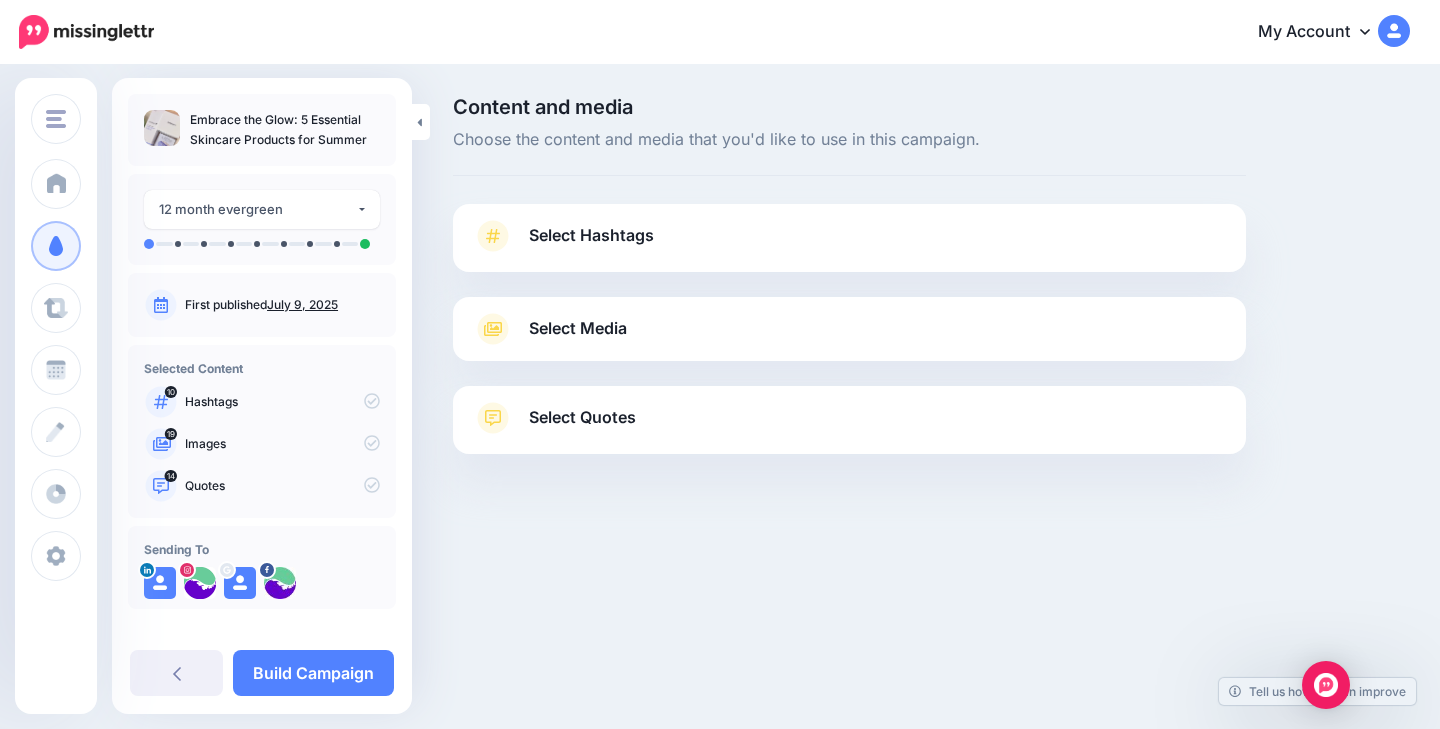 scroll, scrollTop: 0, scrollLeft: 0, axis: both 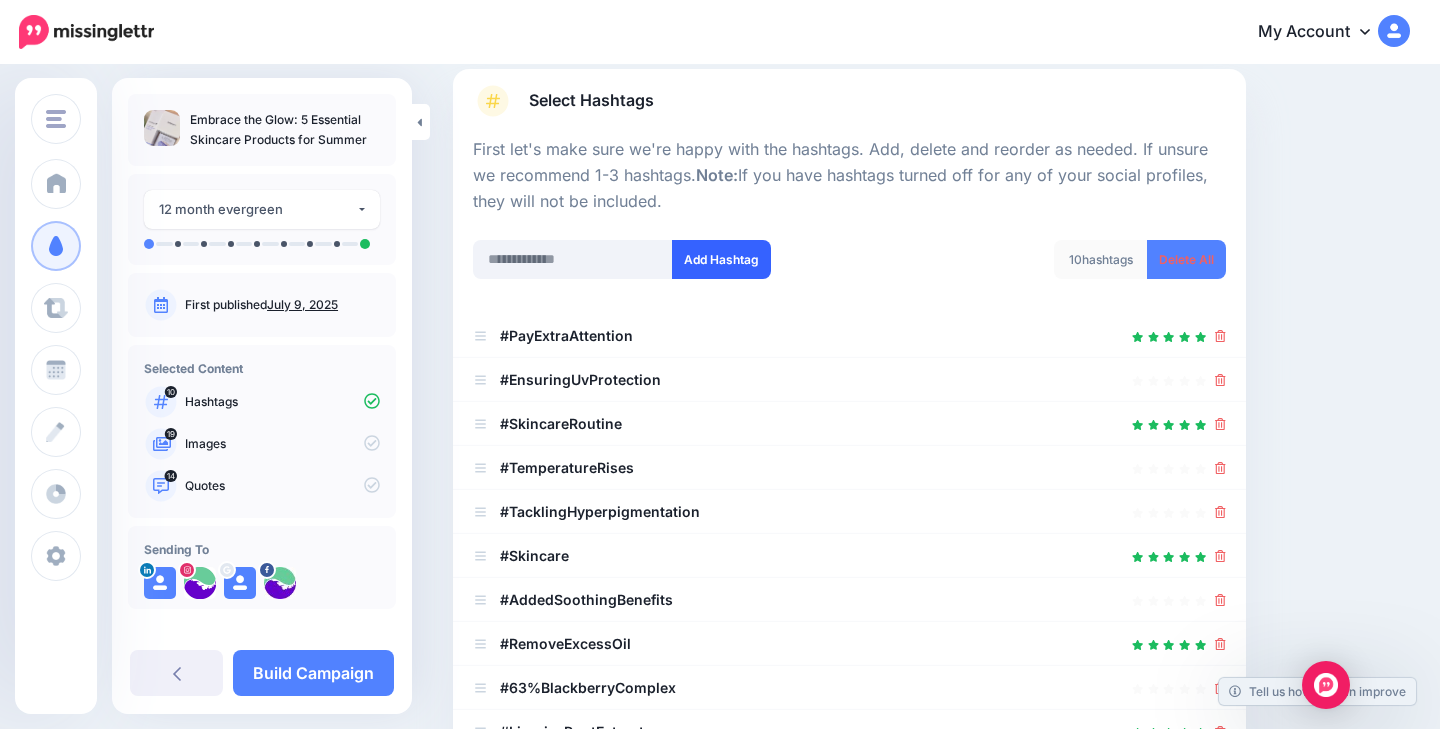 click 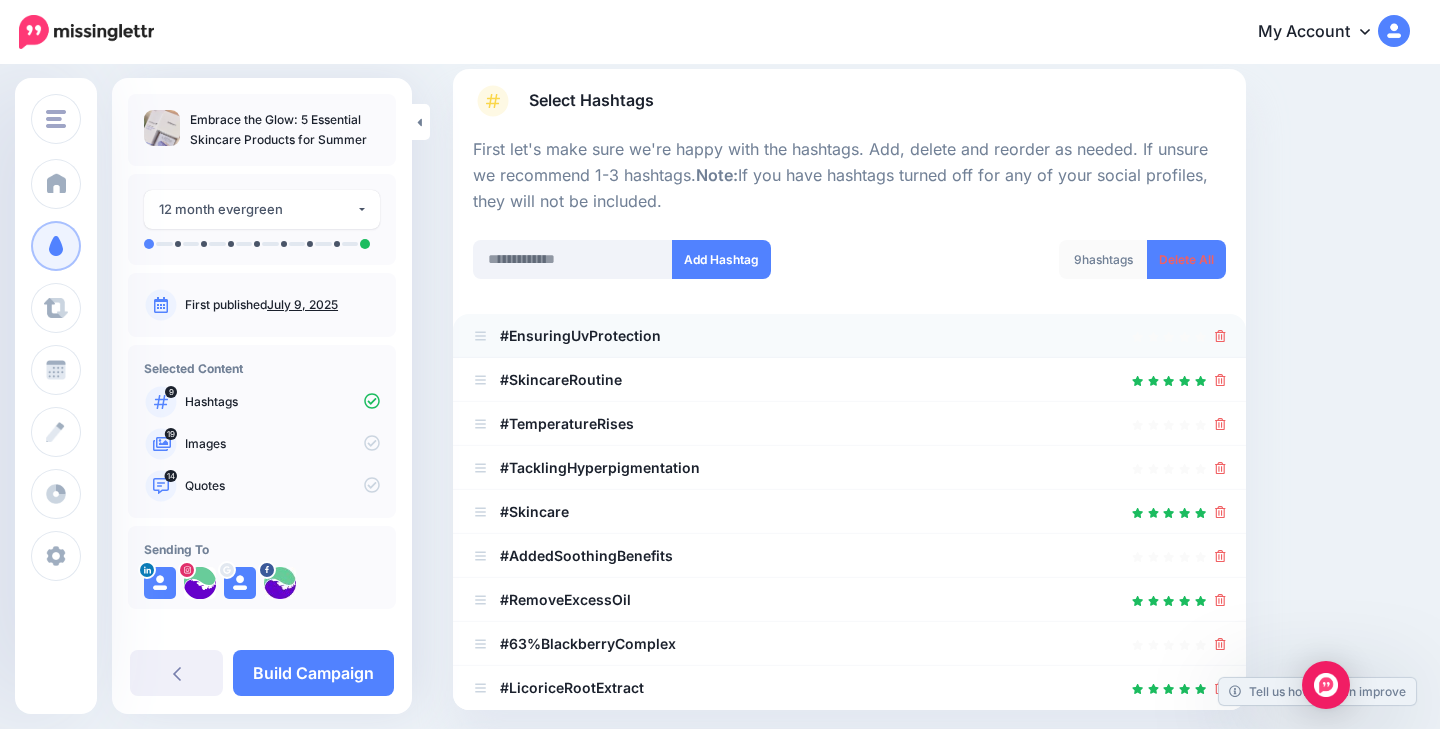 drag, startPoint x: 731, startPoint y: 241, endPoint x: 1219, endPoint y: 338, distance: 497.547 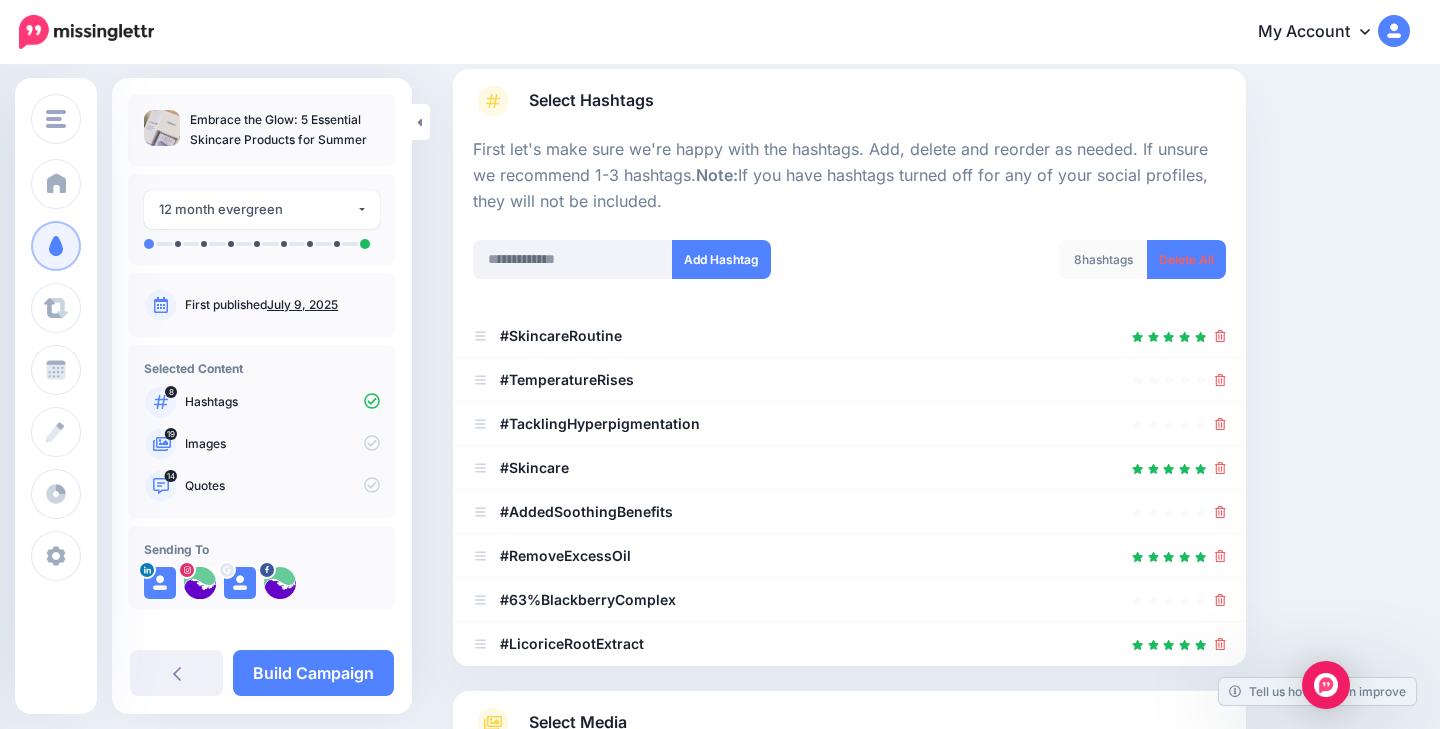 click 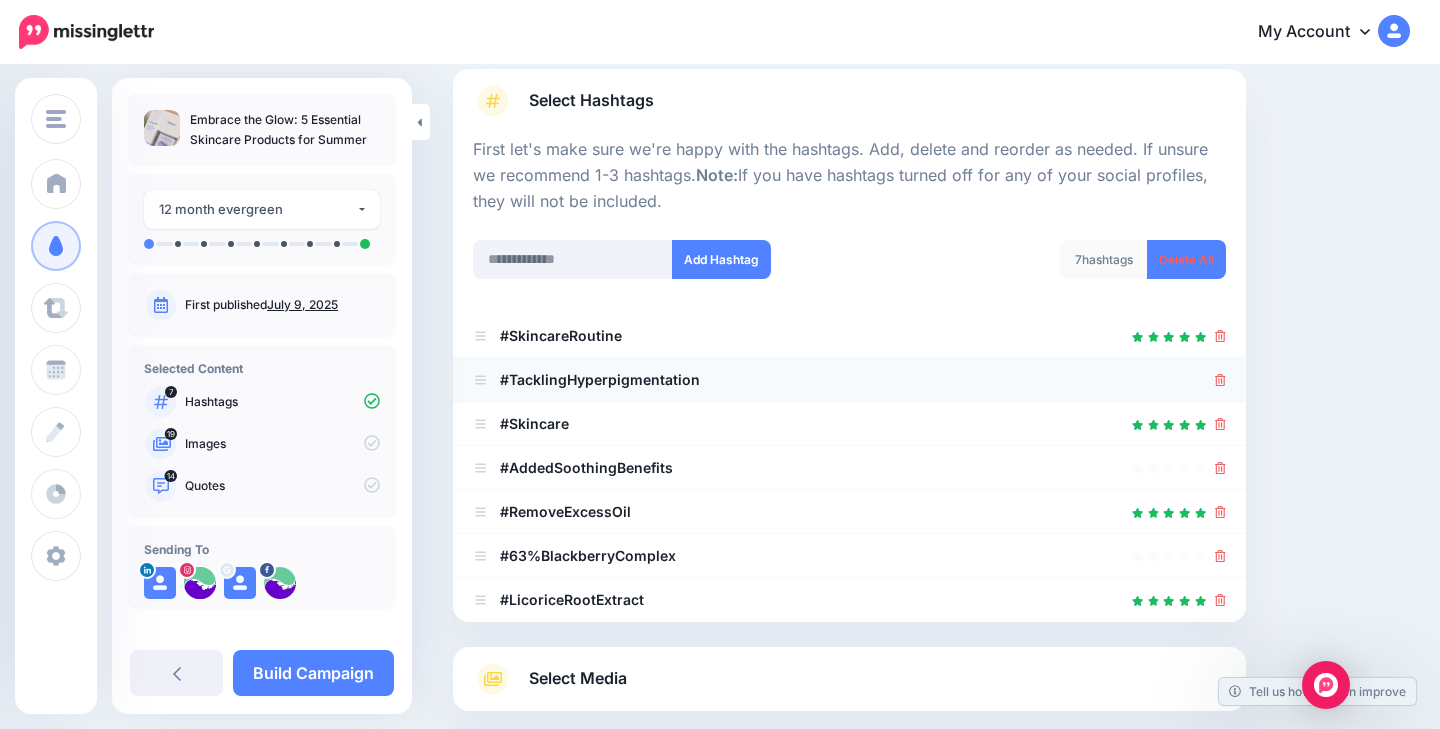 drag, startPoint x: 1219, startPoint y: 338, endPoint x: 1220, endPoint y: 373, distance: 35.014282 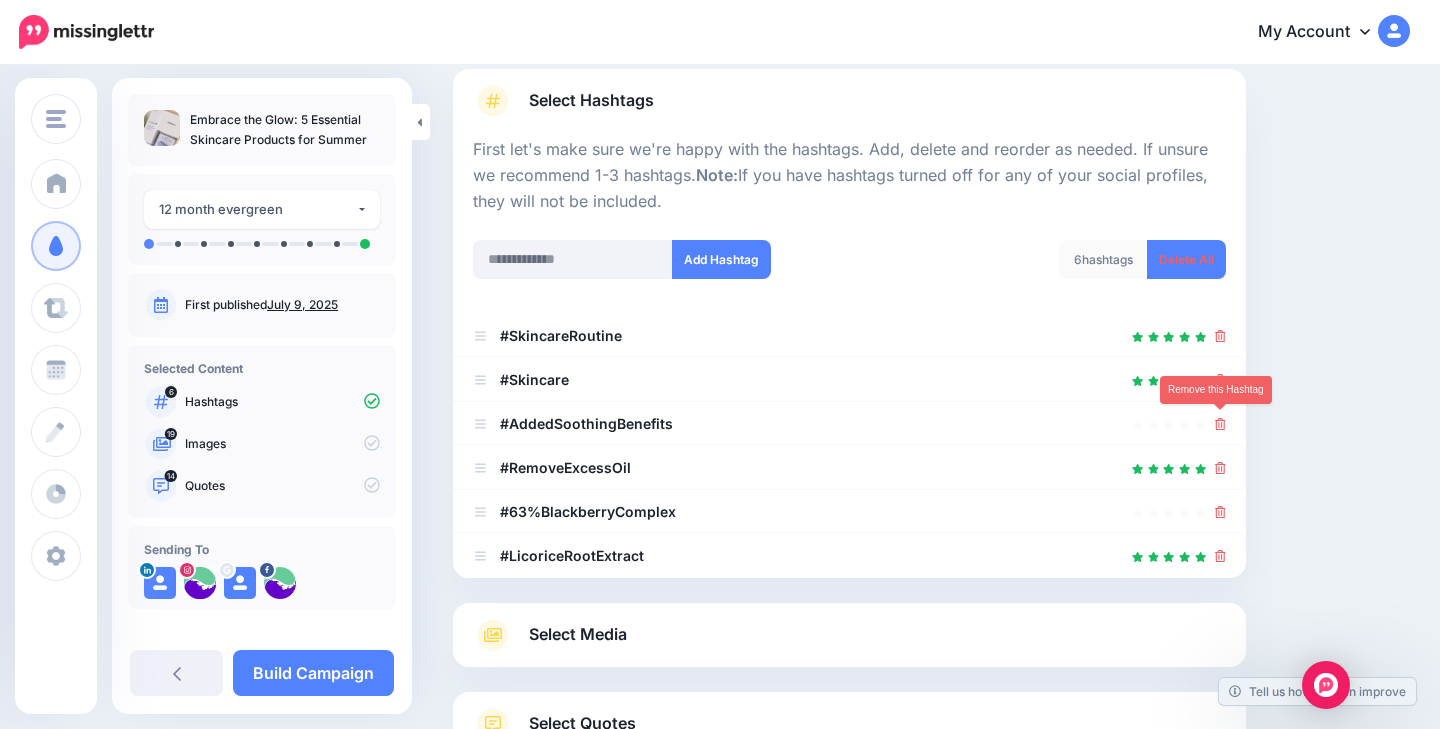 click 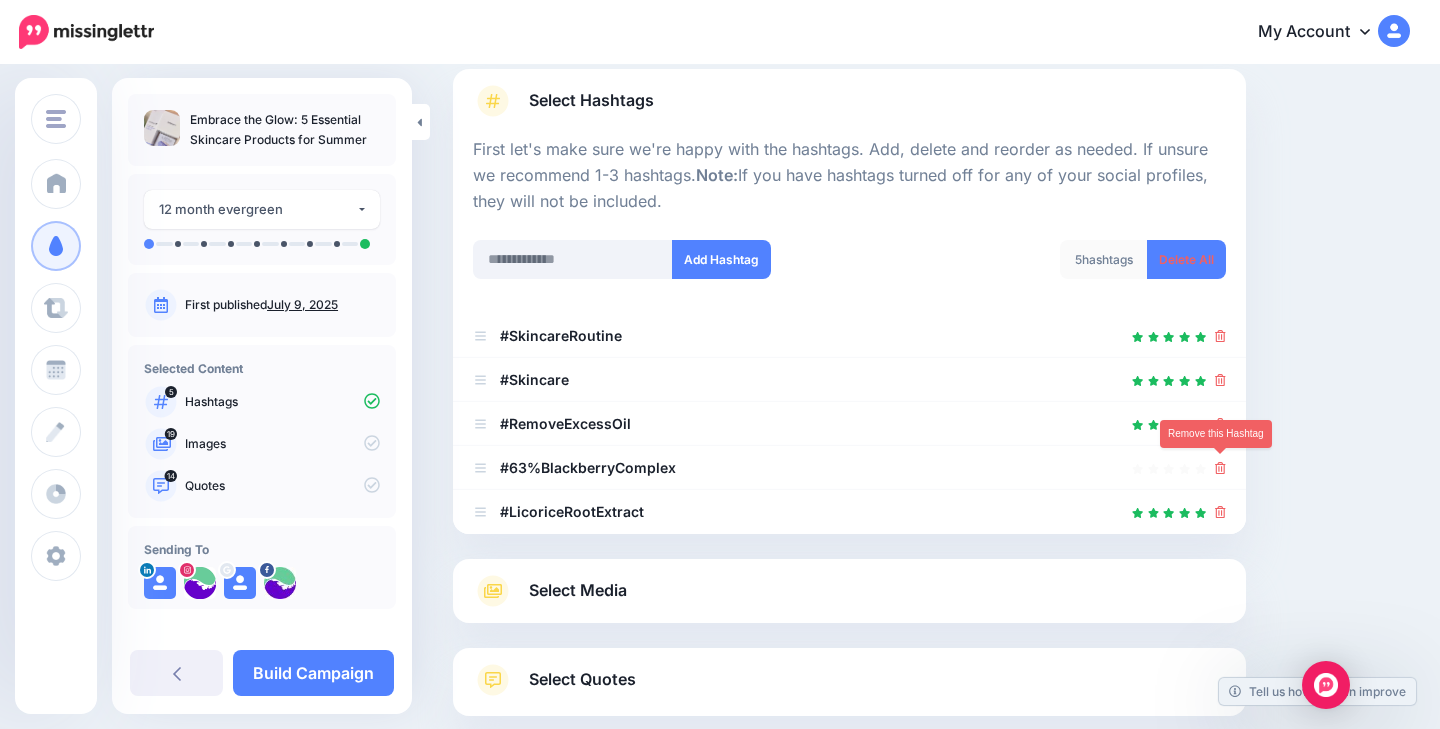 click at bounding box center (1220, 467) 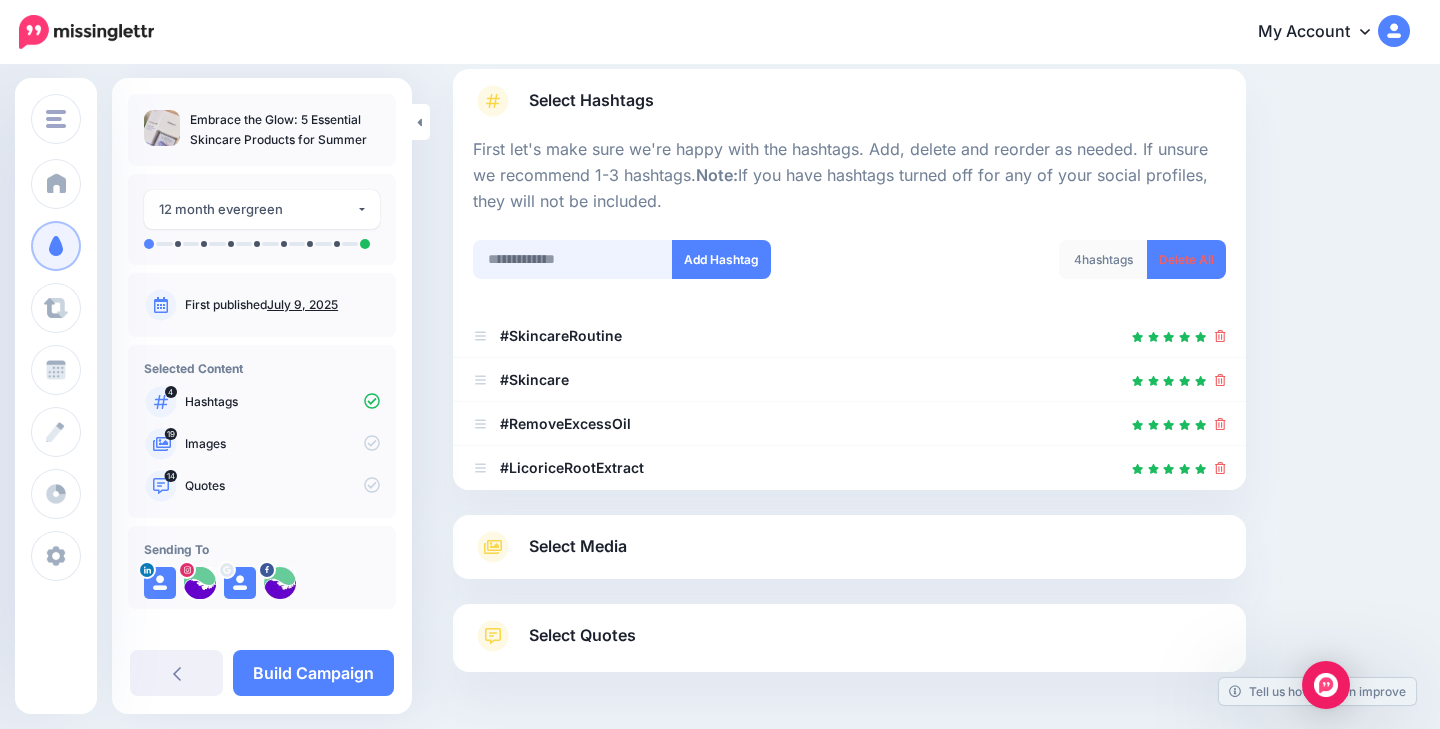 click at bounding box center [573, 259] 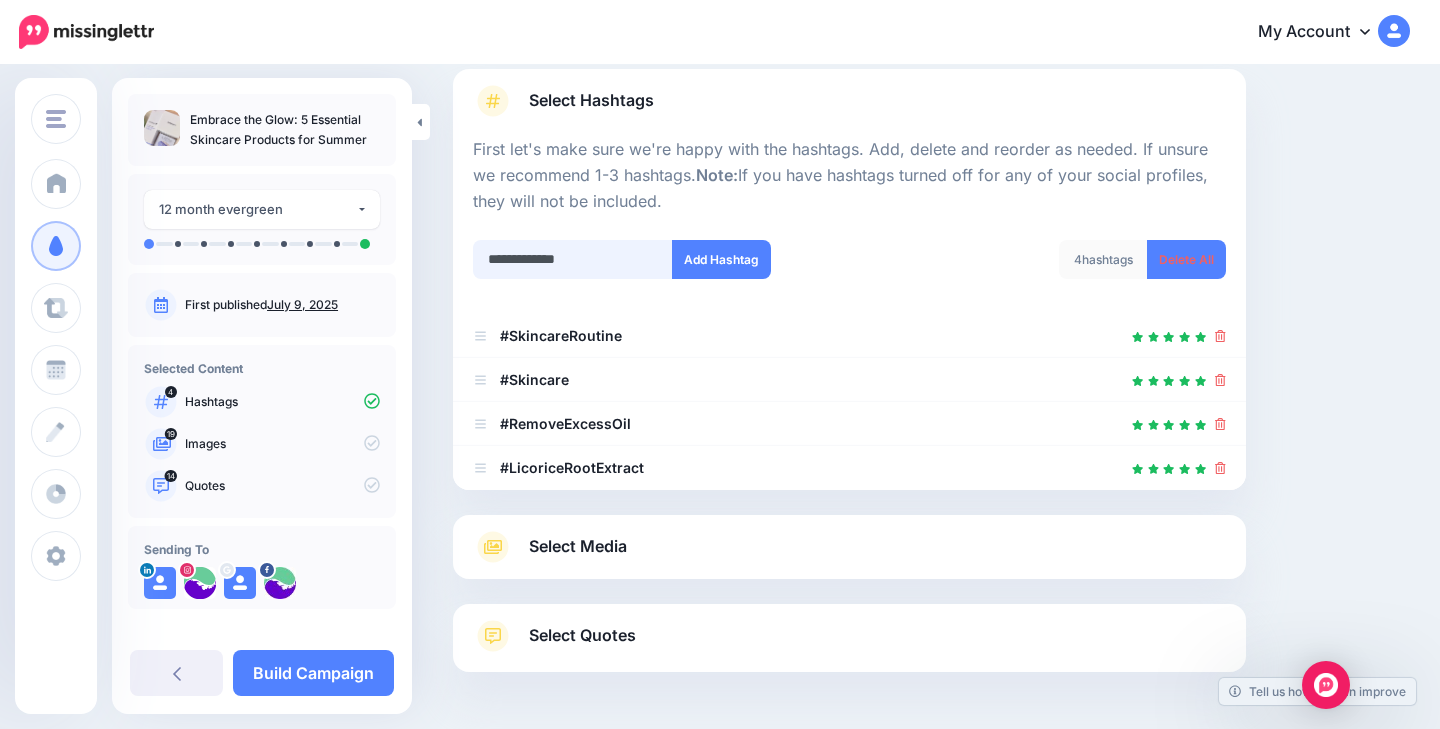 type on "**********" 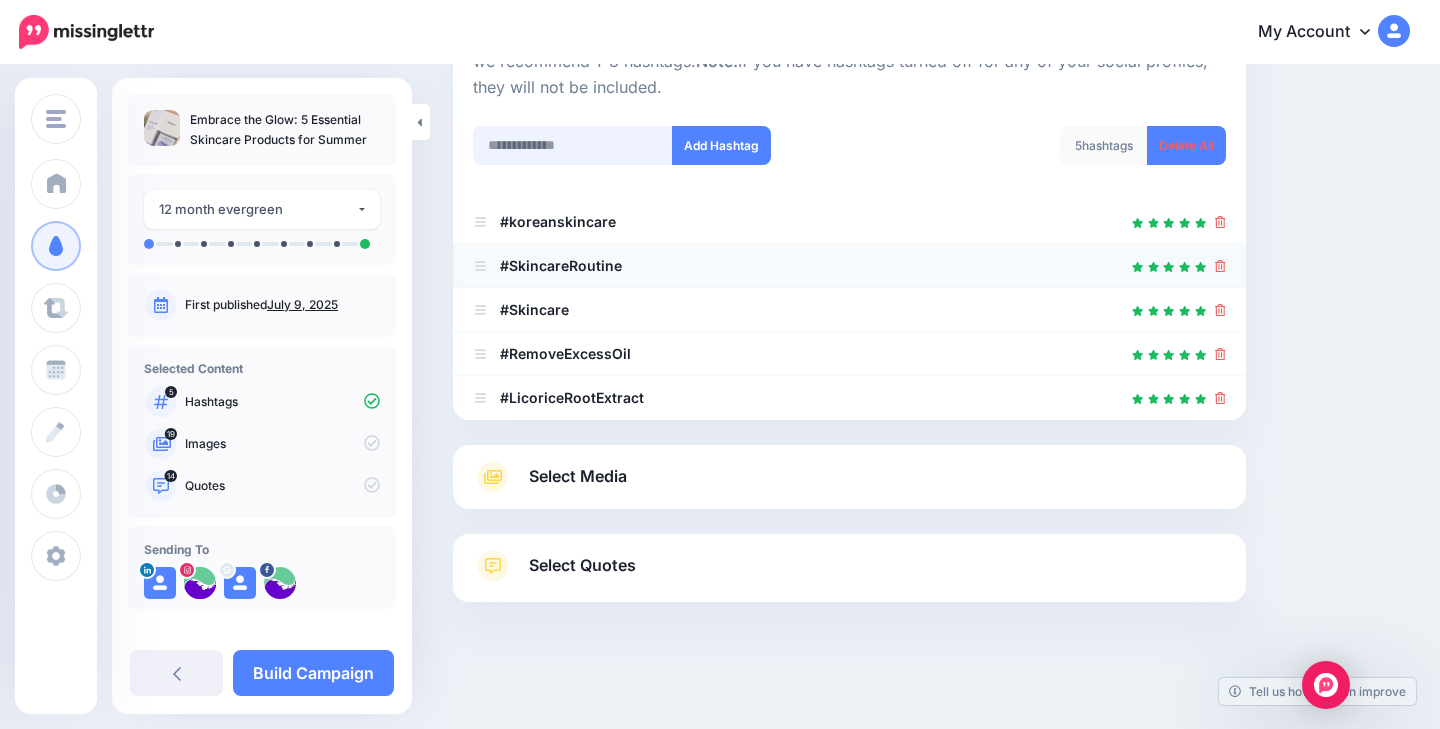 scroll, scrollTop: 228, scrollLeft: 0, axis: vertical 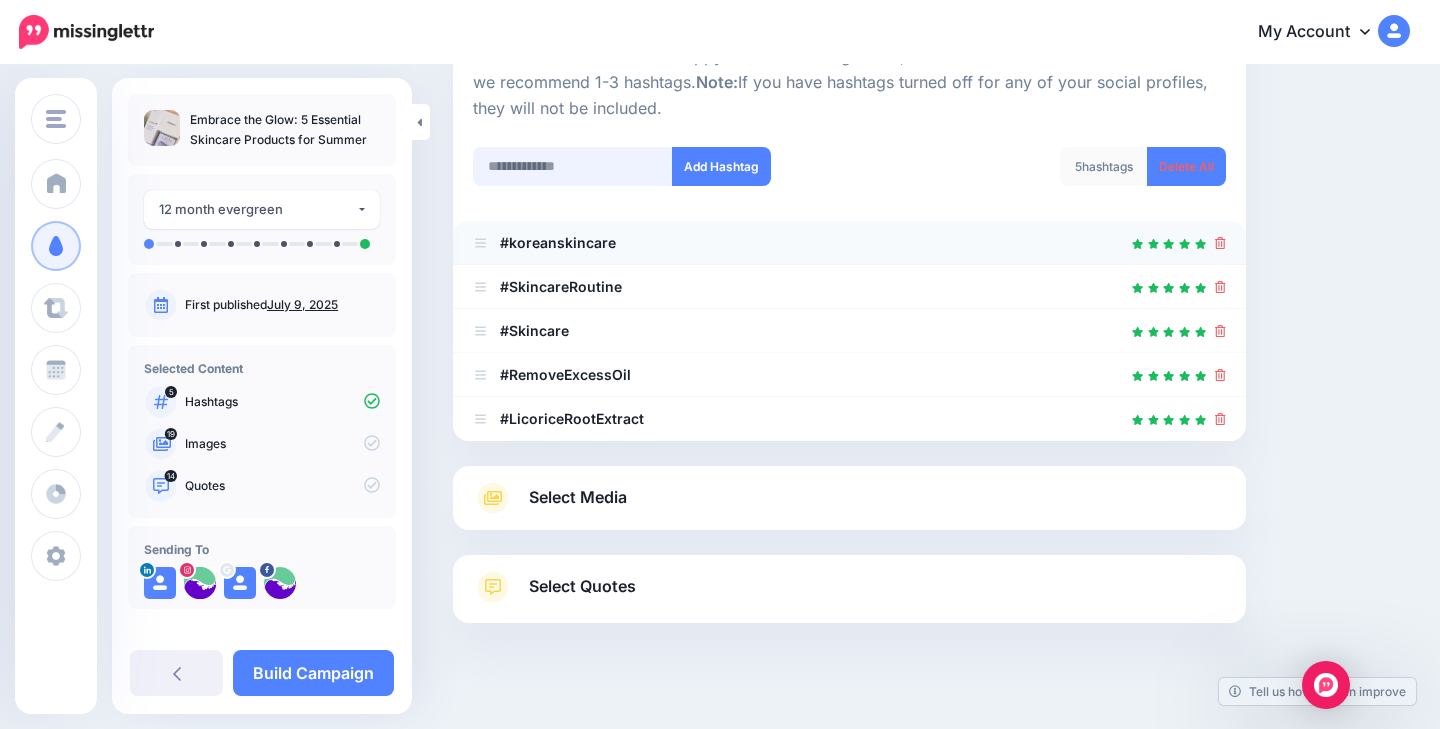click at bounding box center [573, 166] 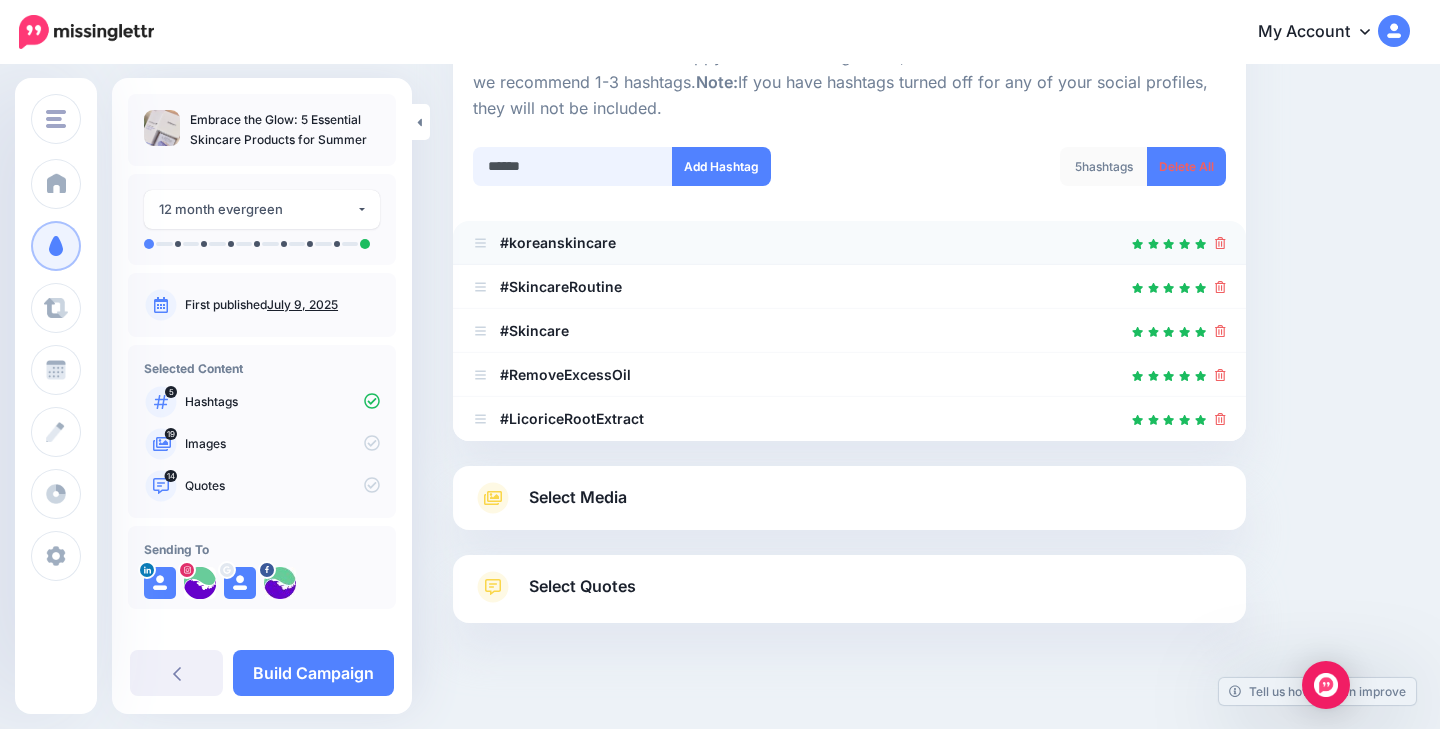type on "*******" 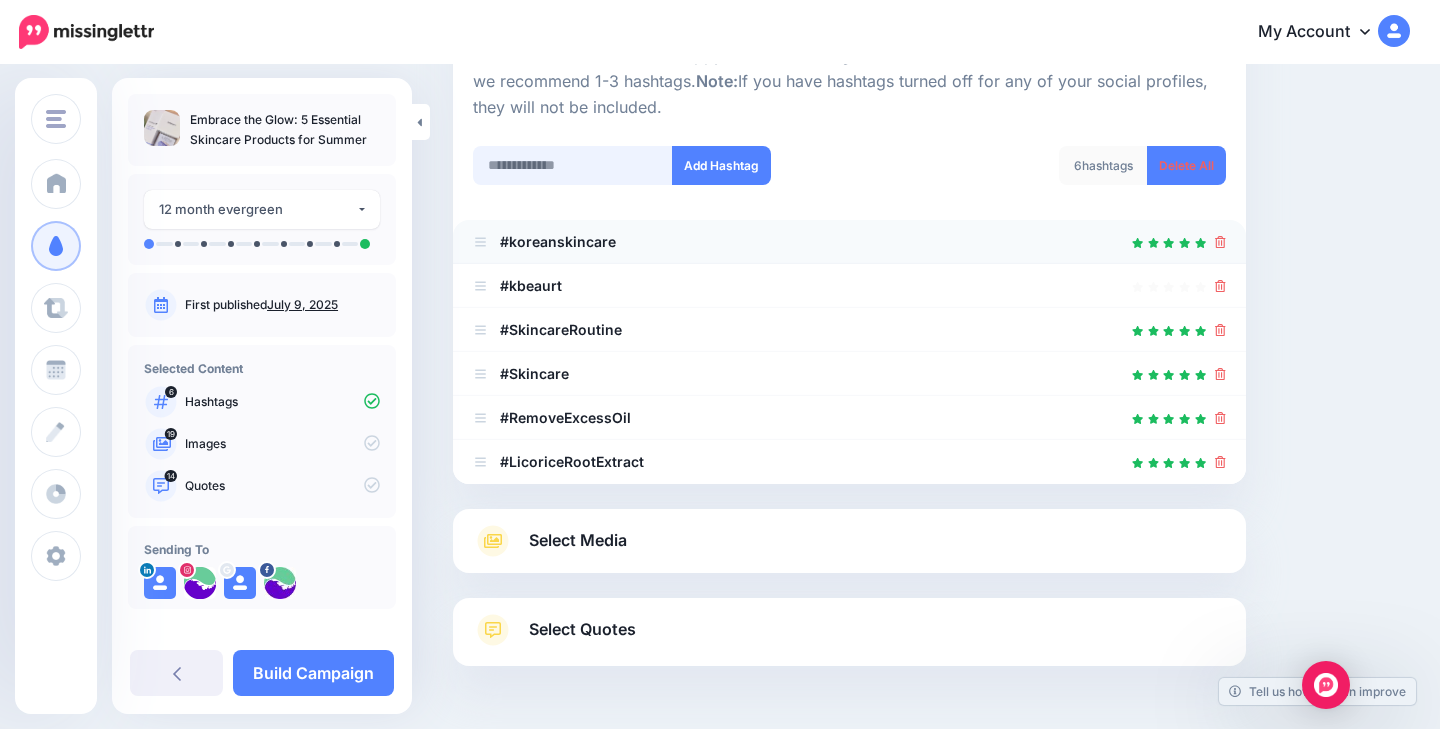 scroll, scrollTop: 228, scrollLeft: 0, axis: vertical 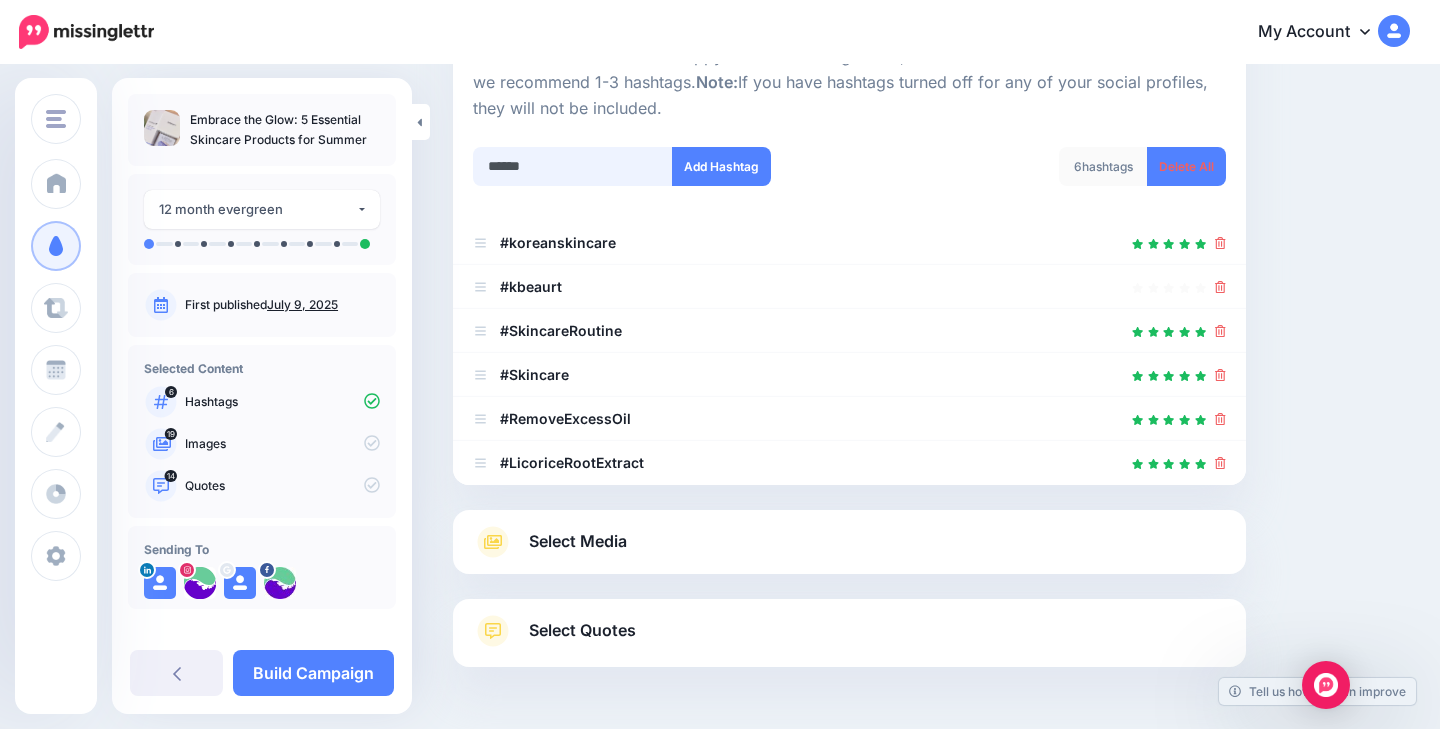 type on "*******" 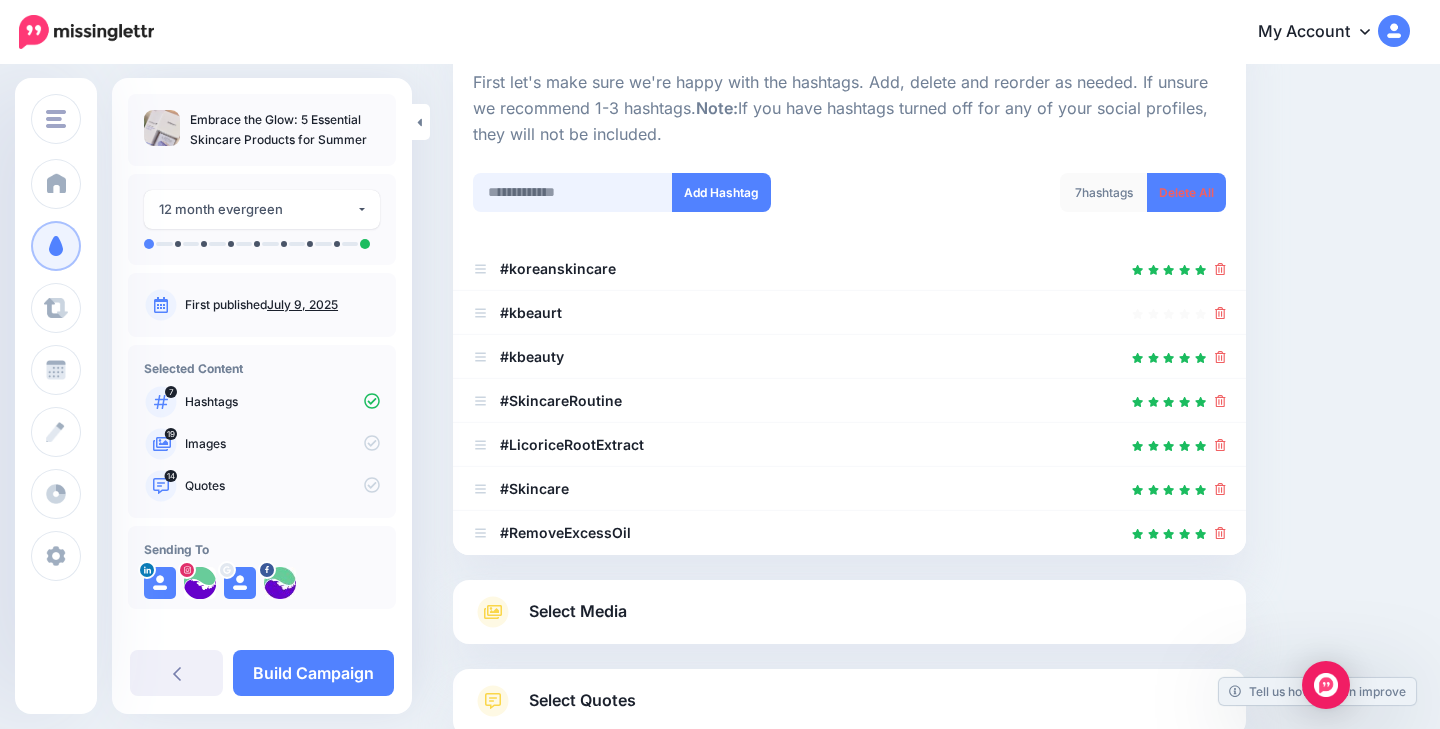 scroll, scrollTop: 196, scrollLeft: 0, axis: vertical 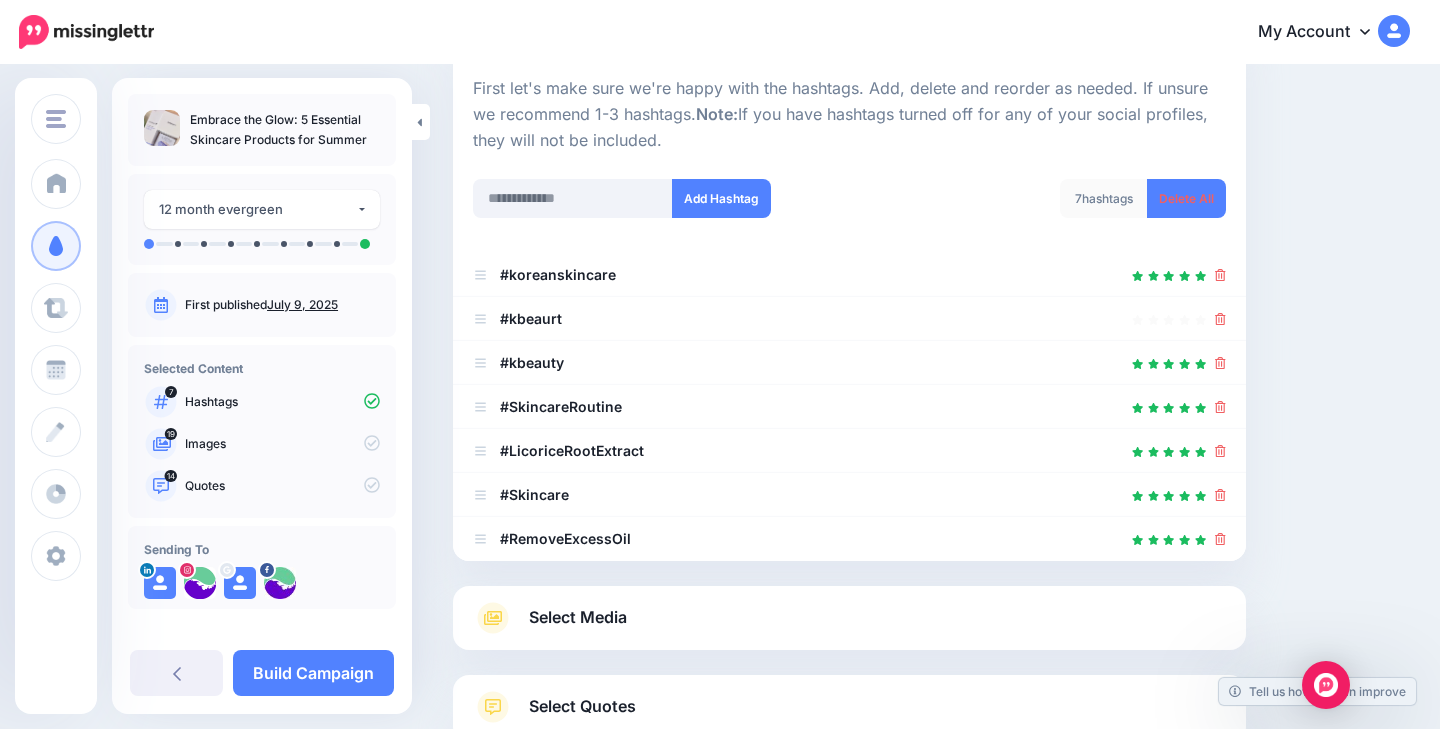 click on "#kbeaurt" at bounding box center [849, 319] 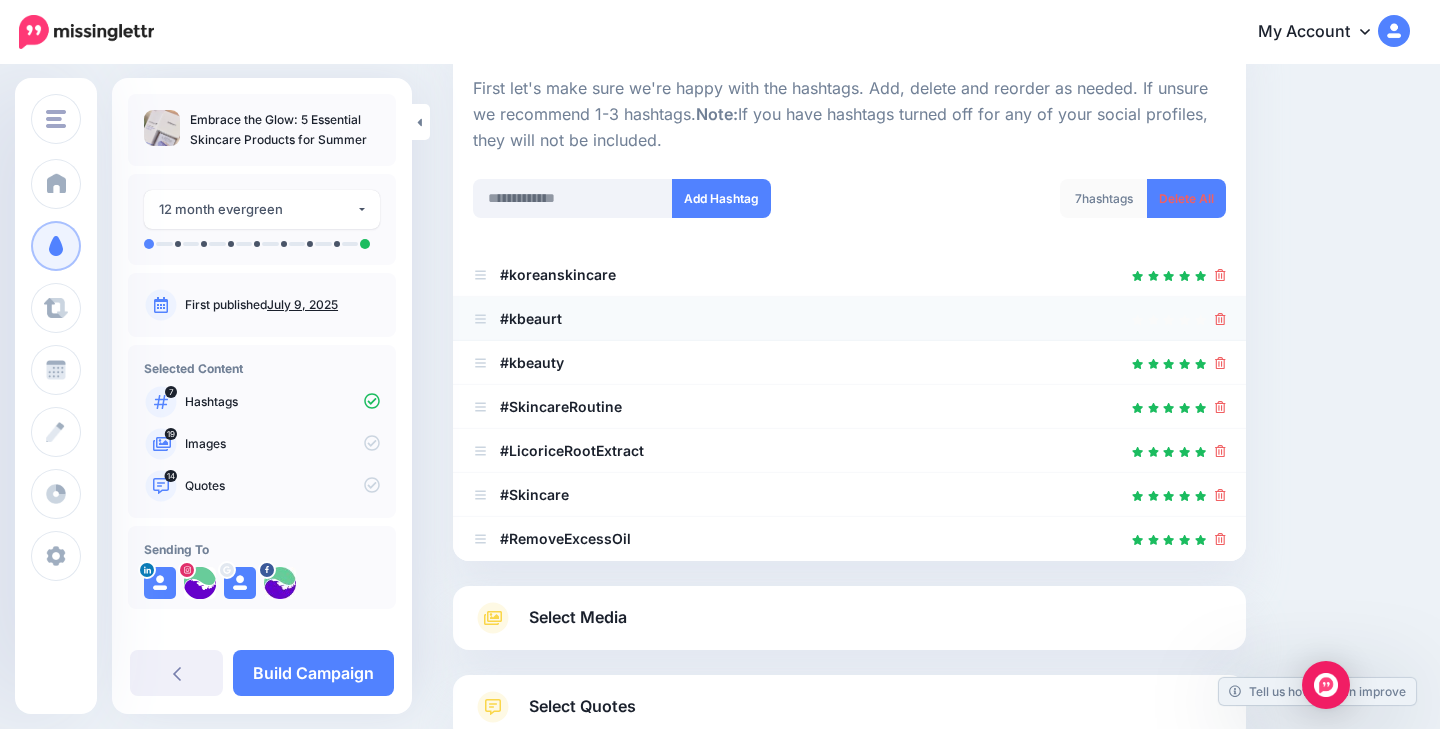 drag, startPoint x: 571, startPoint y: 178, endPoint x: 1221, endPoint y: 313, distance: 663.8712 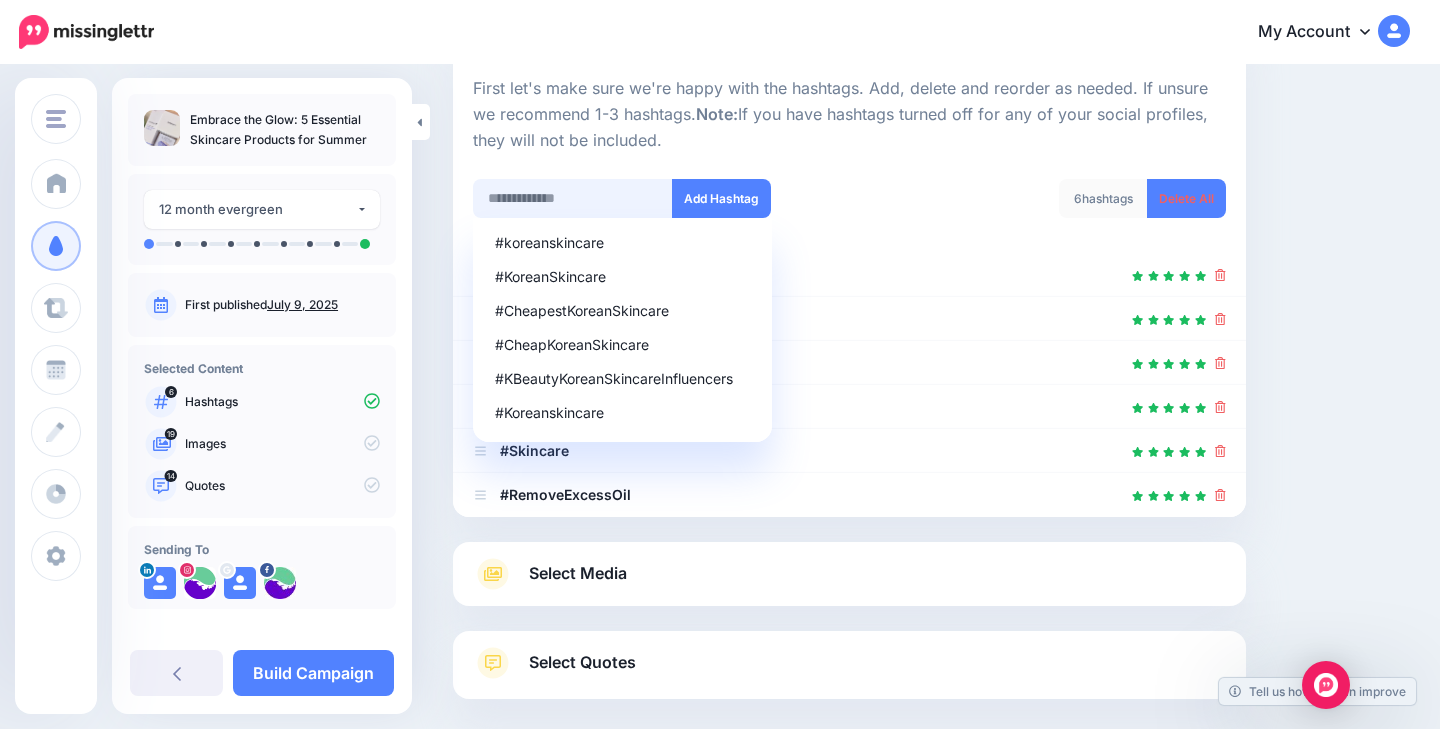 drag, startPoint x: 1221, startPoint y: 313, endPoint x: 585, endPoint y: 191, distance: 647.5956 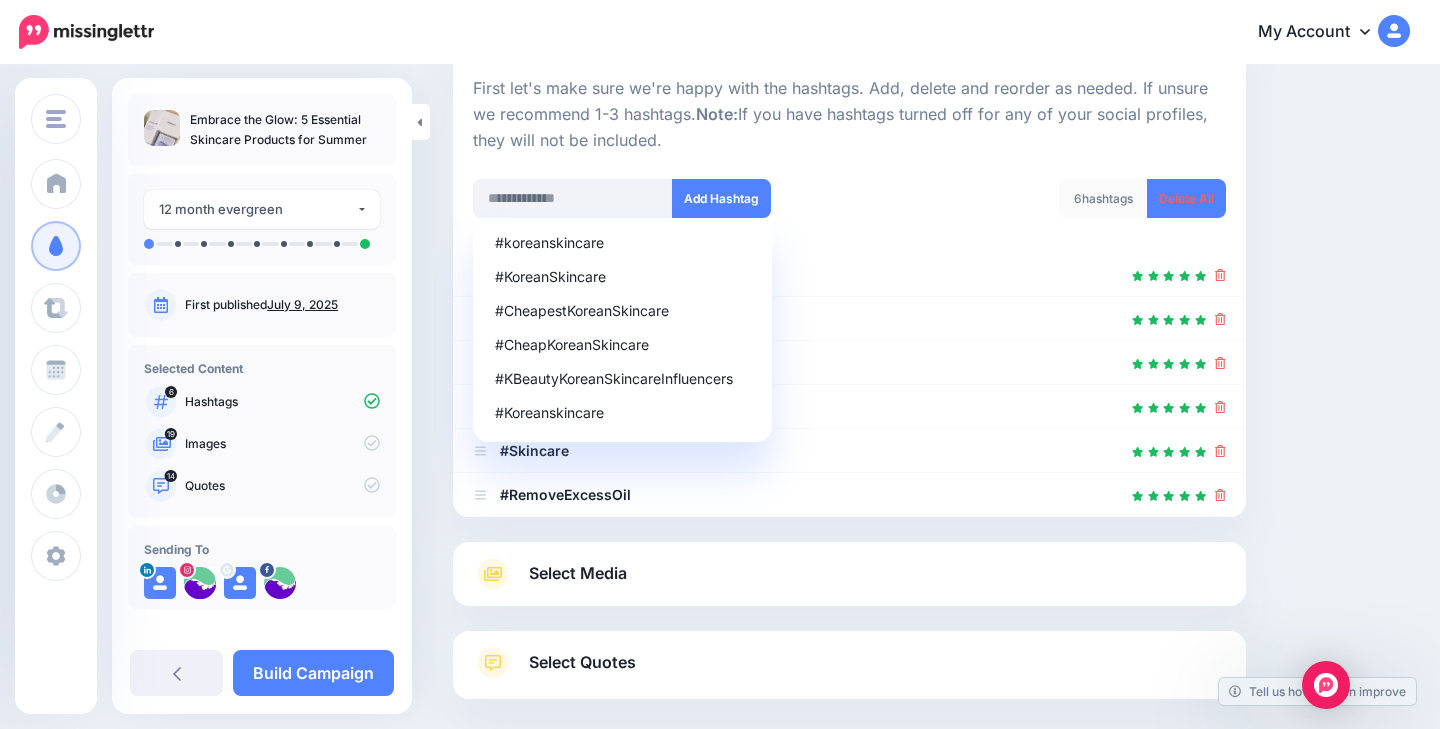click at bounding box center (849, 166) 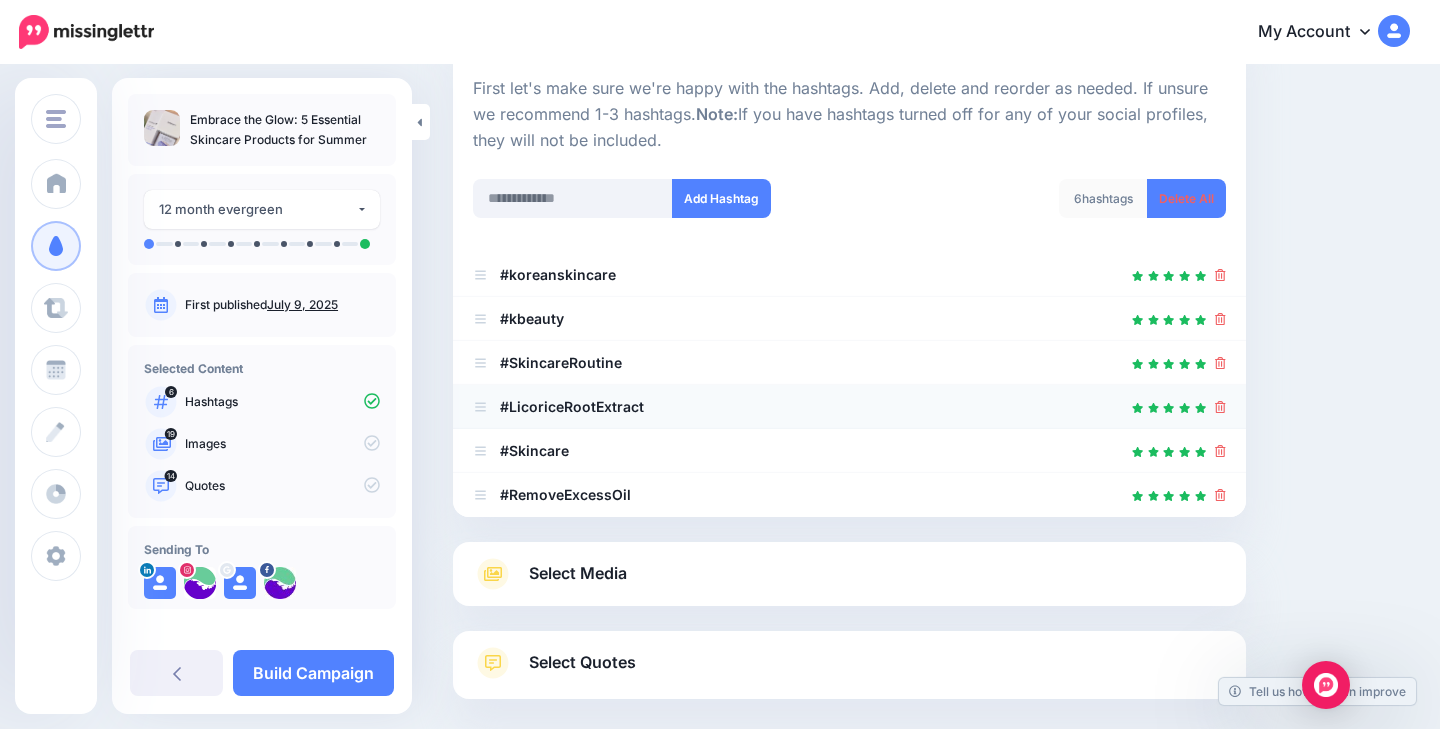 drag, startPoint x: 585, startPoint y: 191, endPoint x: 928, endPoint y: 389, distance: 396.04672 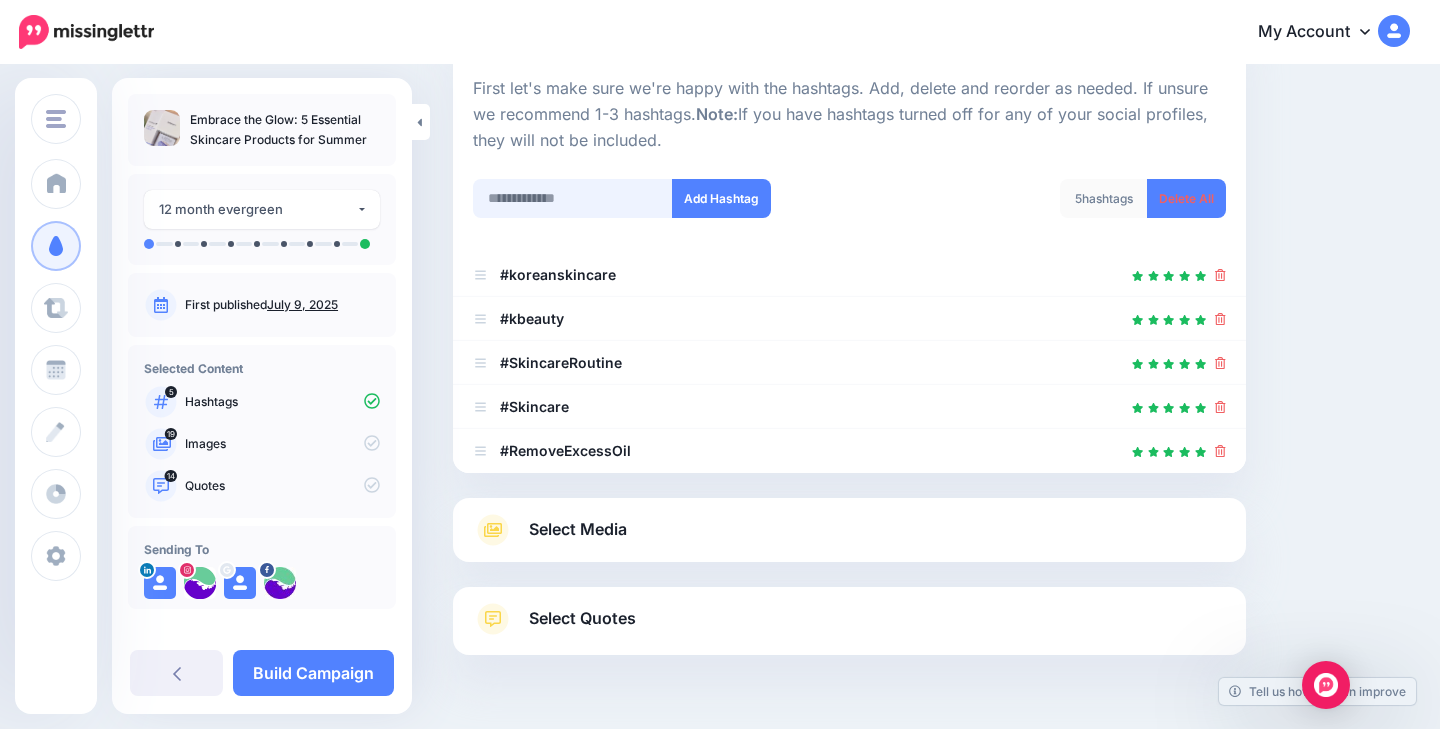 click at bounding box center (573, 198) 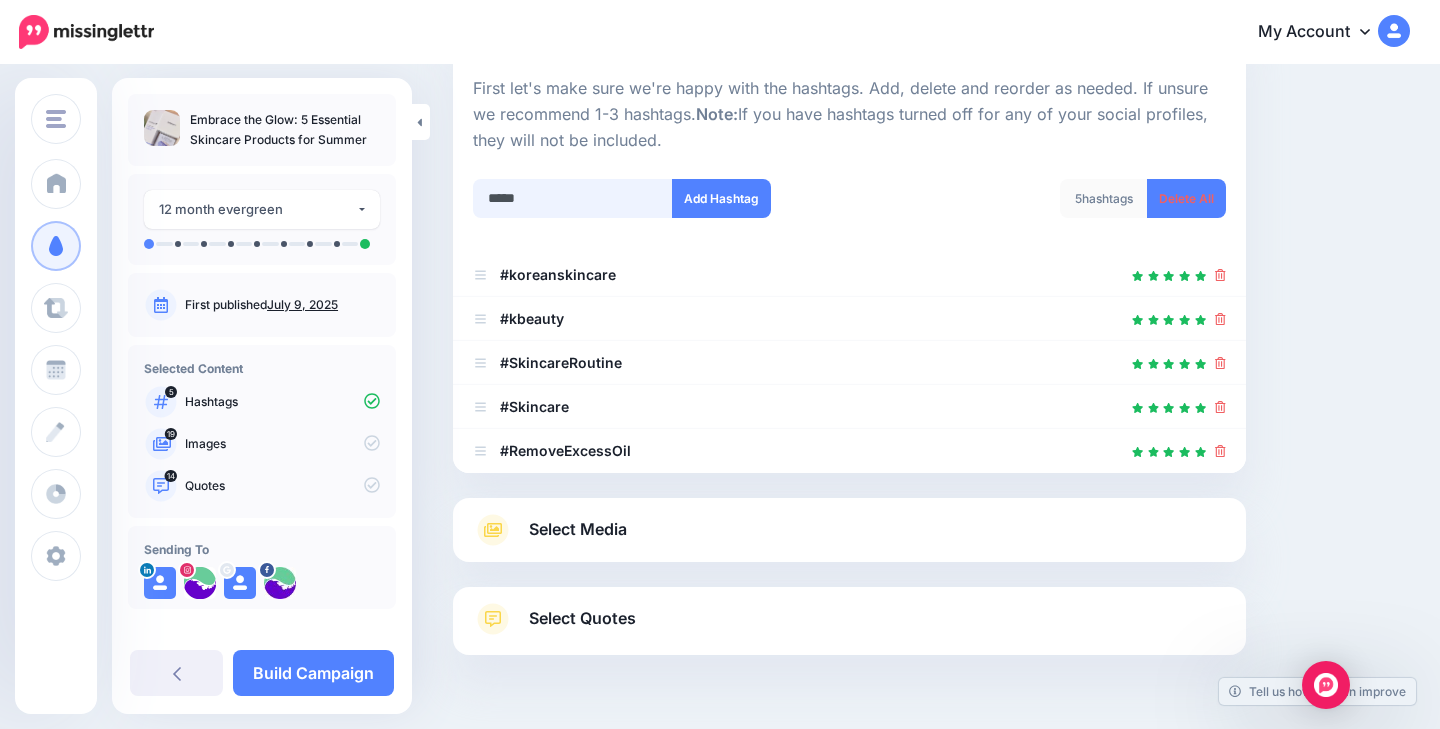 type on "******" 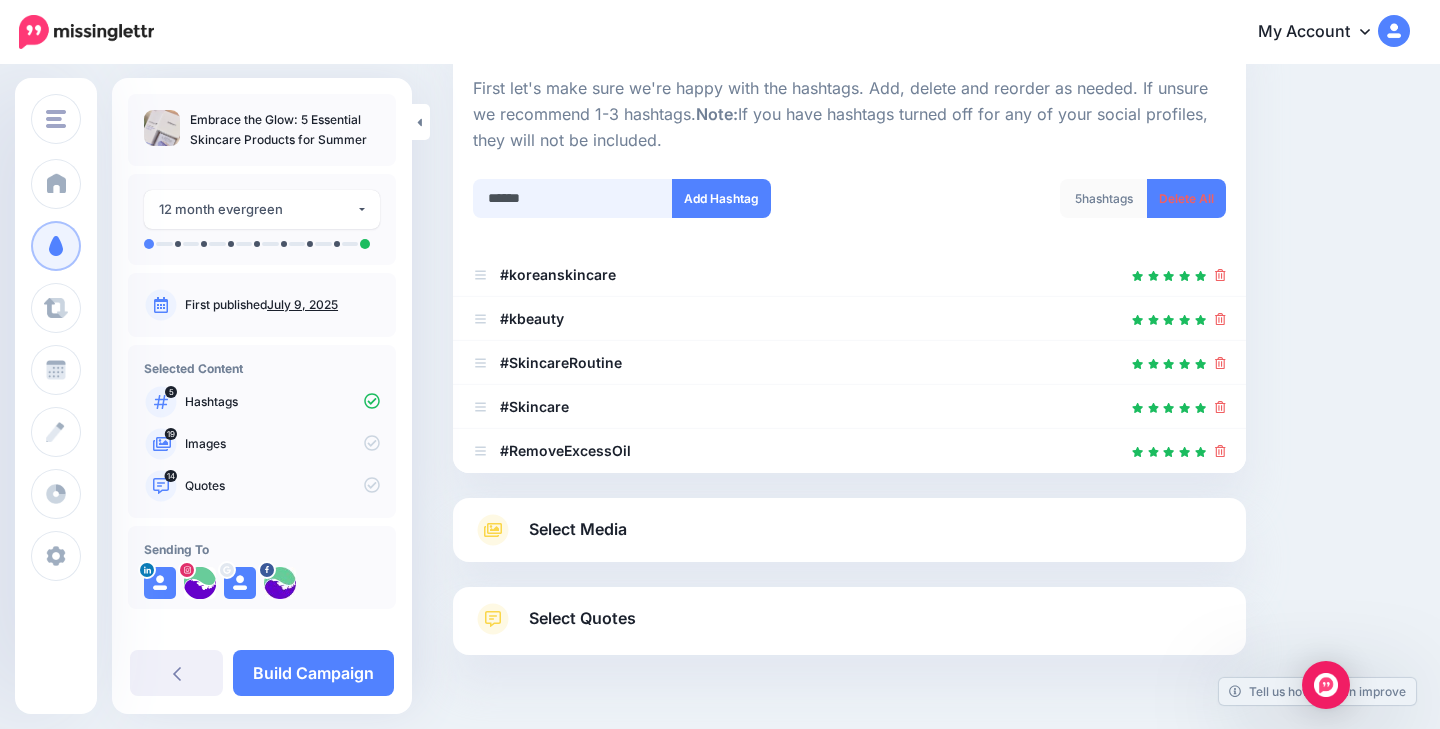 type 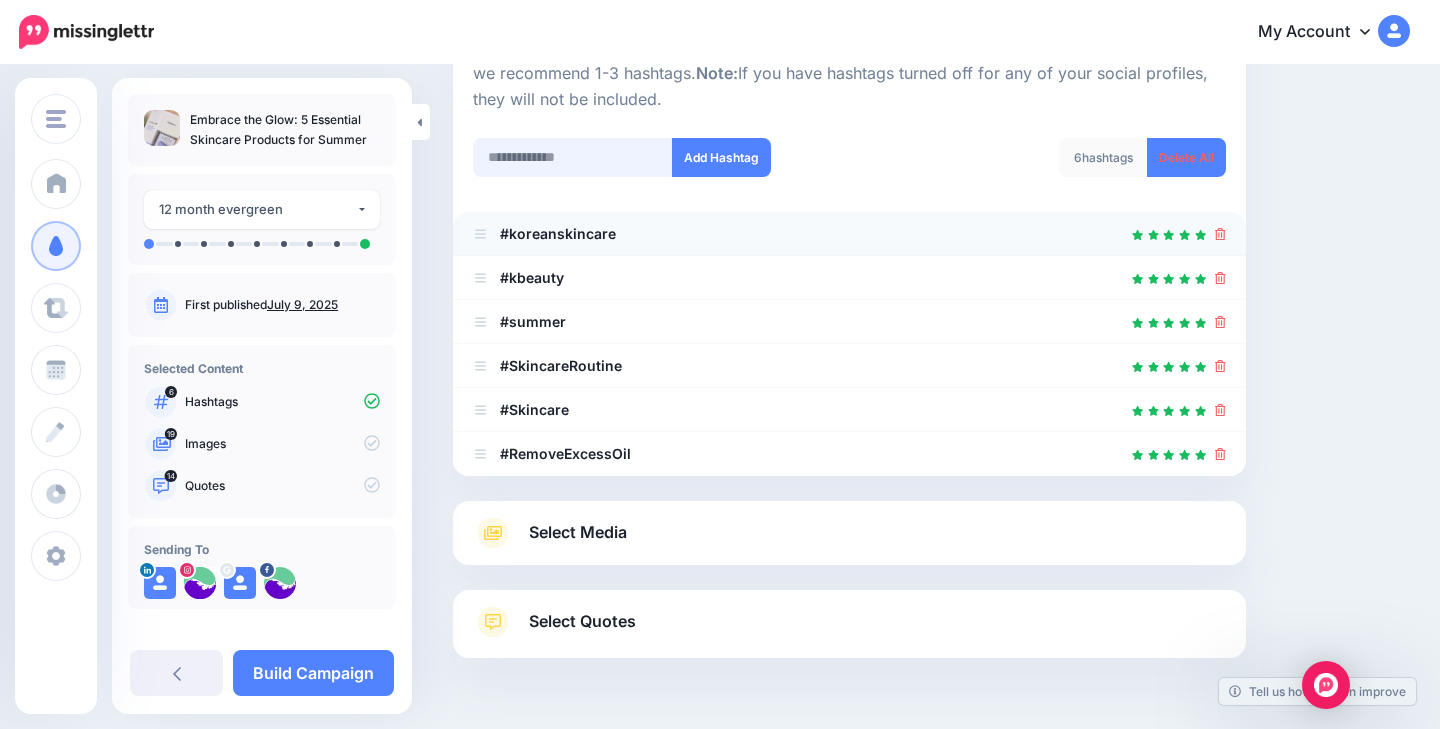 scroll, scrollTop: 230, scrollLeft: 0, axis: vertical 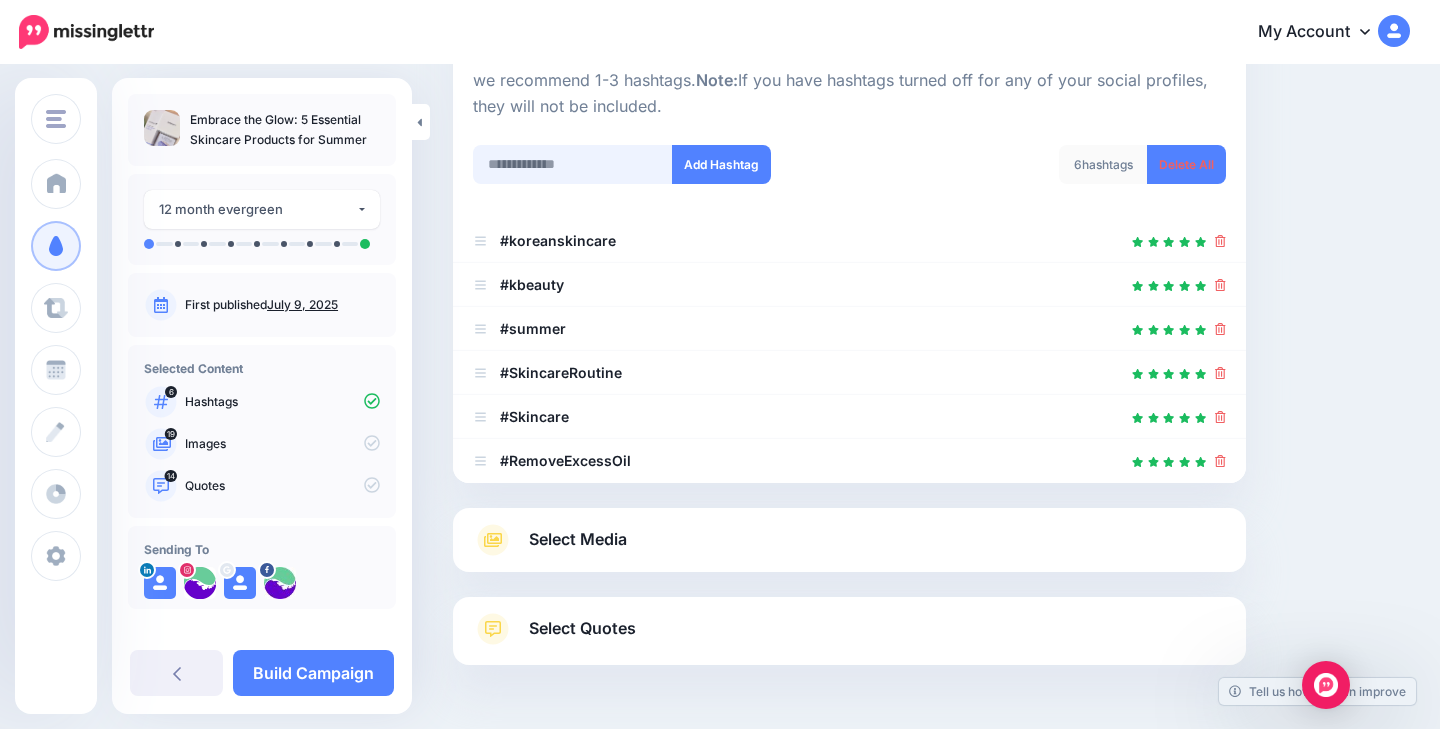 click at bounding box center (573, 164) 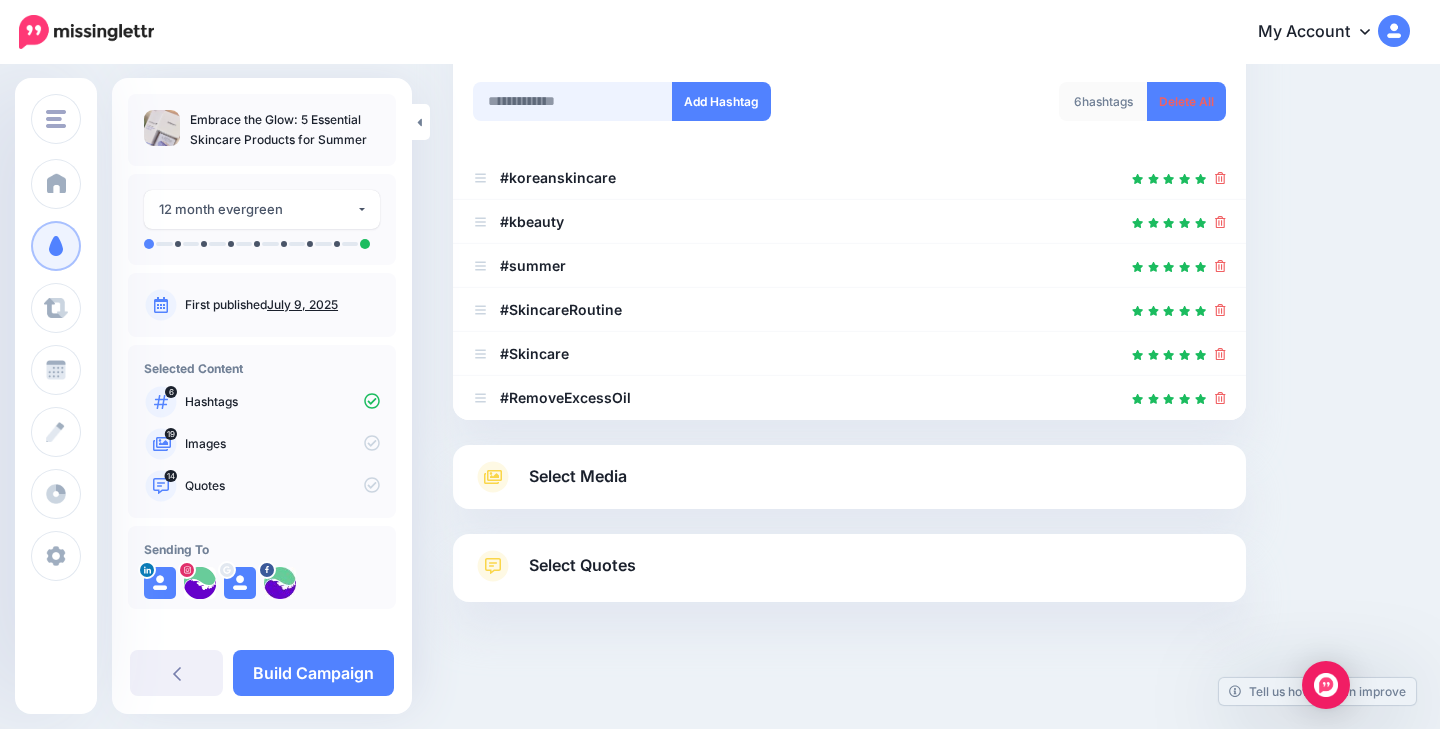 scroll, scrollTop: 292, scrollLeft: 0, axis: vertical 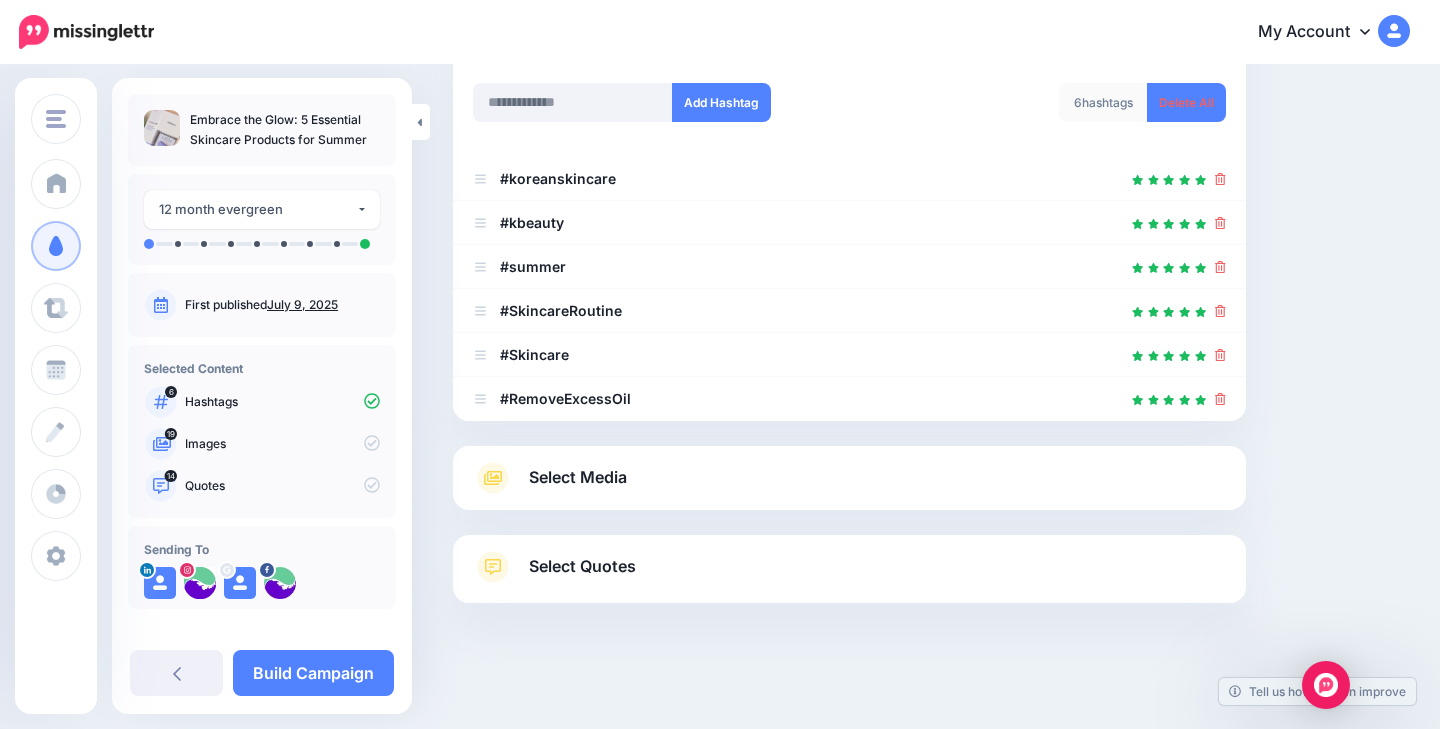 click on "Select Quotes" at bounding box center [582, 566] 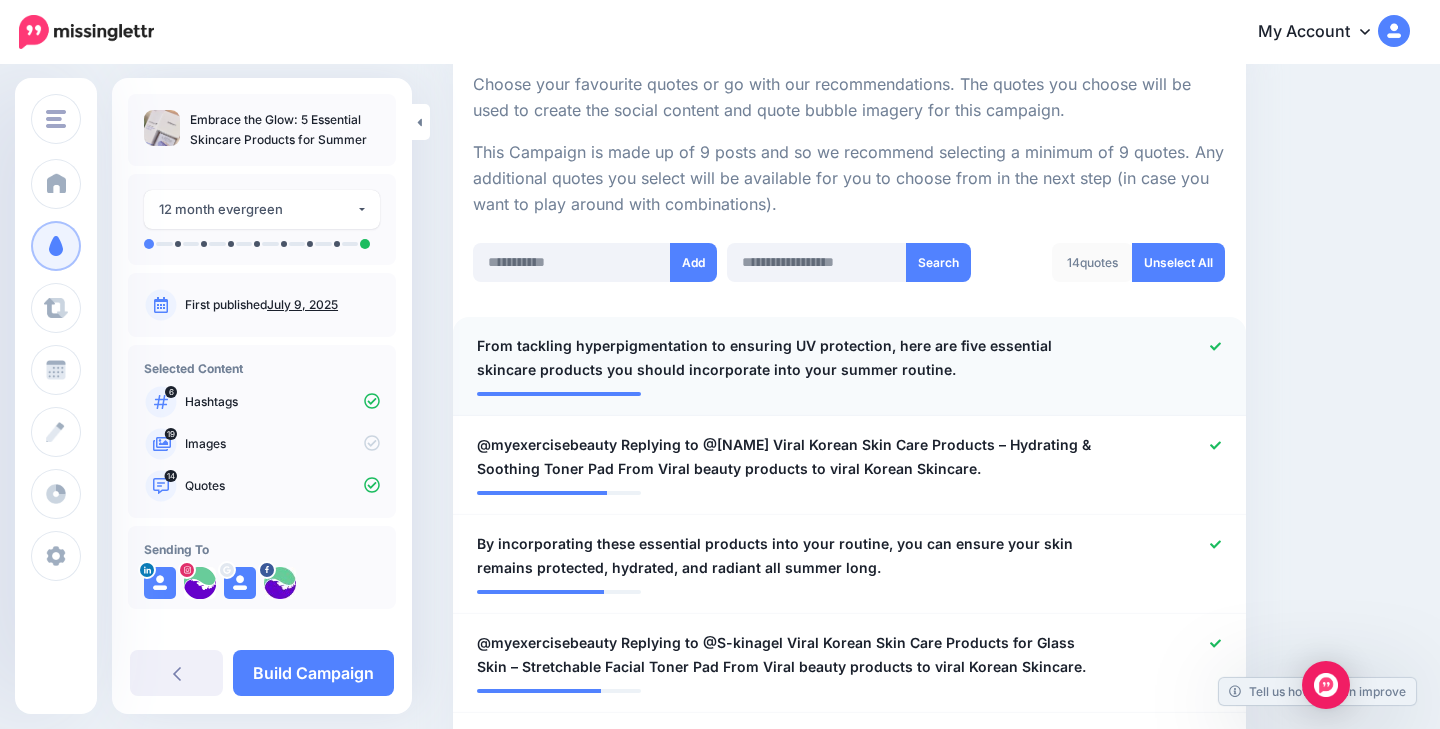 scroll, scrollTop: 417, scrollLeft: 0, axis: vertical 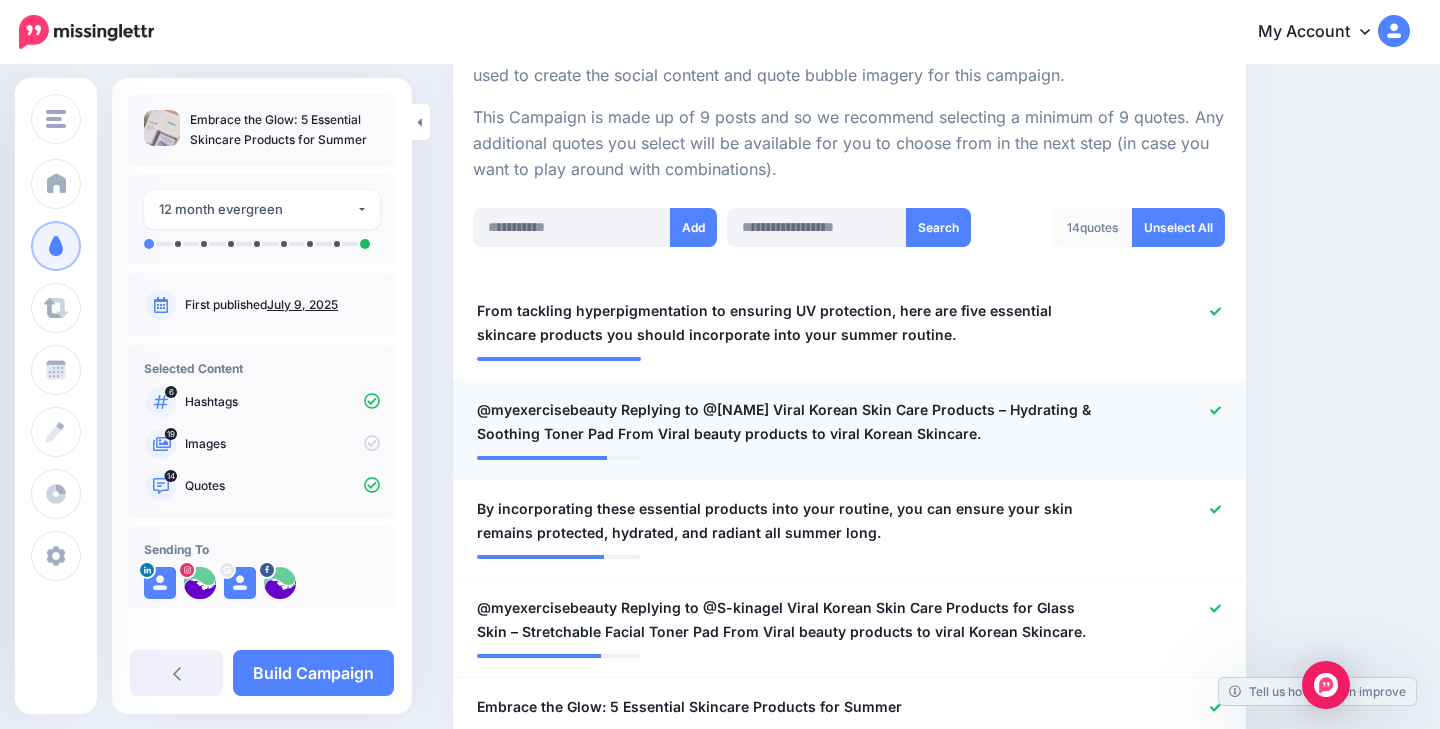 click on "@myexercisebeauty Replying to @Claire Bird Viral Korean Skin Care Products – Hydrating & Soothing Toner Pad From Viral beauty products to viral Korean Skincare." at bounding box center [784, 422] 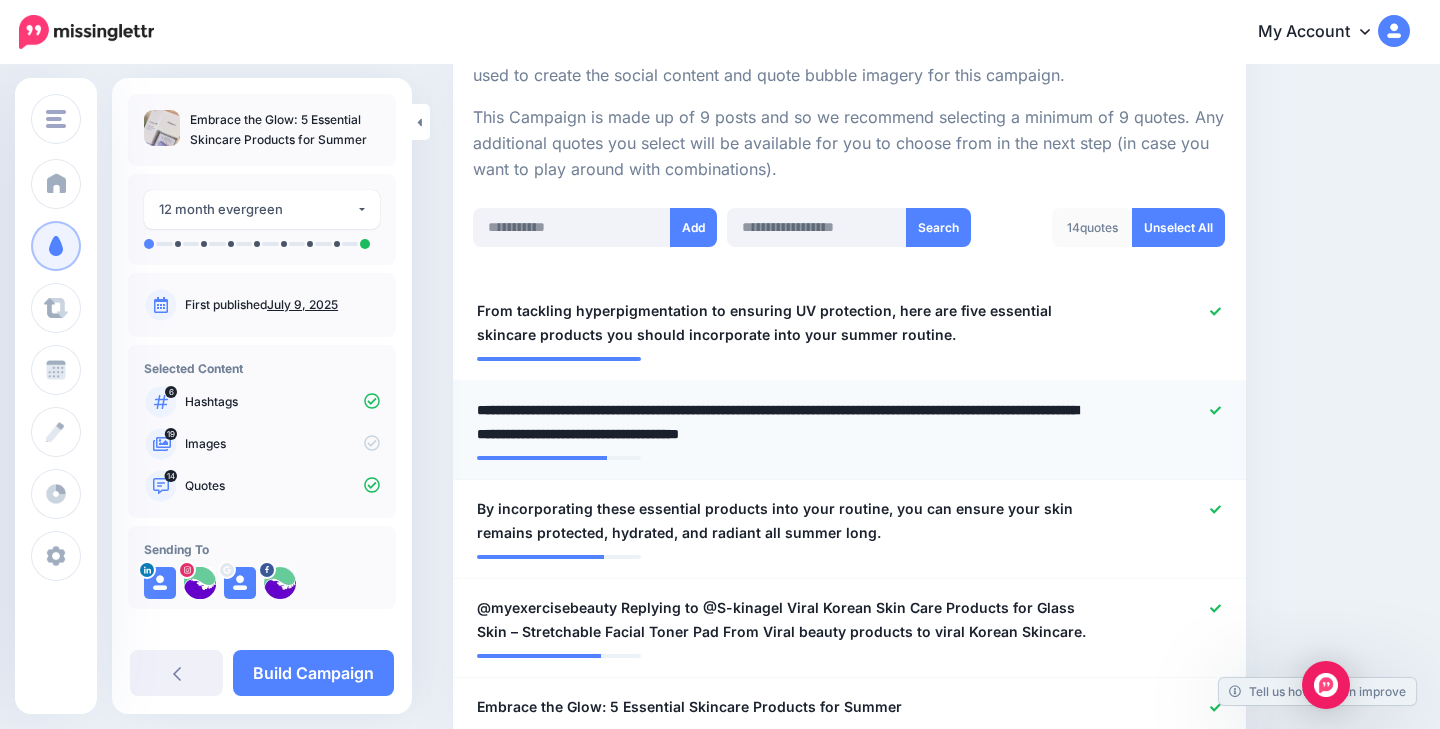 drag, startPoint x: 783, startPoint y: 399, endPoint x: 621, endPoint y: 405, distance: 162.11107 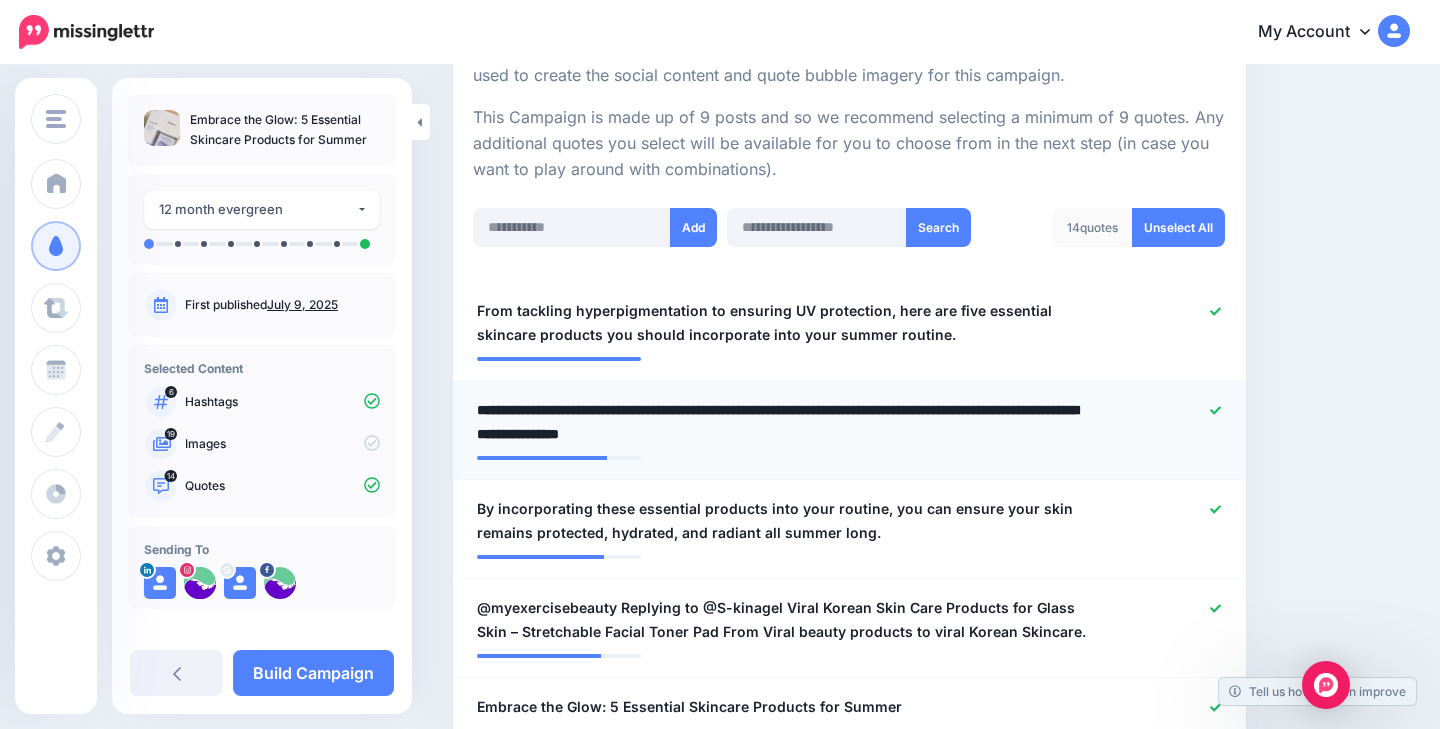 type on "**********" 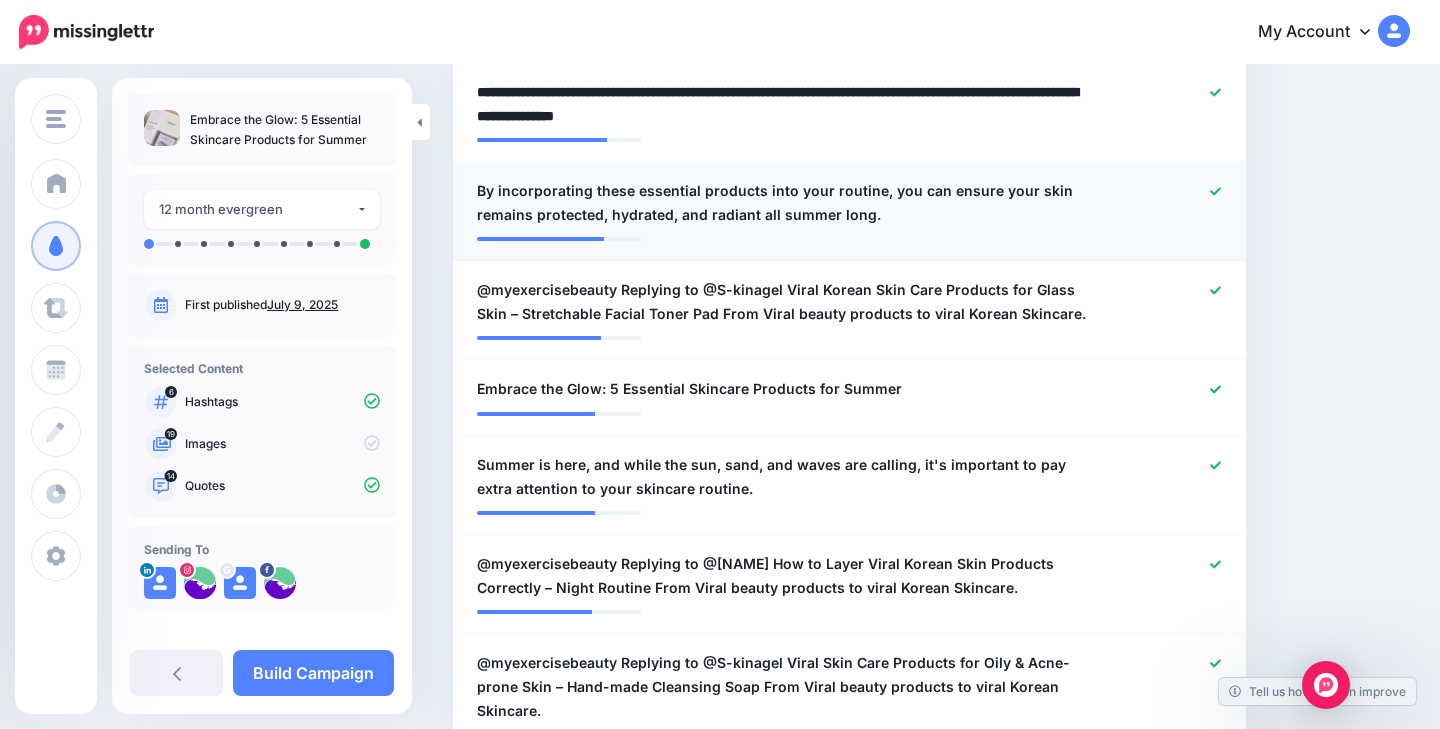 scroll, scrollTop: 741, scrollLeft: 0, axis: vertical 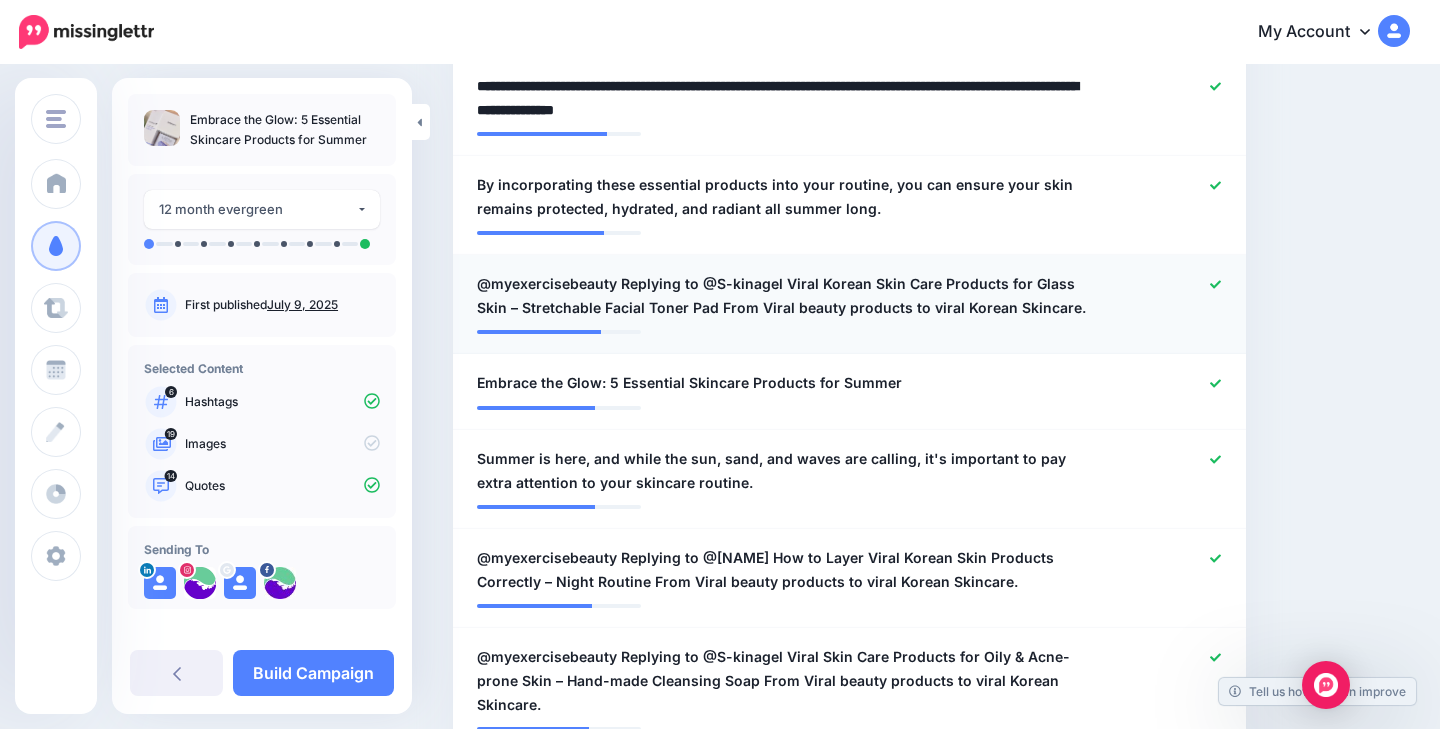 click on "@myexercisebeauty Replying to @S-kinagel Viral Korean Skin Care Products for Glass Skin – Stretchable Facial Toner Pad From Viral beauty products to viral Korean Skincare." at bounding box center (784, 296) 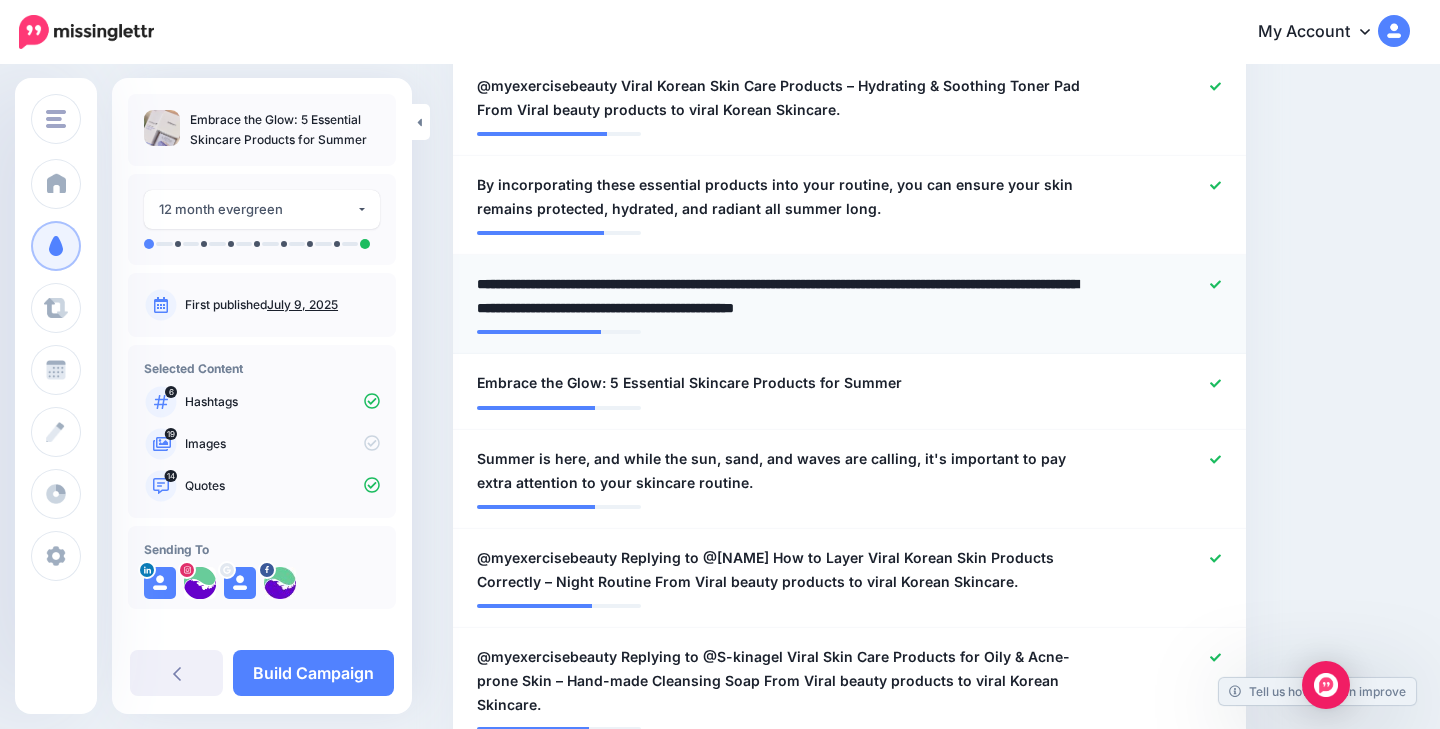 drag, startPoint x: 783, startPoint y: 276, endPoint x: 617, endPoint y: 277, distance: 166.003 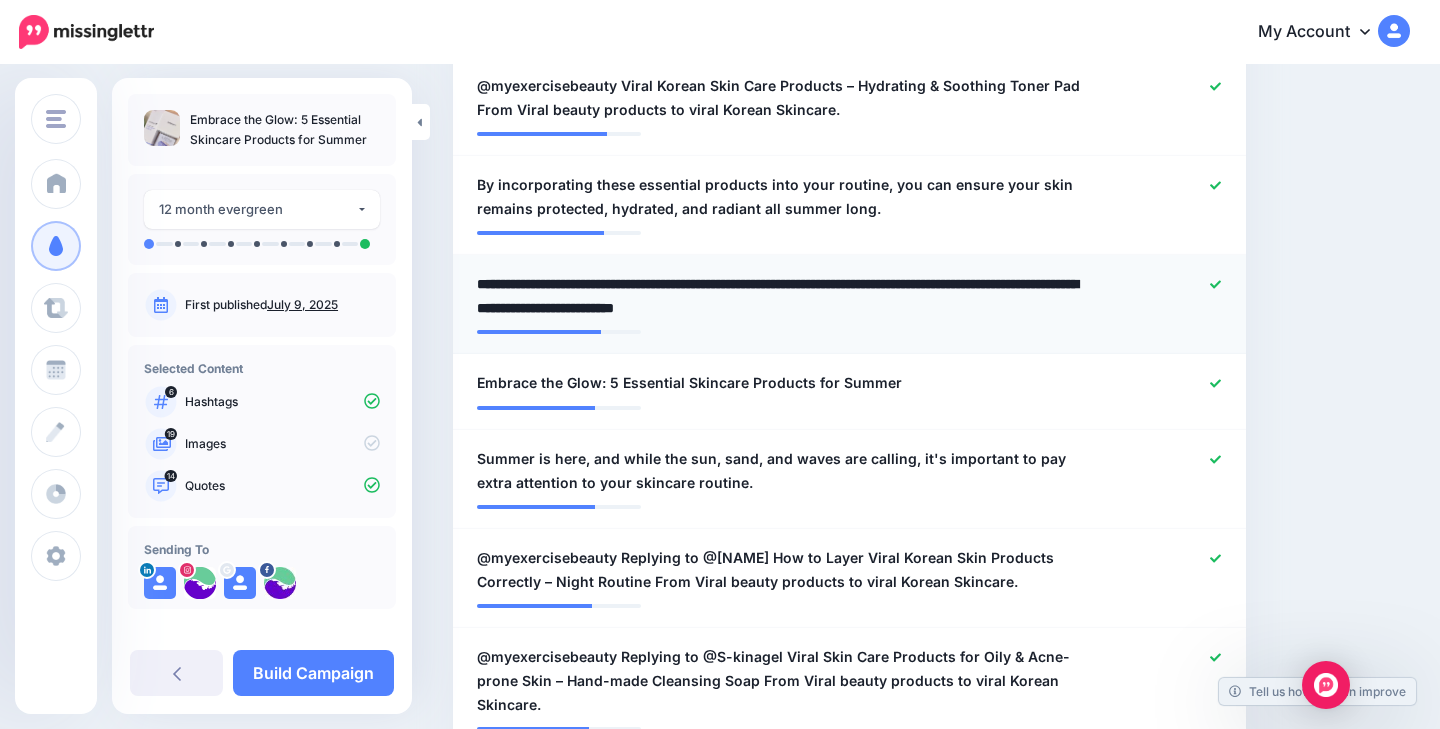 type on "**********" 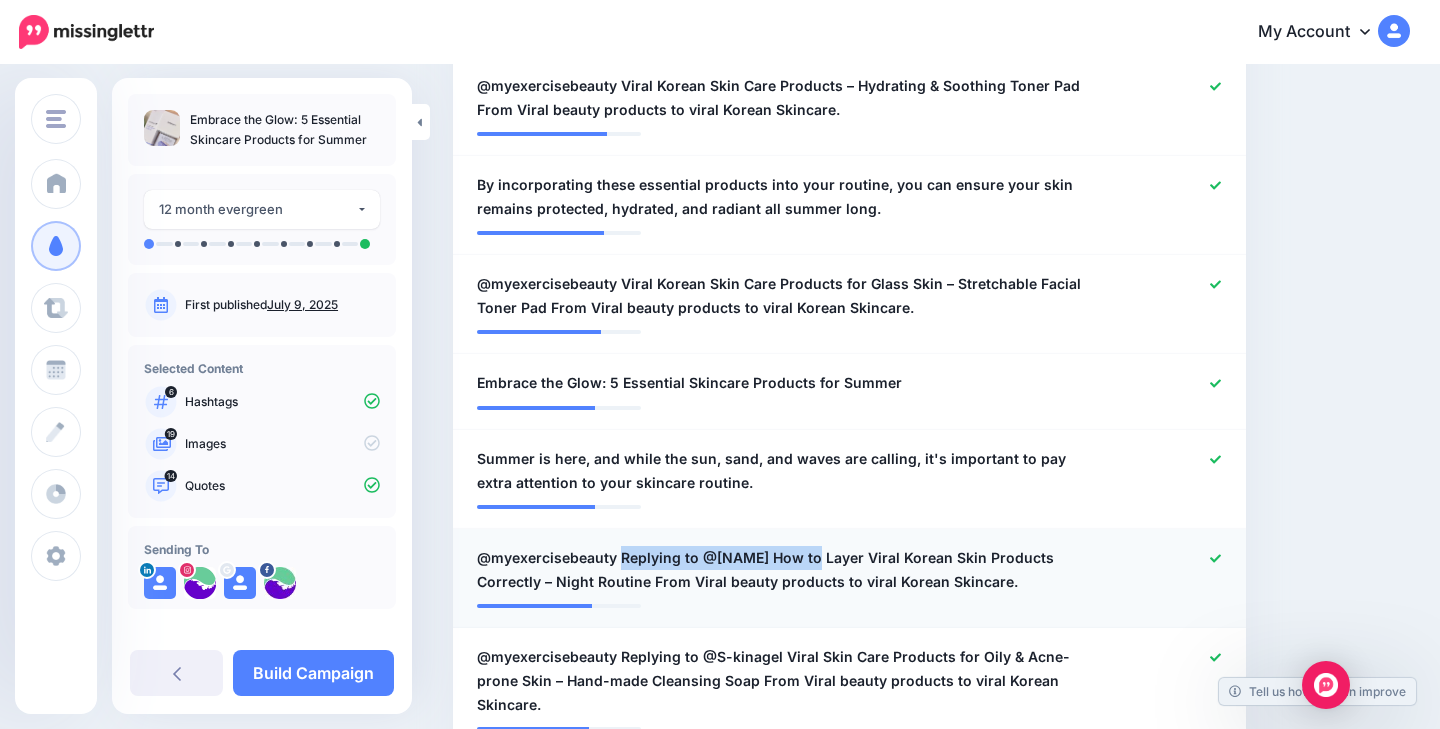 drag, startPoint x: 830, startPoint y: 548, endPoint x: 618, endPoint y: 552, distance: 212.03773 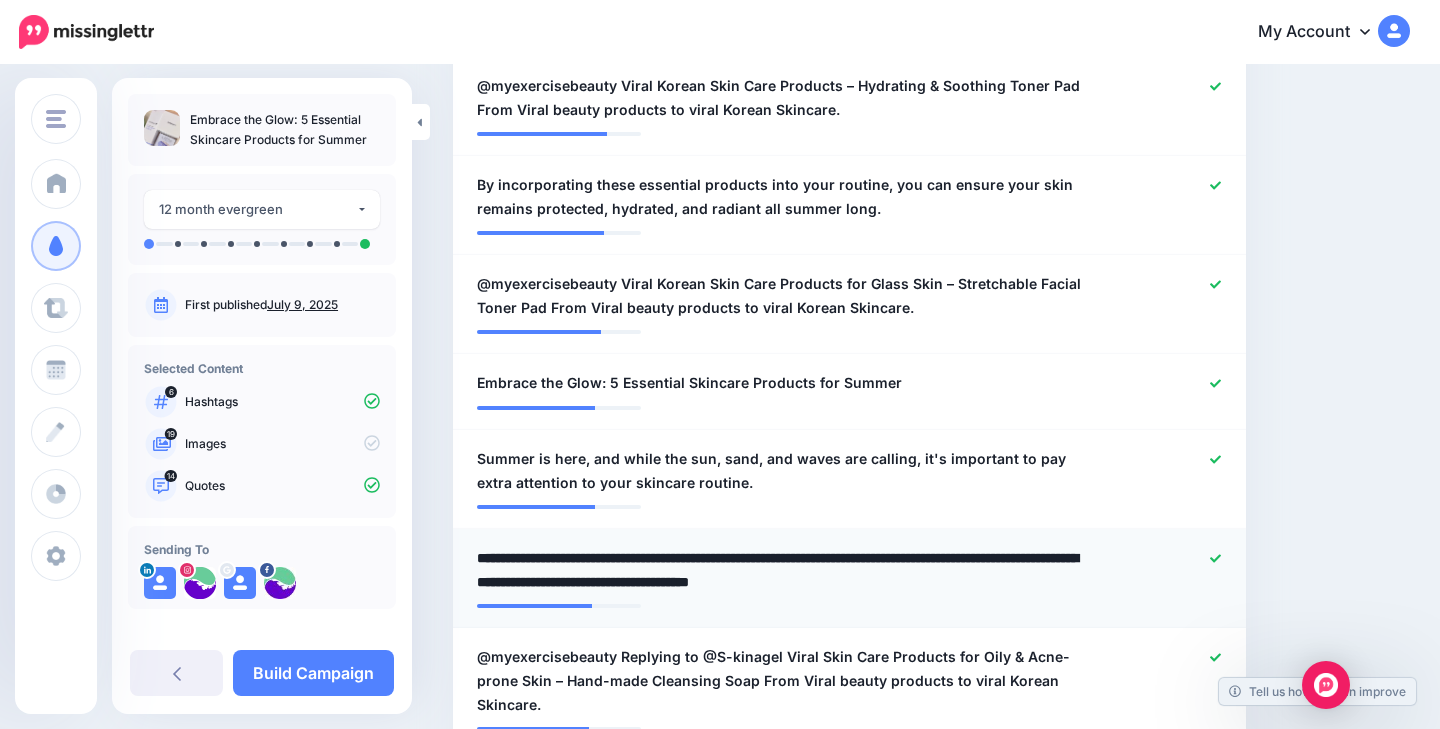 drag, startPoint x: 618, startPoint y: 548, endPoint x: 827, endPoint y: 556, distance: 209.15306 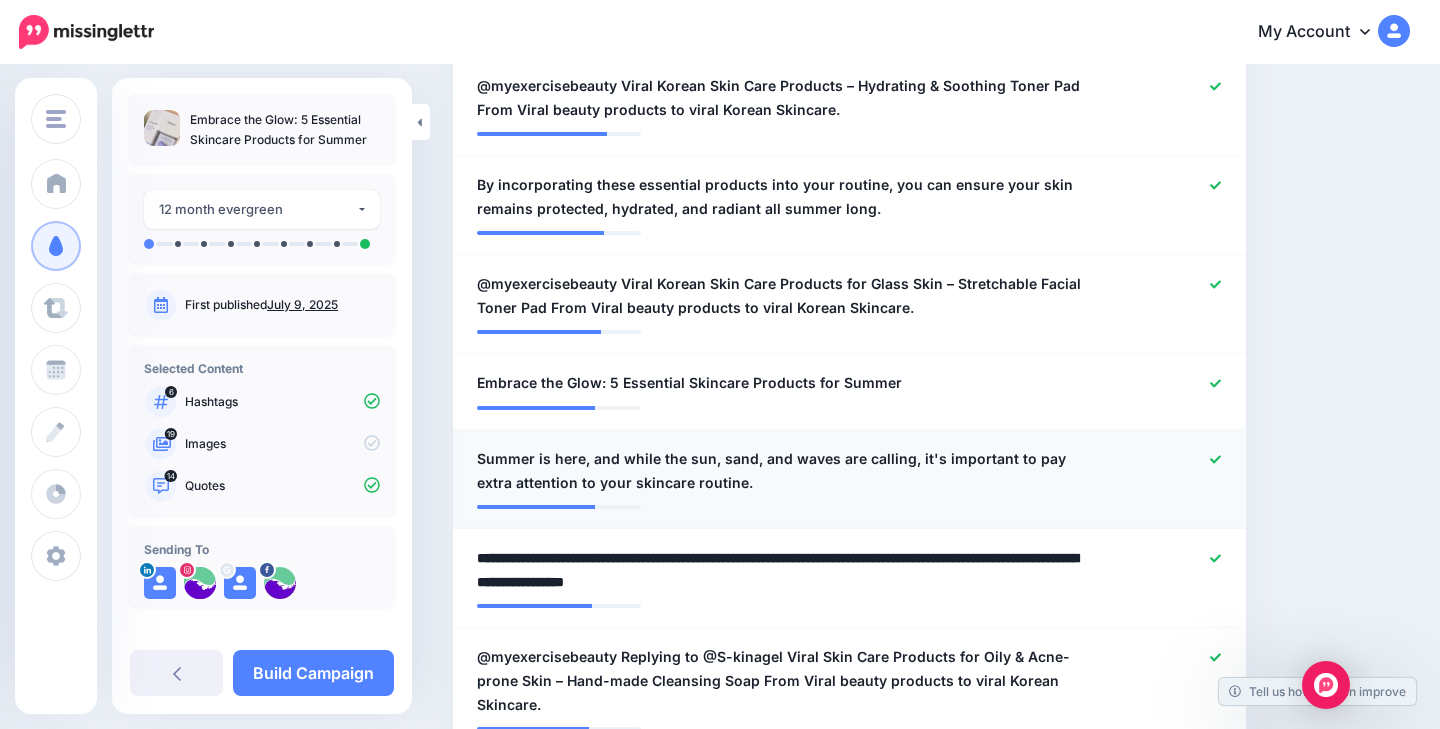 type on "**********" 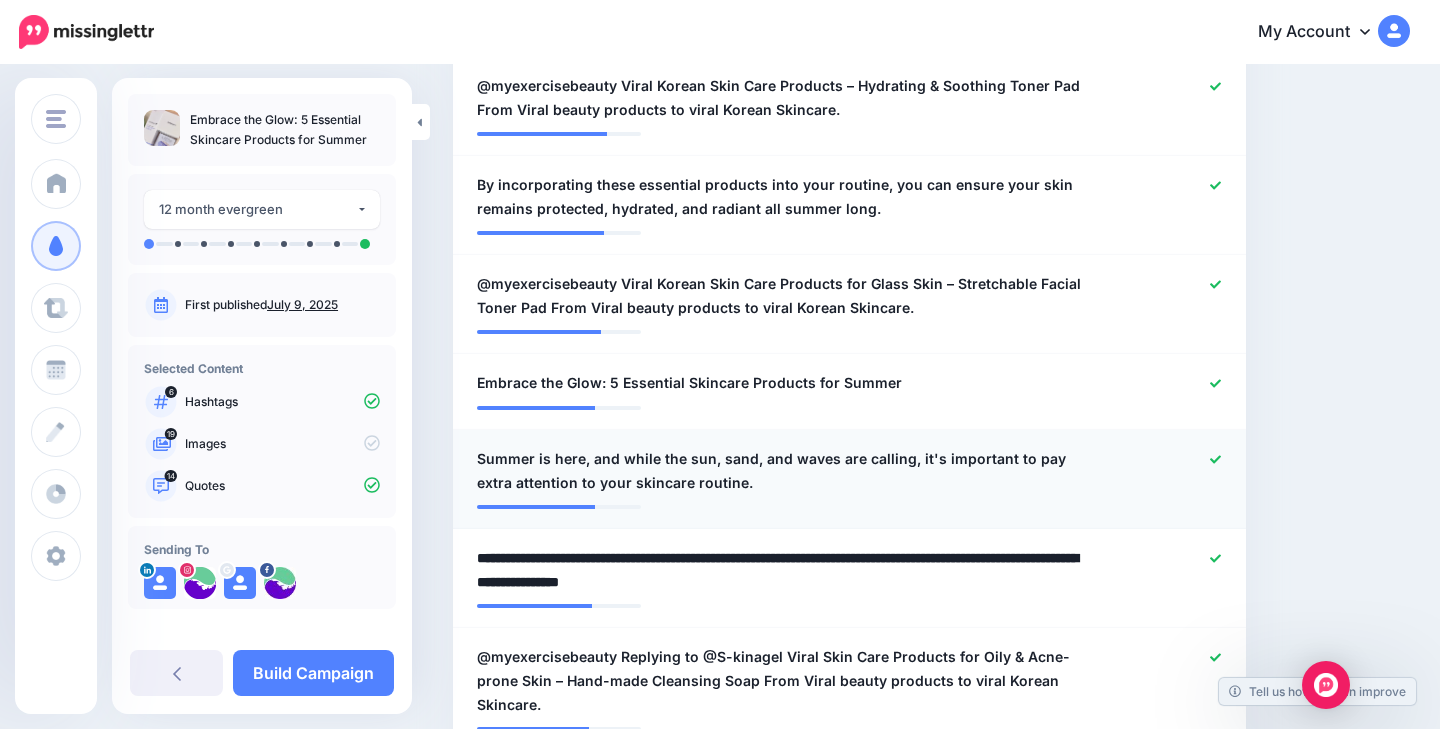 click on "Summer is here, and while the sun, sand, and waves are calling, it's important to pay extra attention to your skincare routine." at bounding box center (784, 471) 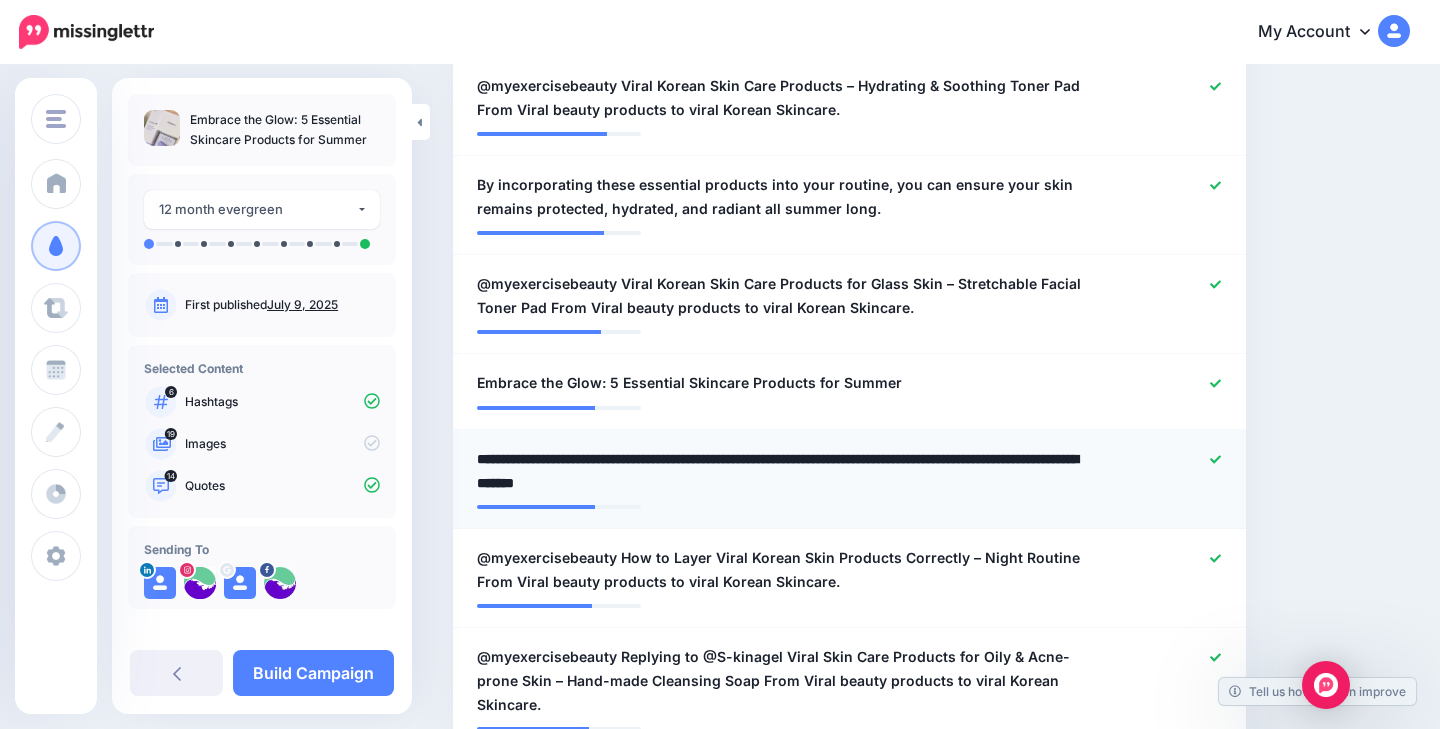 click on "**********" at bounding box center [784, 471] 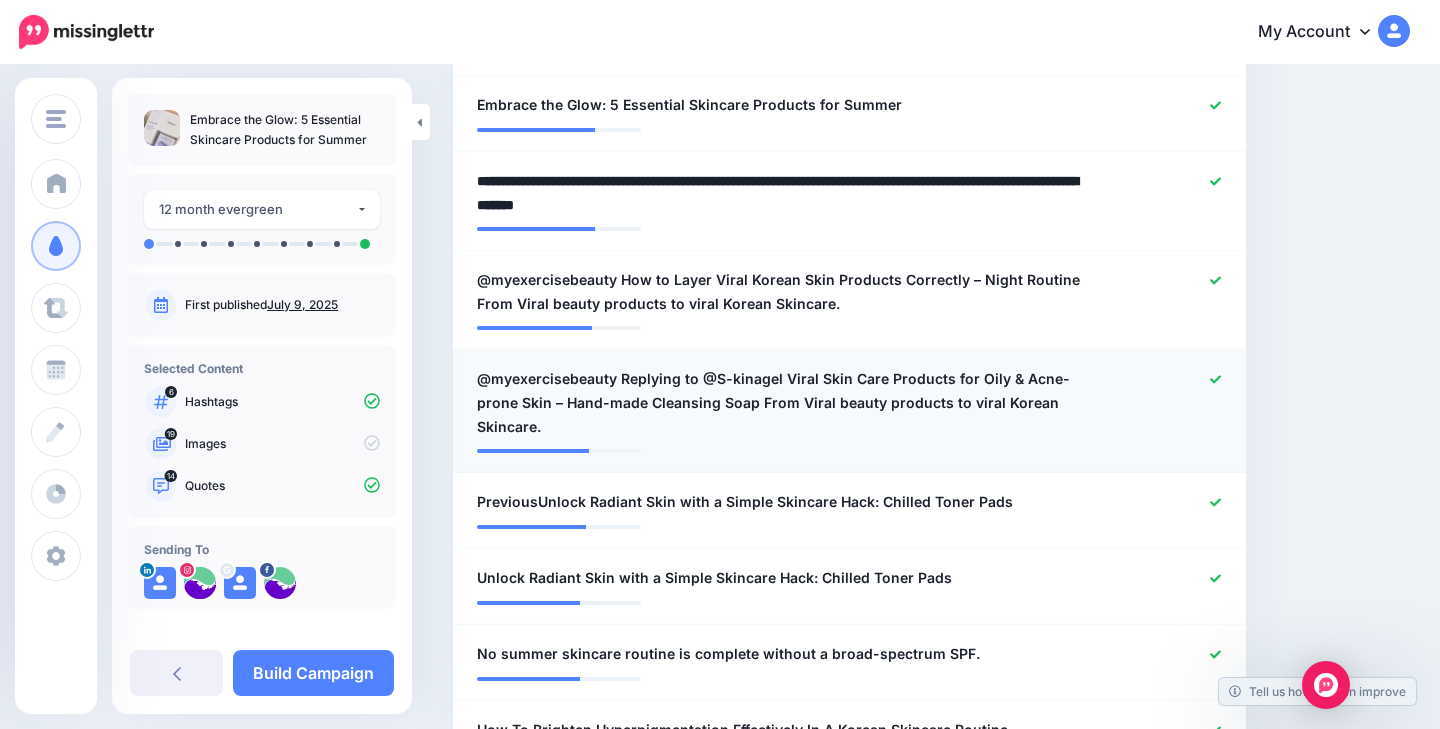 scroll, scrollTop: 1026, scrollLeft: 0, axis: vertical 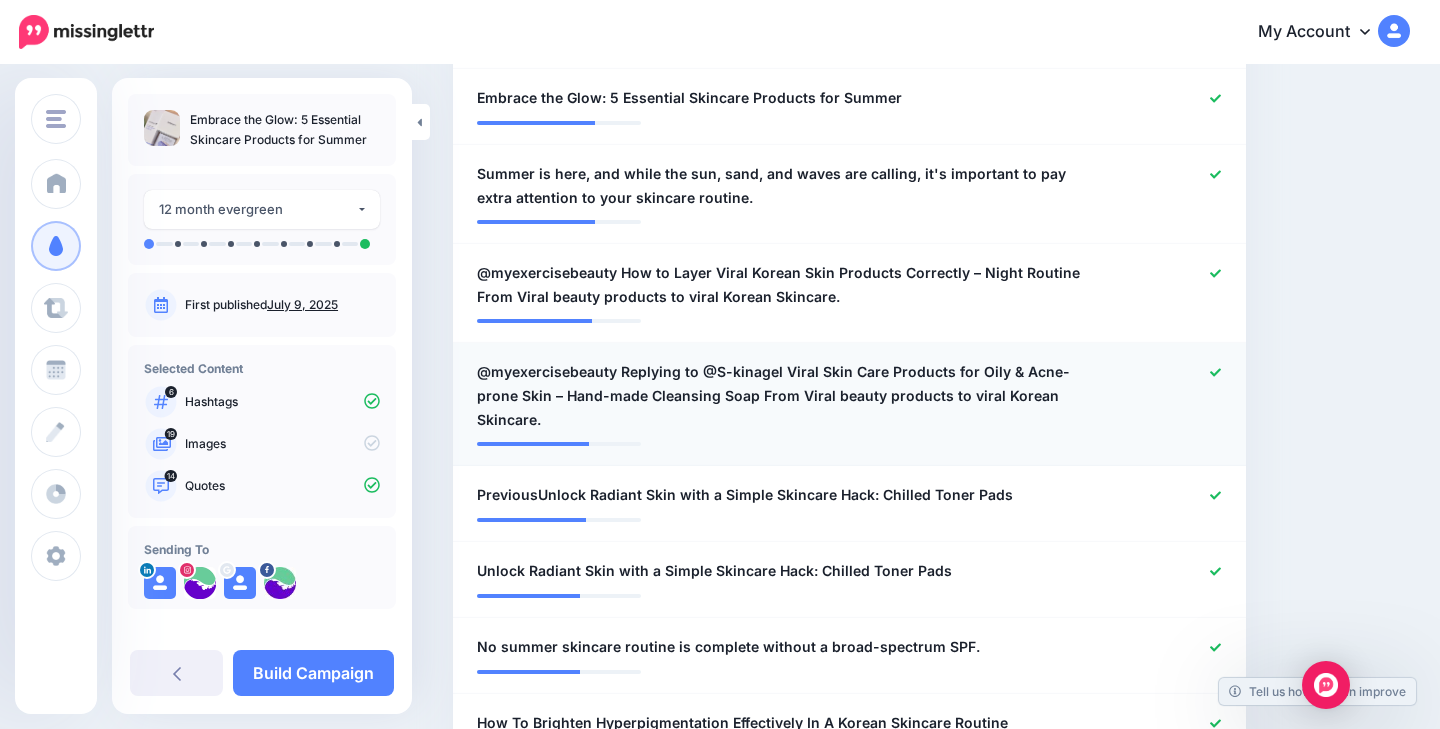 click on "@myexercisebeauty Replying to @S-kinagel Viral Skin Care Products for Oily & Acne-prone Skin – Hand-made Cleansing Soap From Viral beauty products to viral Korean Skincare." at bounding box center [784, 396] 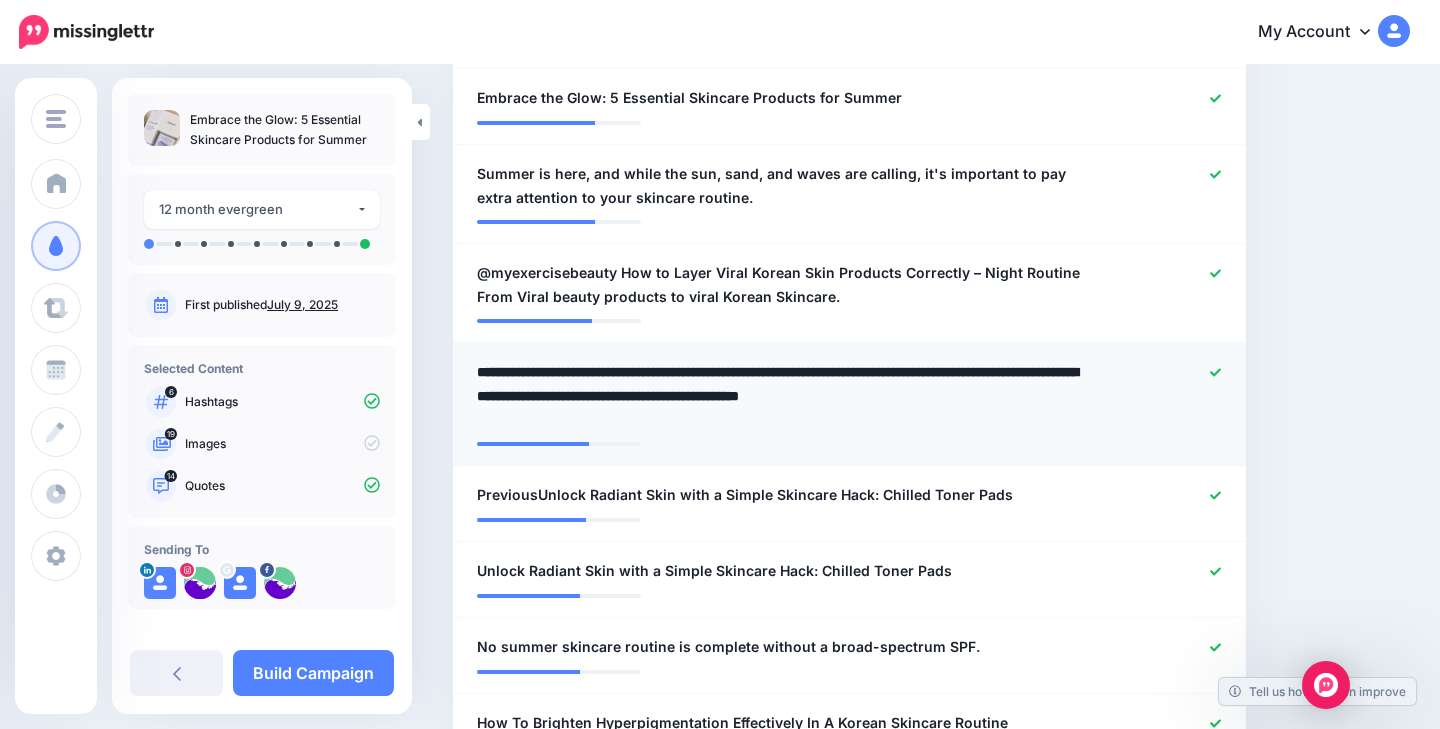 drag, startPoint x: 619, startPoint y: 361, endPoint x: 781, endPoint y: 363, distance: 162.01234 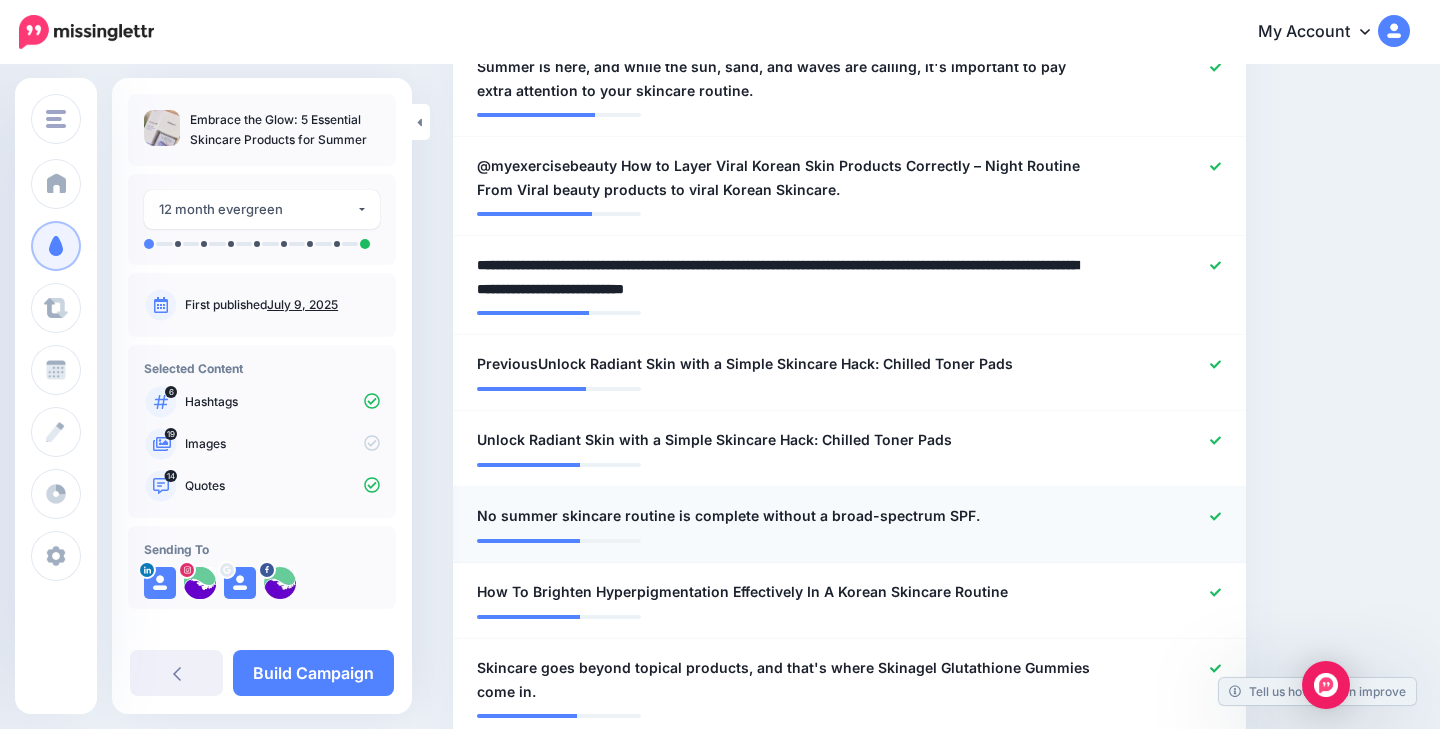 scroll, scrollTop: 1130, scrollLeft: 0, axis: vertical 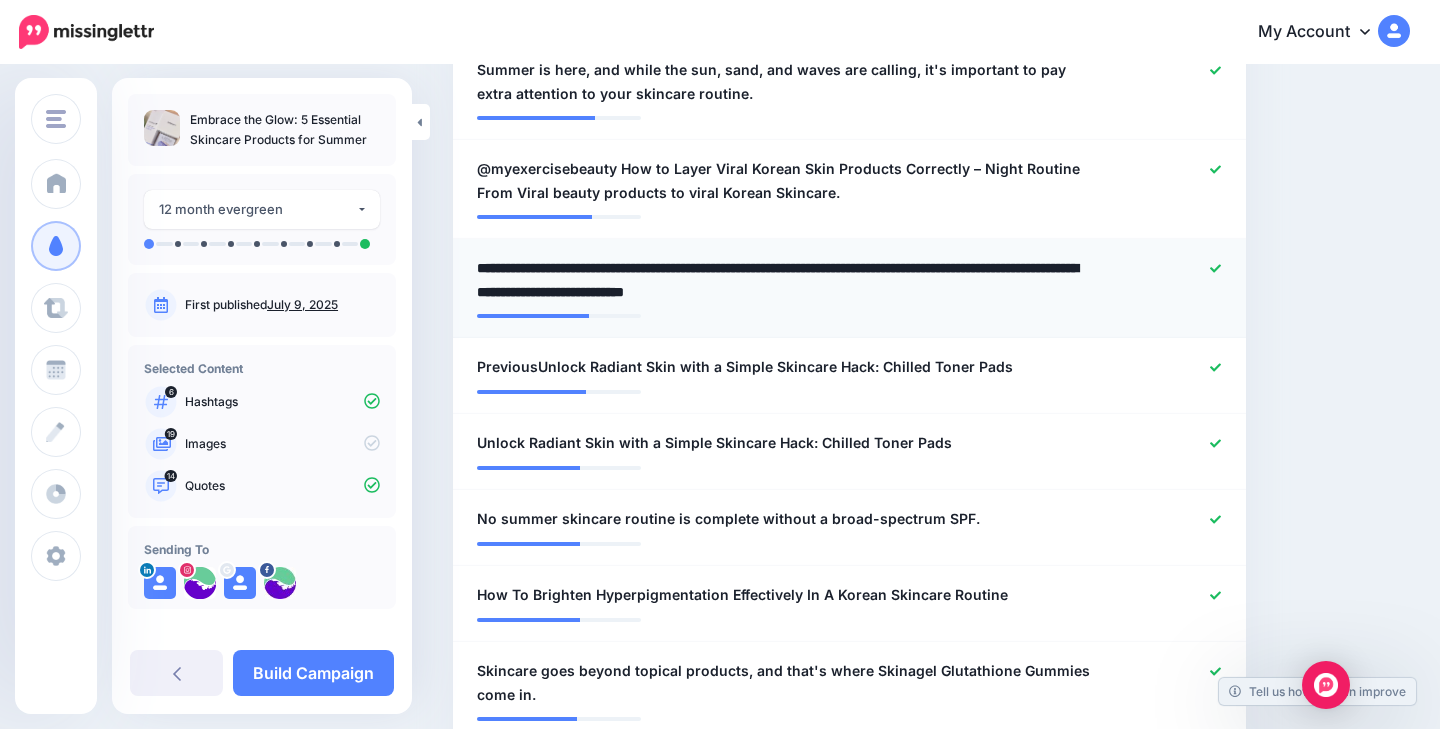 drag, startPoint x: 965, startPoint y: 257, endPoint x: 787, endPoint y: 261, distance: 178.04494 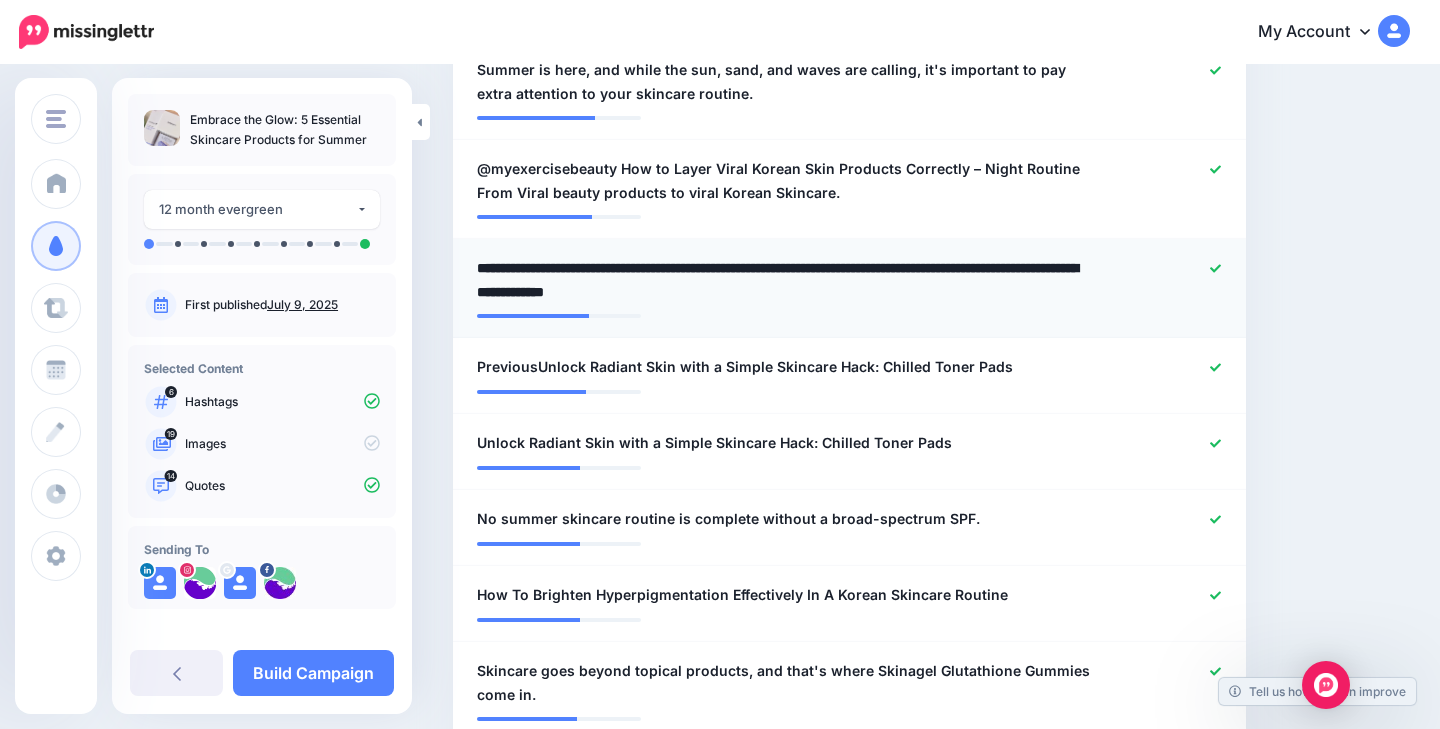 drag, startPoint x: 879, startPoint y: 259, endPoint x: 1085, endPoint y: 261, distance: 206.0097 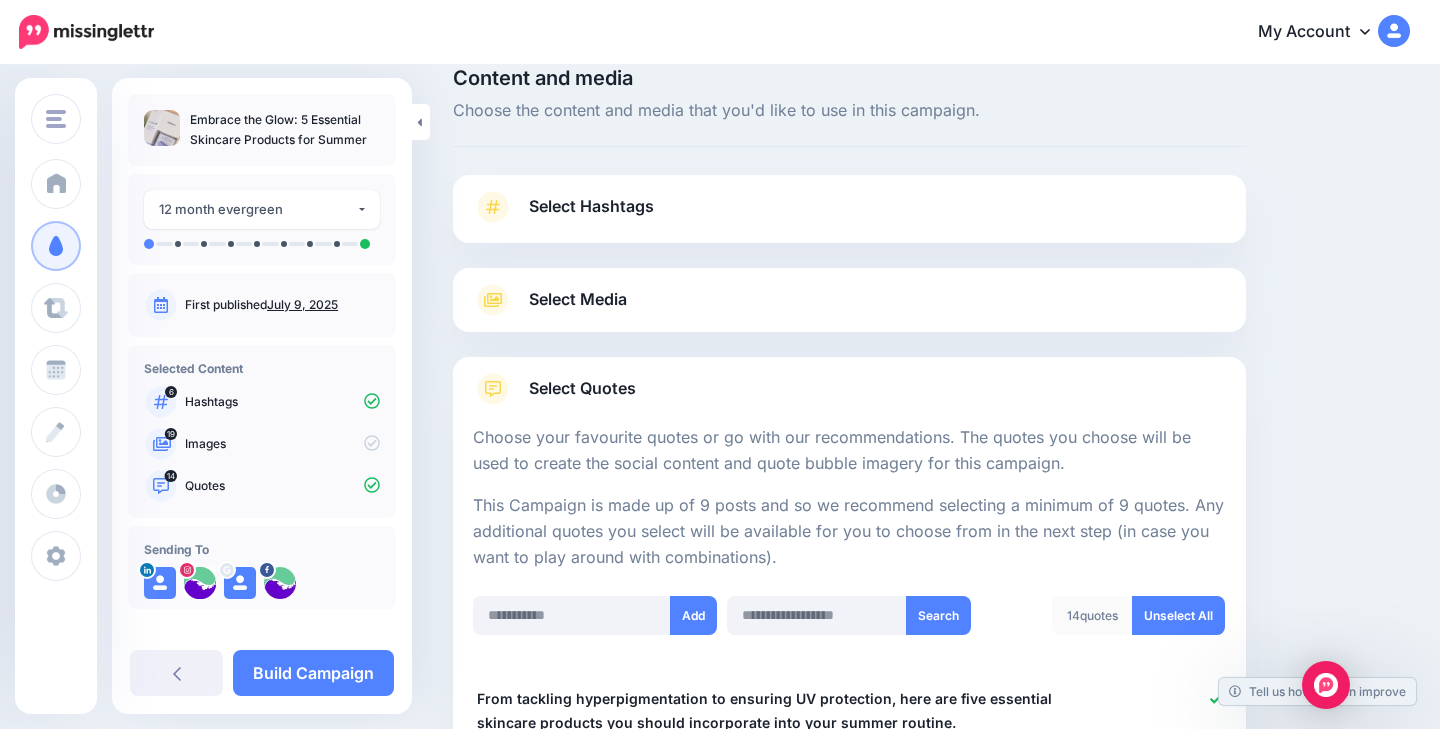 scroll, scrollTop: 20, scrollLeft: 0, axis: vertical 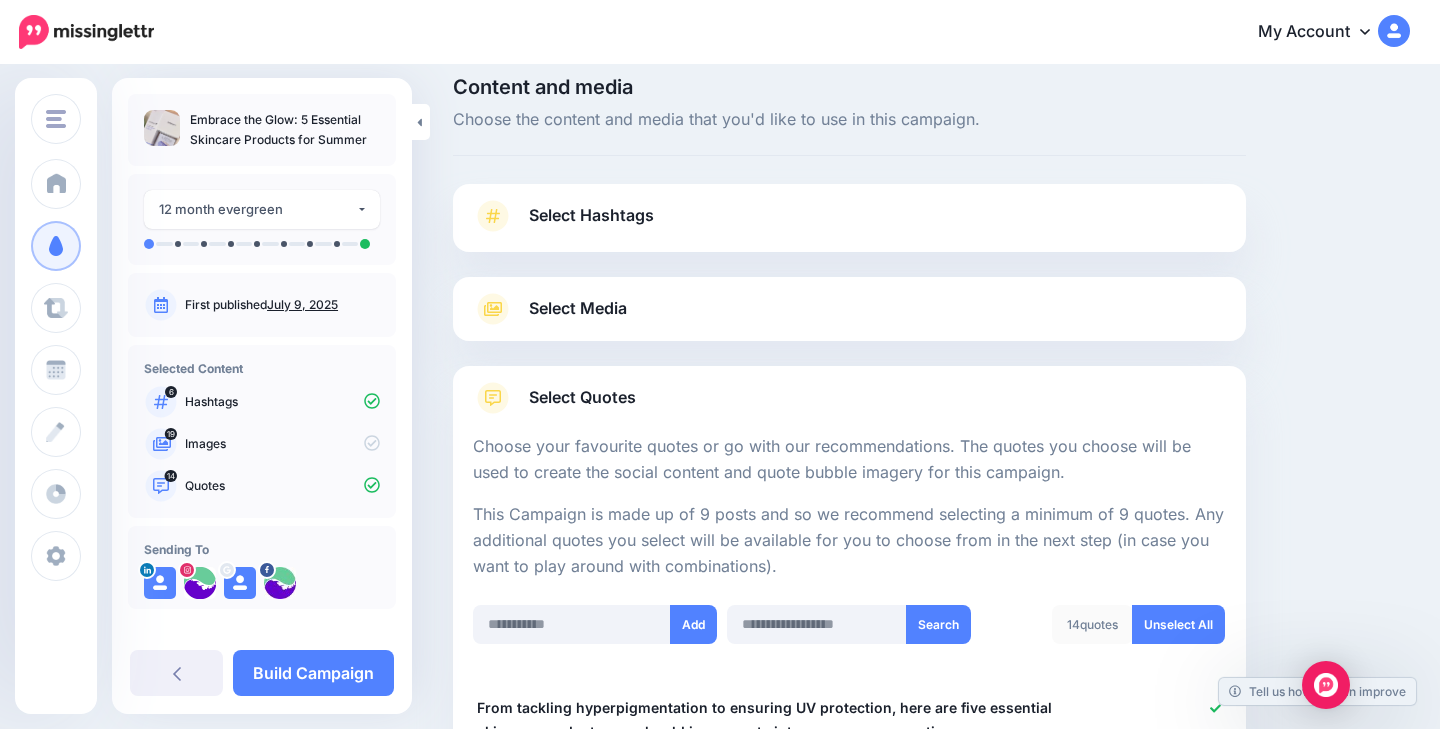 click on "Select Media" at bounding box center (849, 309) 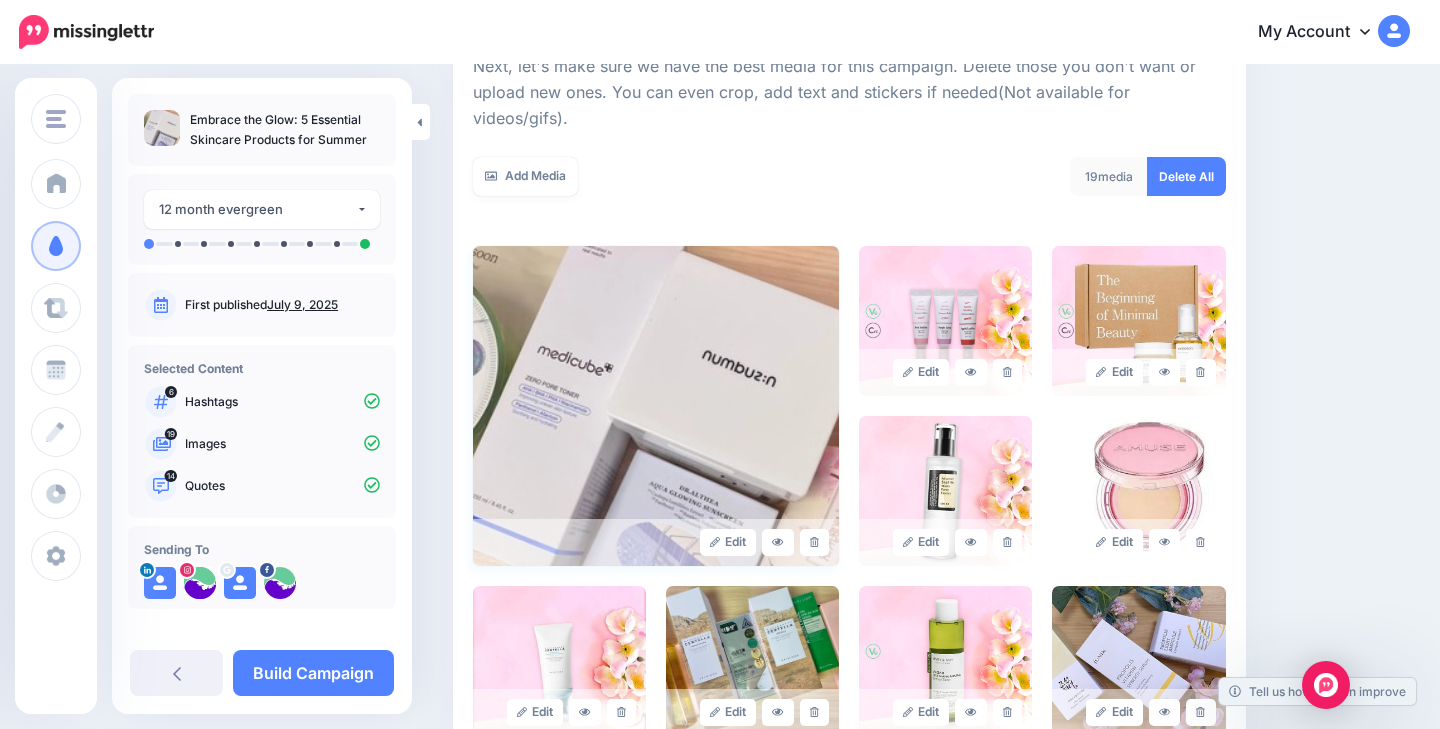 scroll, scrollTop: 131, scrollLeft: 0, axis: vertical 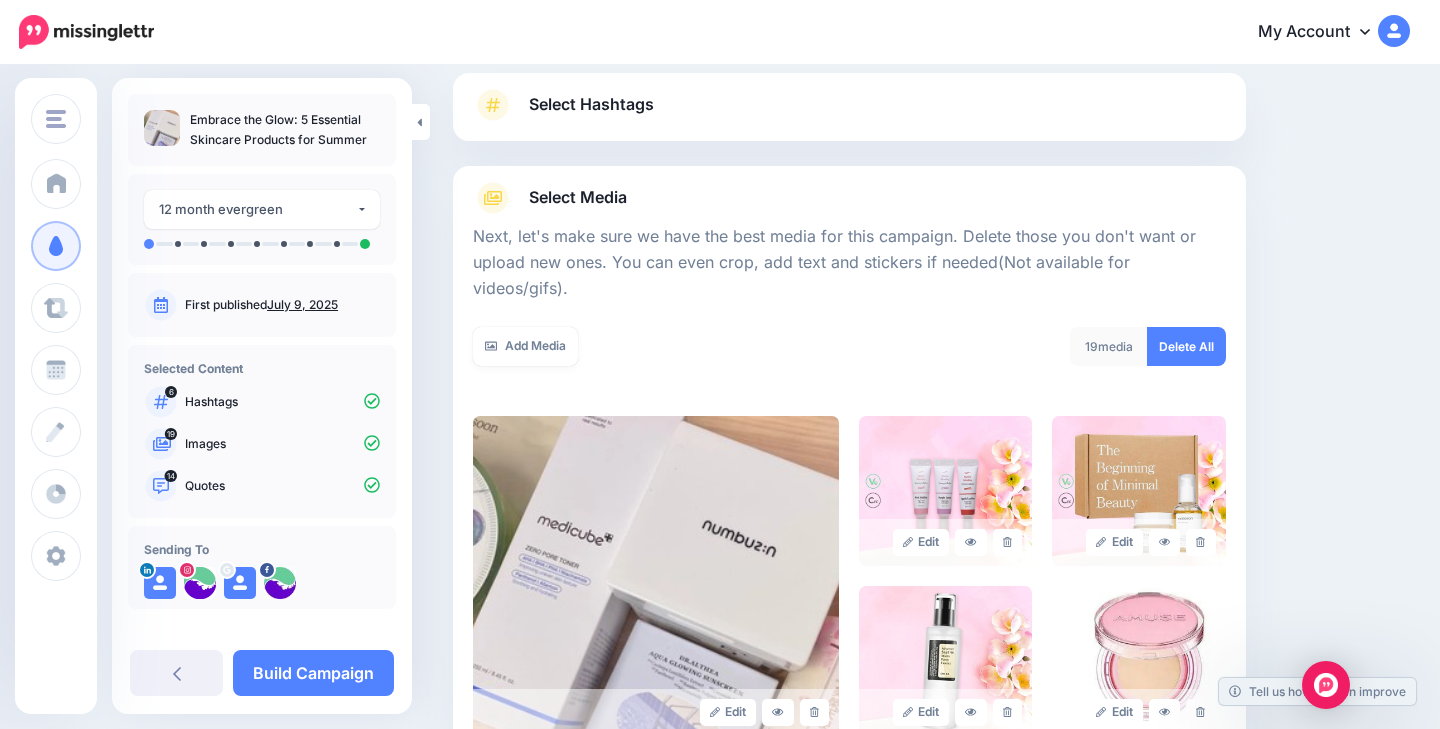 click on "Delete All" at bounding box center [1186, 346] 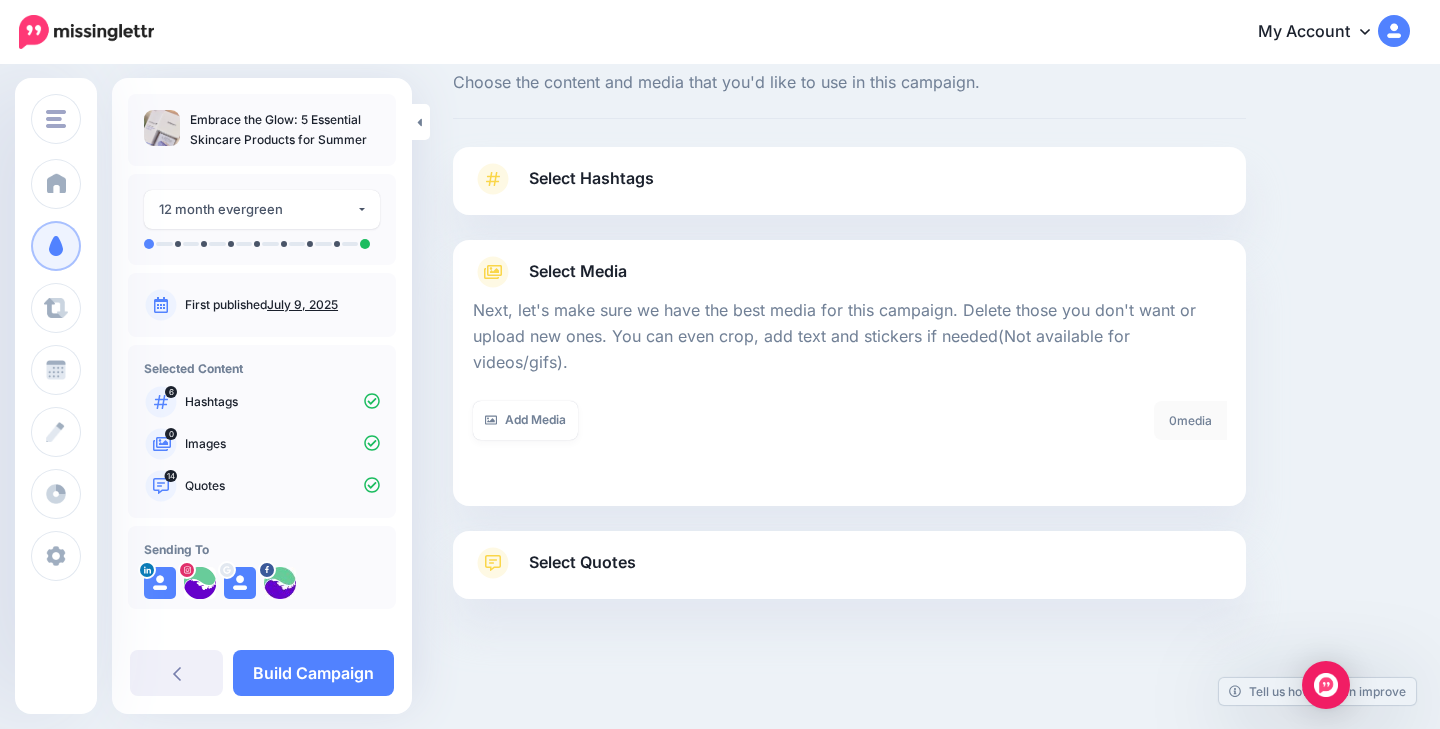 scroll, scrollTop: 28, scrollLeft: 0, axis: vertical 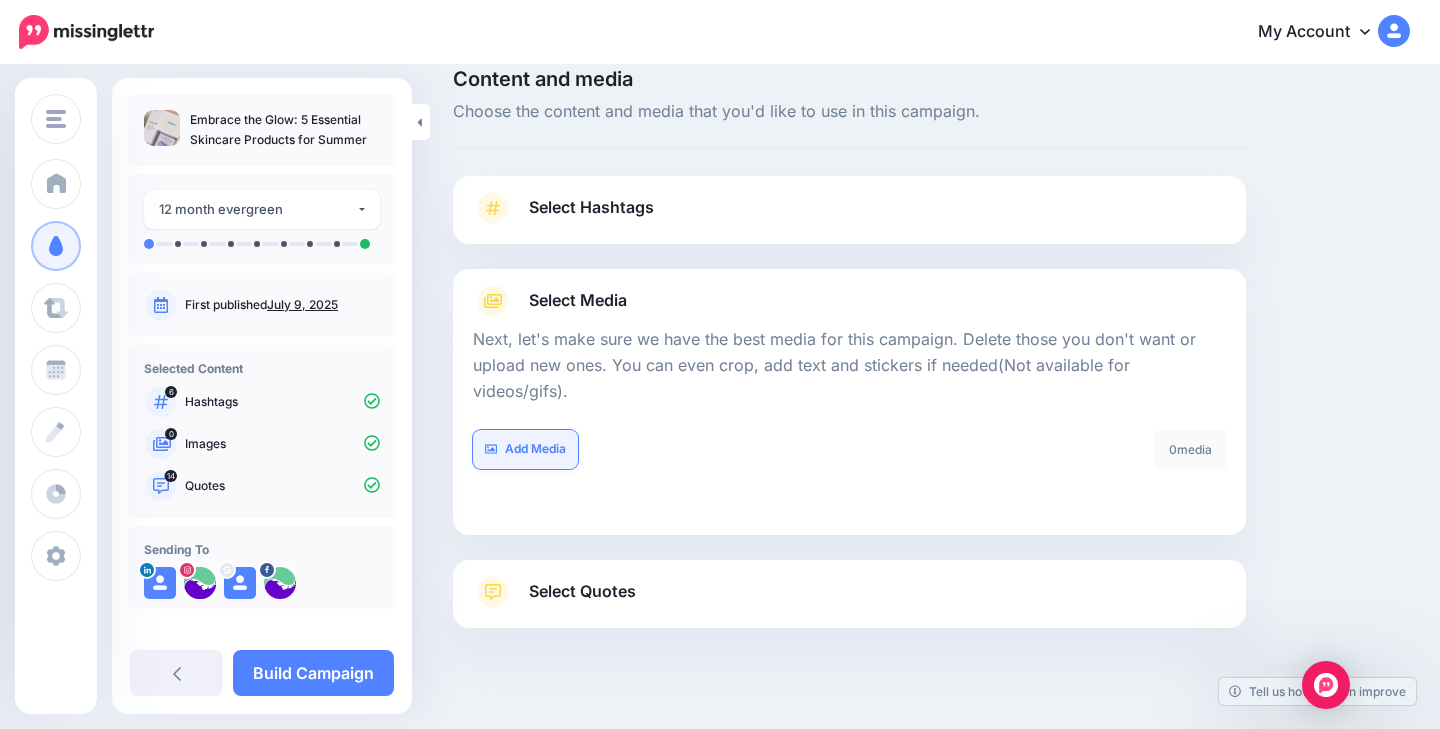 click on "Add Media" at bounding box center [525, 449] 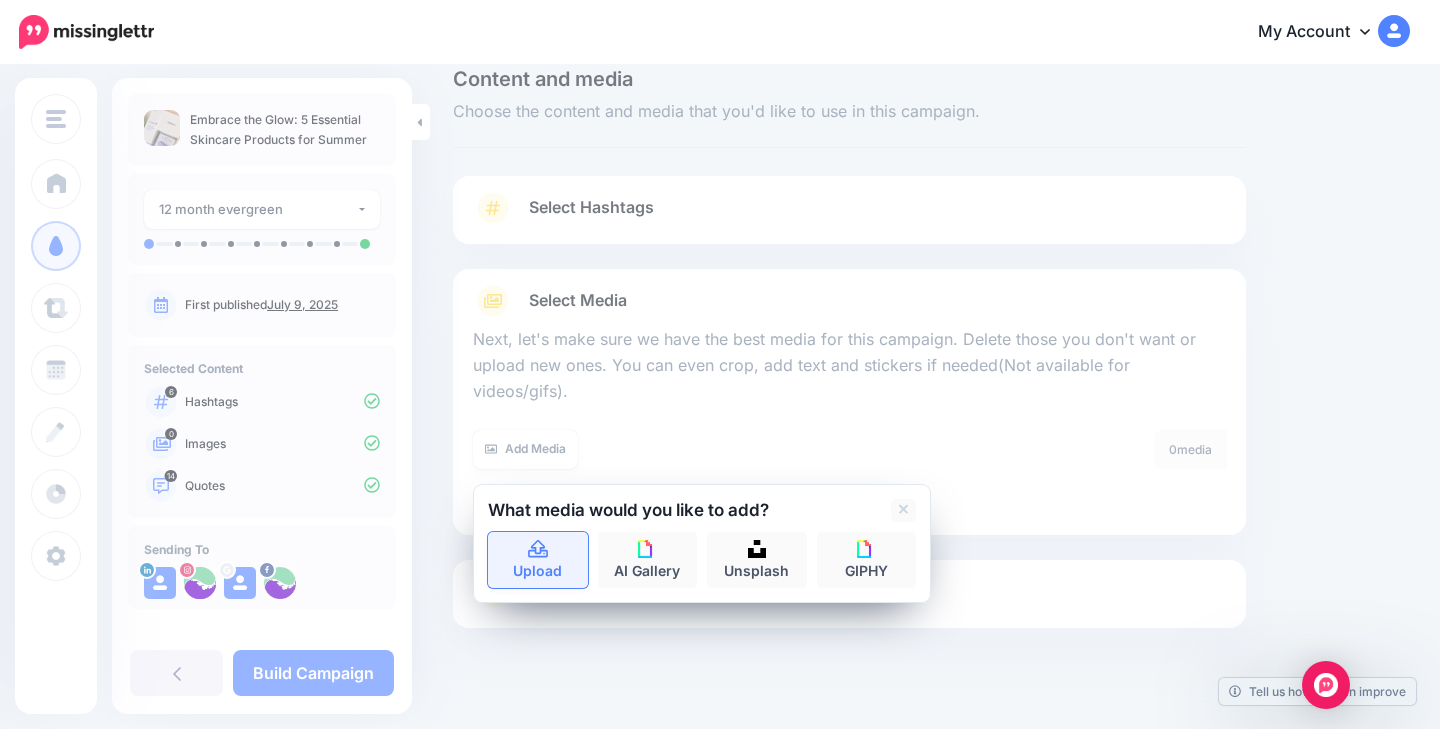 click on "Upload" at bounding box center [538, 560] 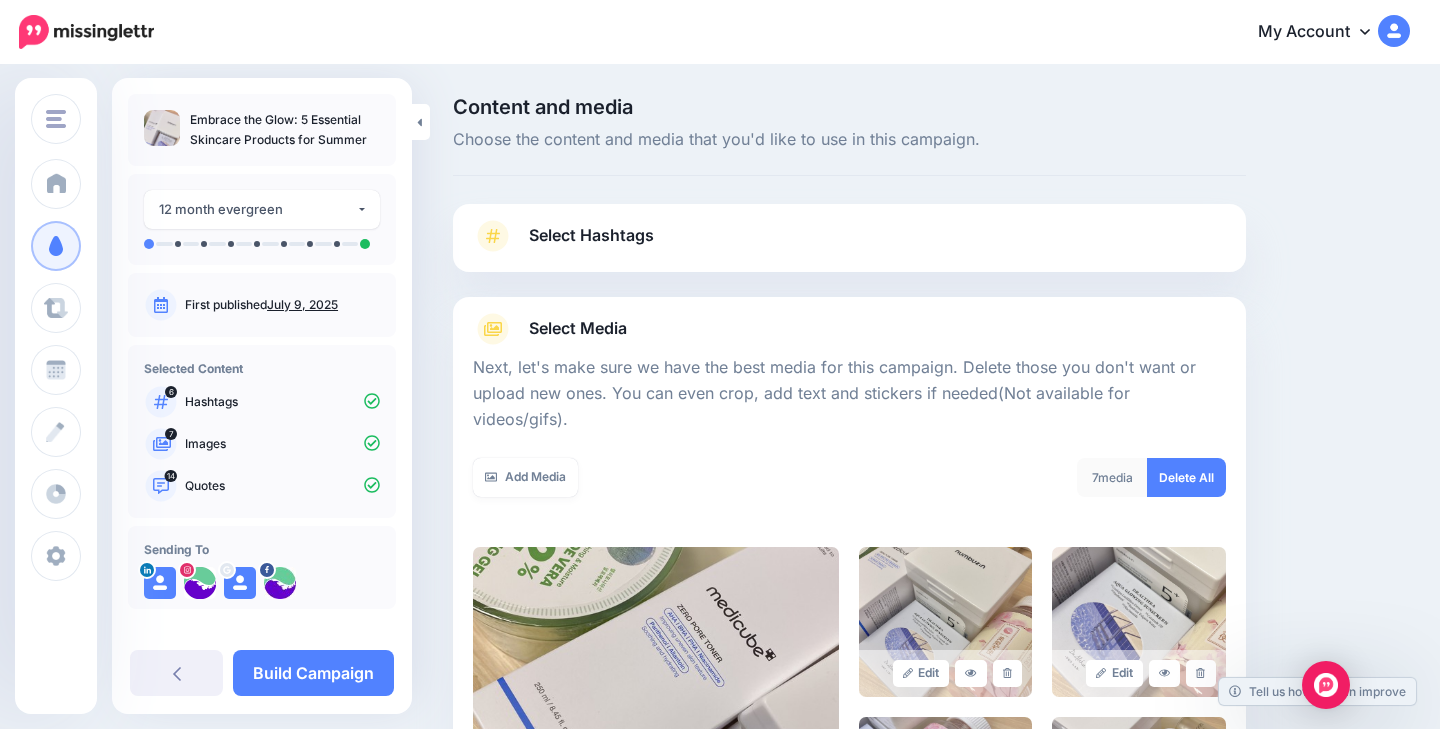 scroll, scrollTop: 0, scrollLeft: 0, axis: both 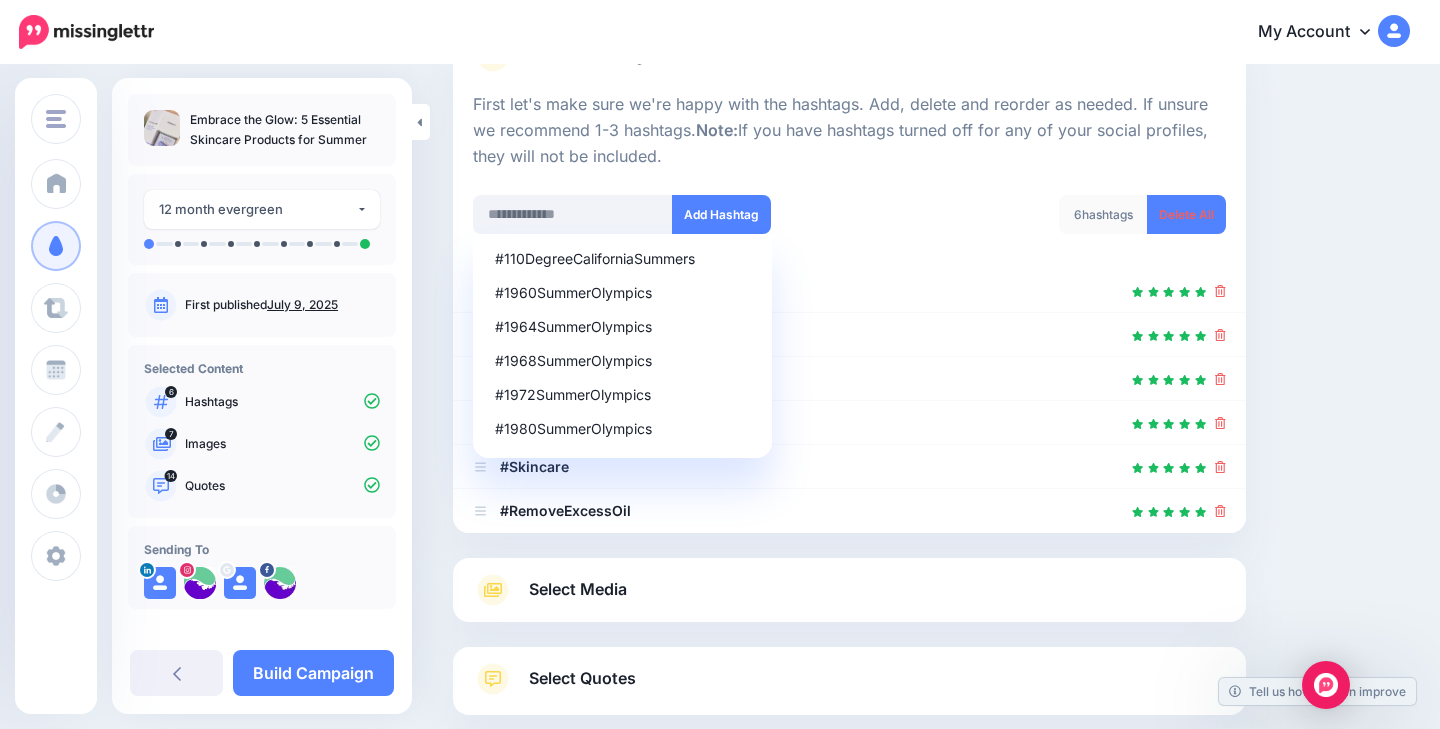 click on "Content and media
Choose the content and media that you'd like to use in this campaign.
Select Hashtags
First let's make sure we're happy with the hashtags. Add, delete and reorder as needed. If unsure we recommend 1-3 hashtags.  Note:  If you have hashtags turned off for any of your social profiles, they will not be included.
#110DegreeCaliforniaSummers #1960SummerOlympics #1964SummerOlympics #1968SummerOlympics #1972SummerOlympics 6" at bounding box center [931, 366] 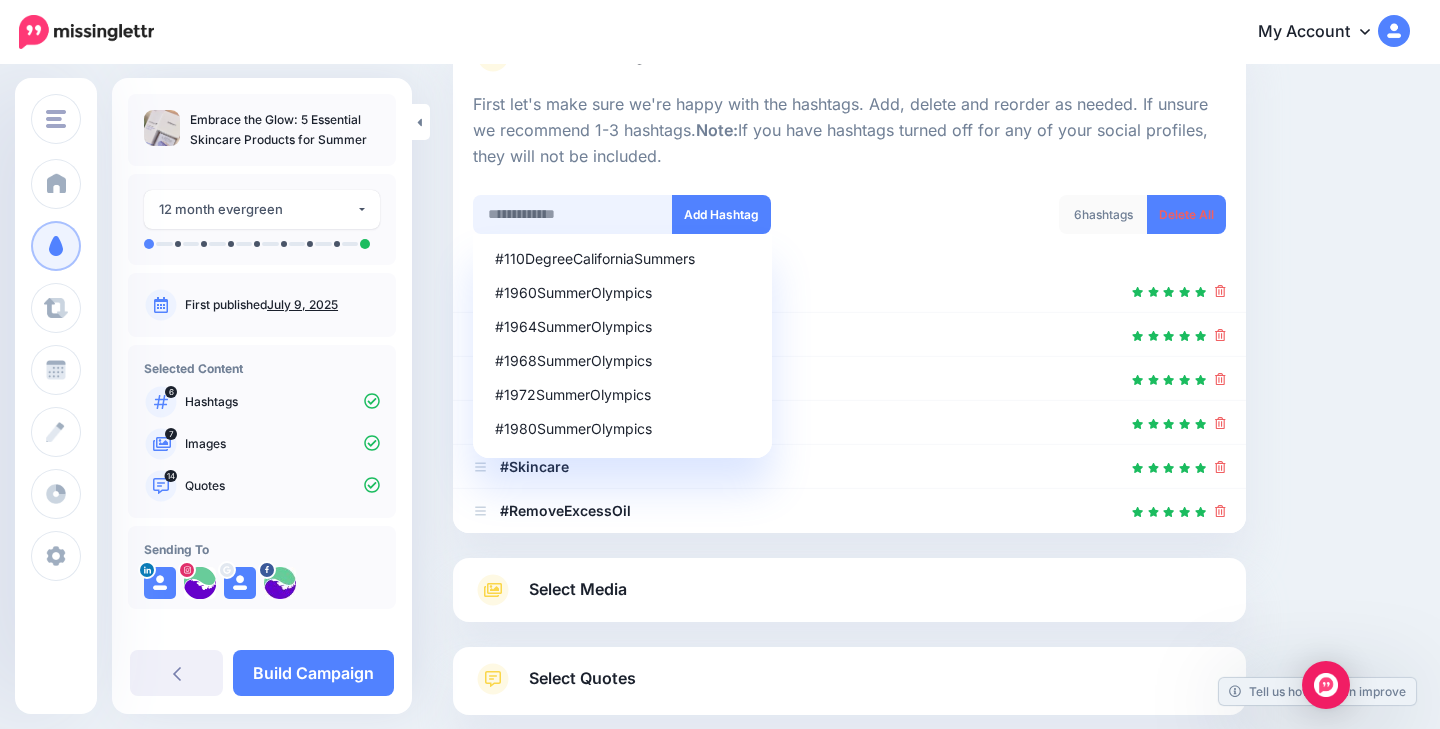 click at bounding box center (573, 214) 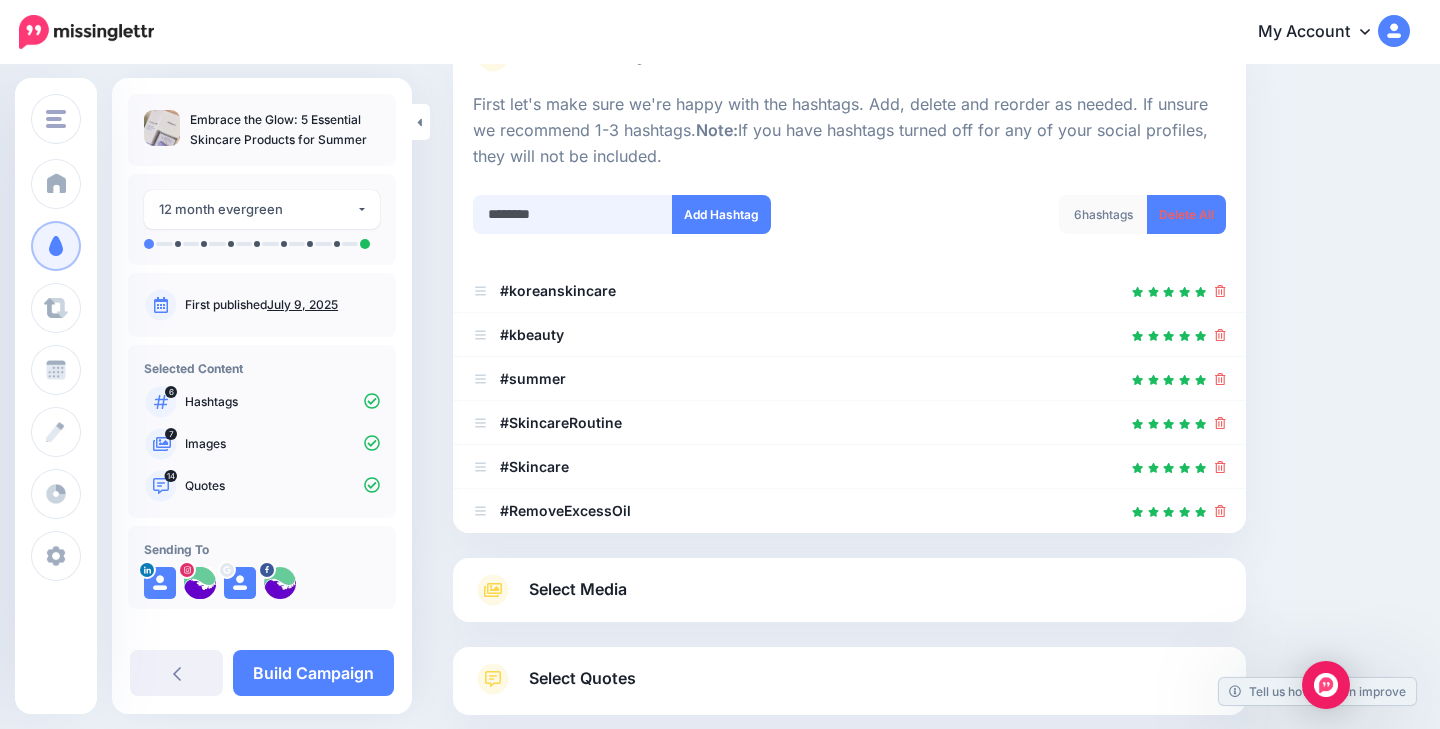 type on "*********" 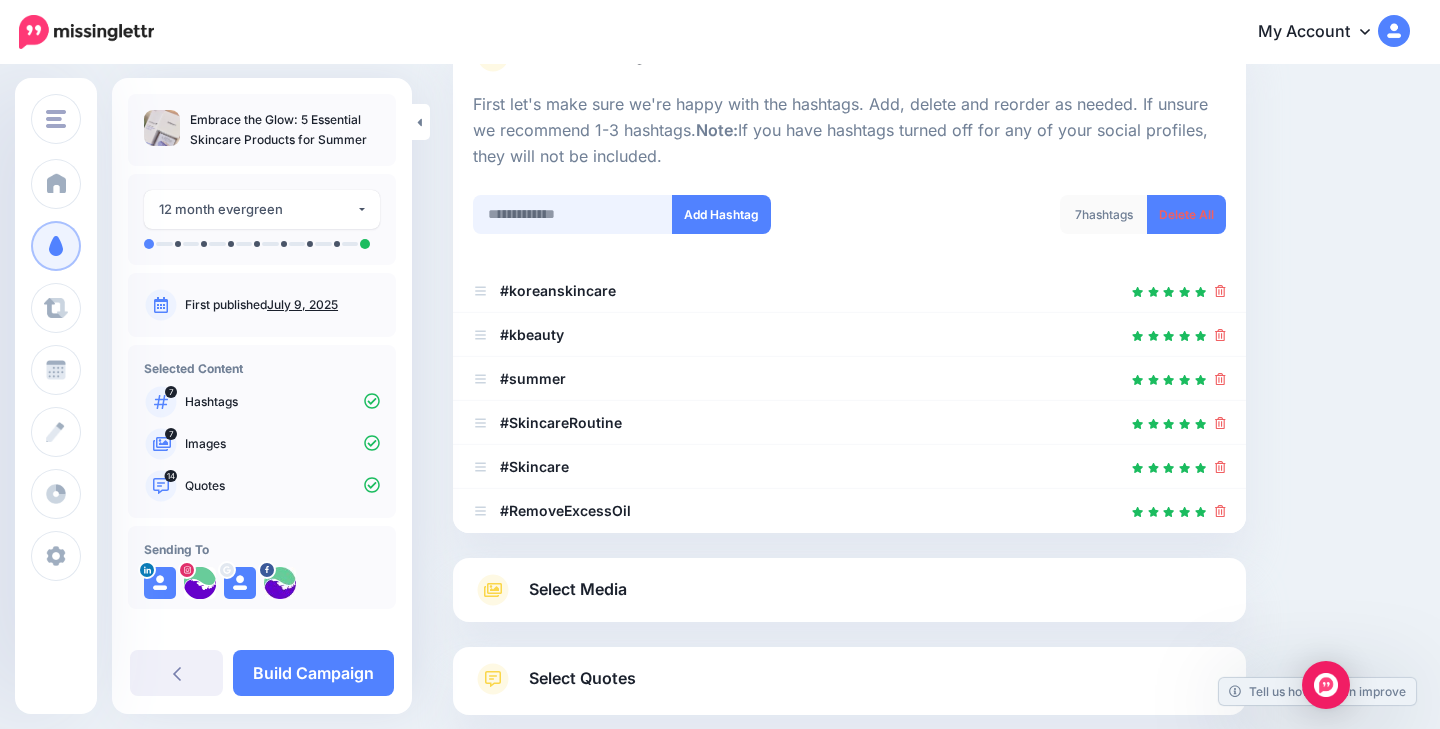 click at bounding box center (573, 214) 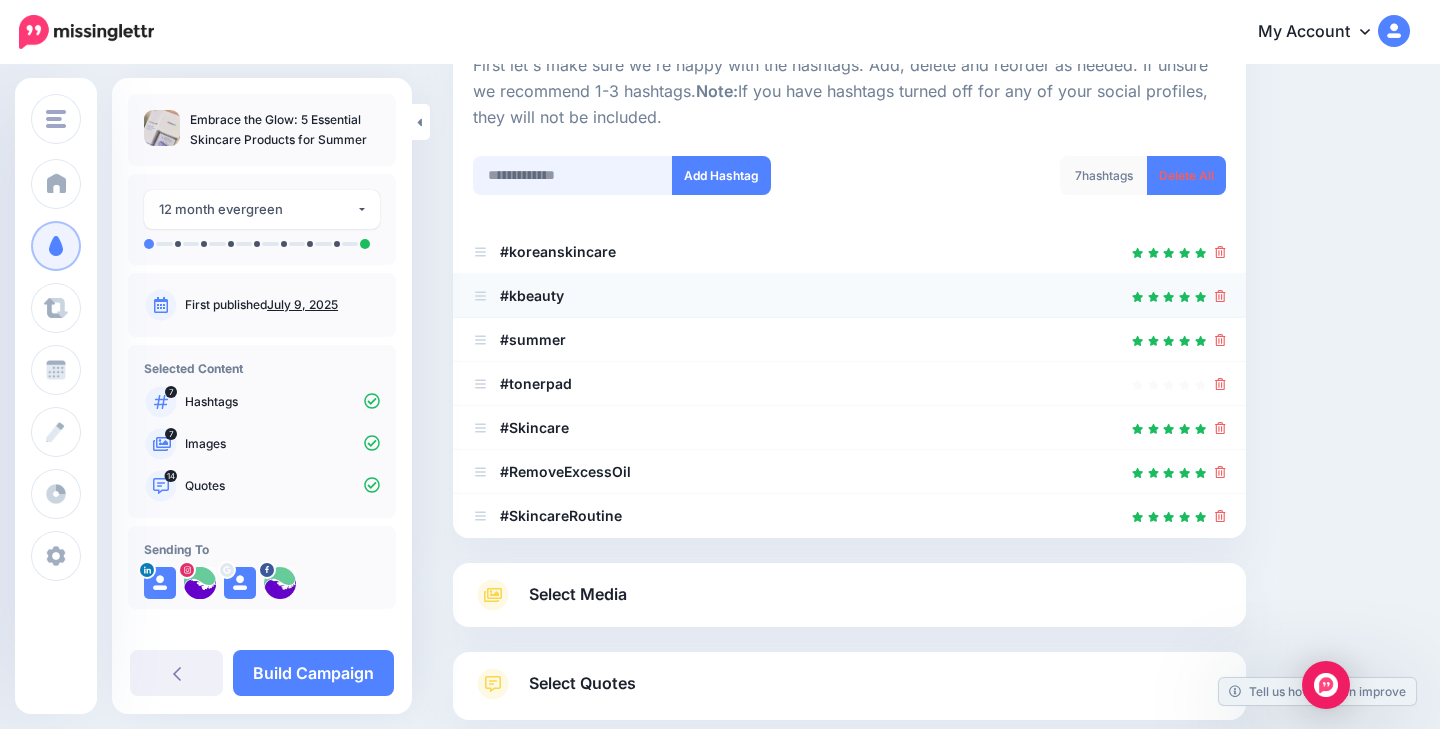 scroll, scrollTop: 170, scrollLeft: 0, axis: vertical 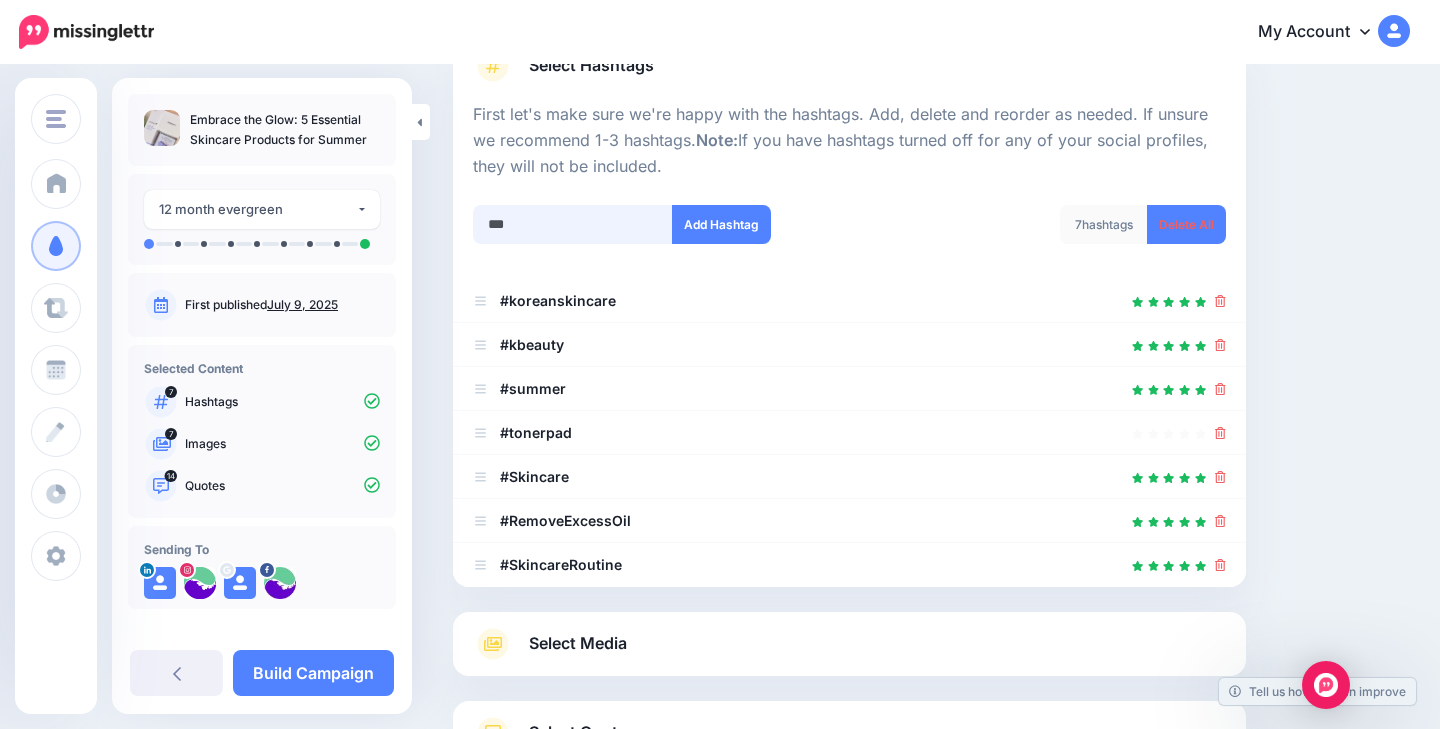 type on "****" 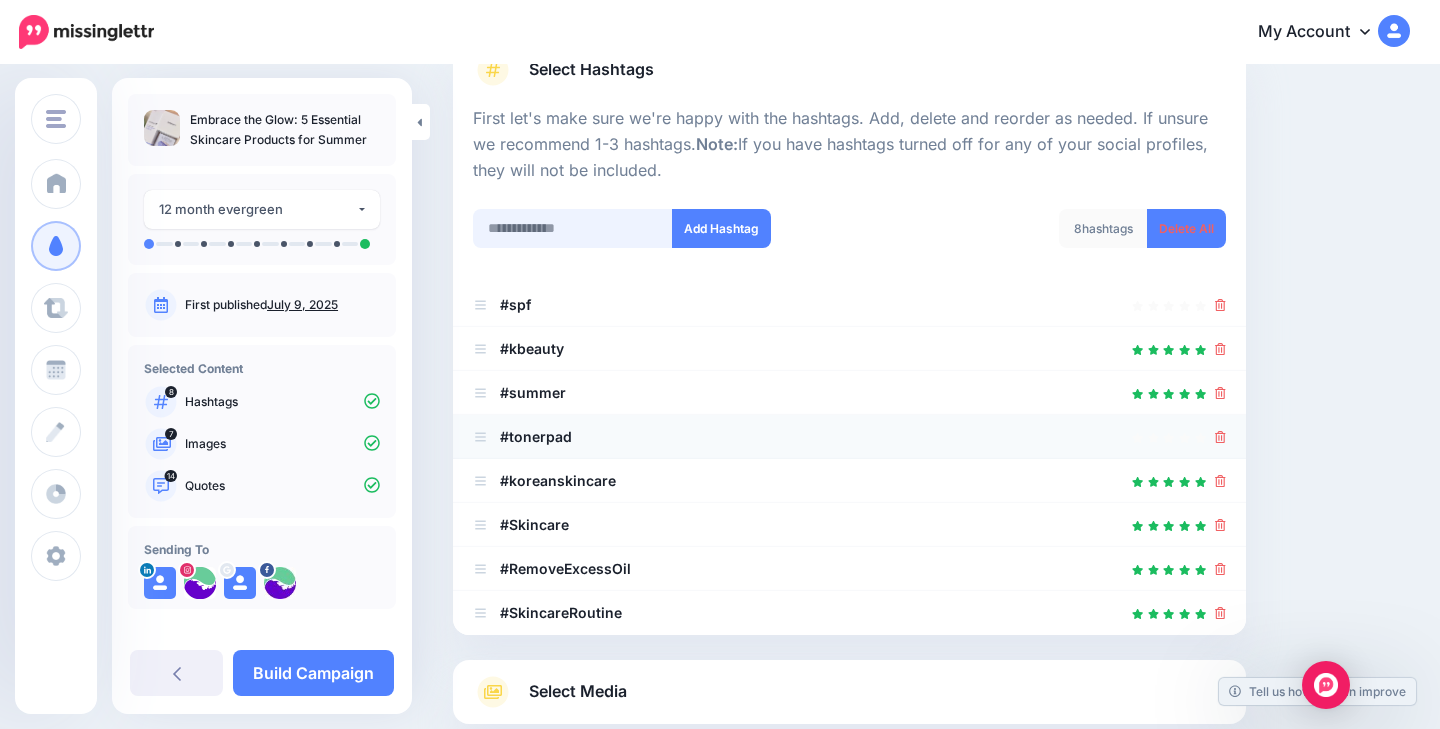 scroll, scrollTop: 159, scrollLeft: 0, axis: vertical 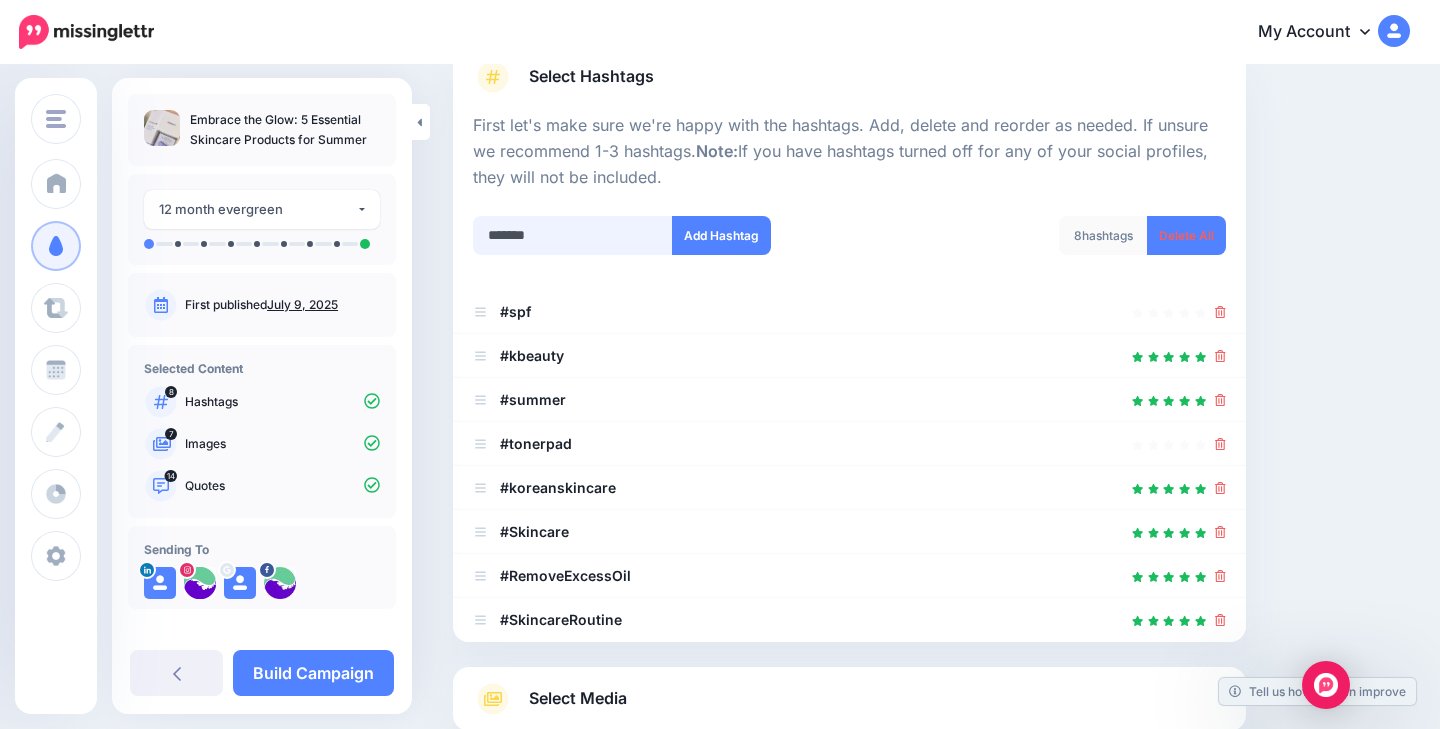 type on "********" 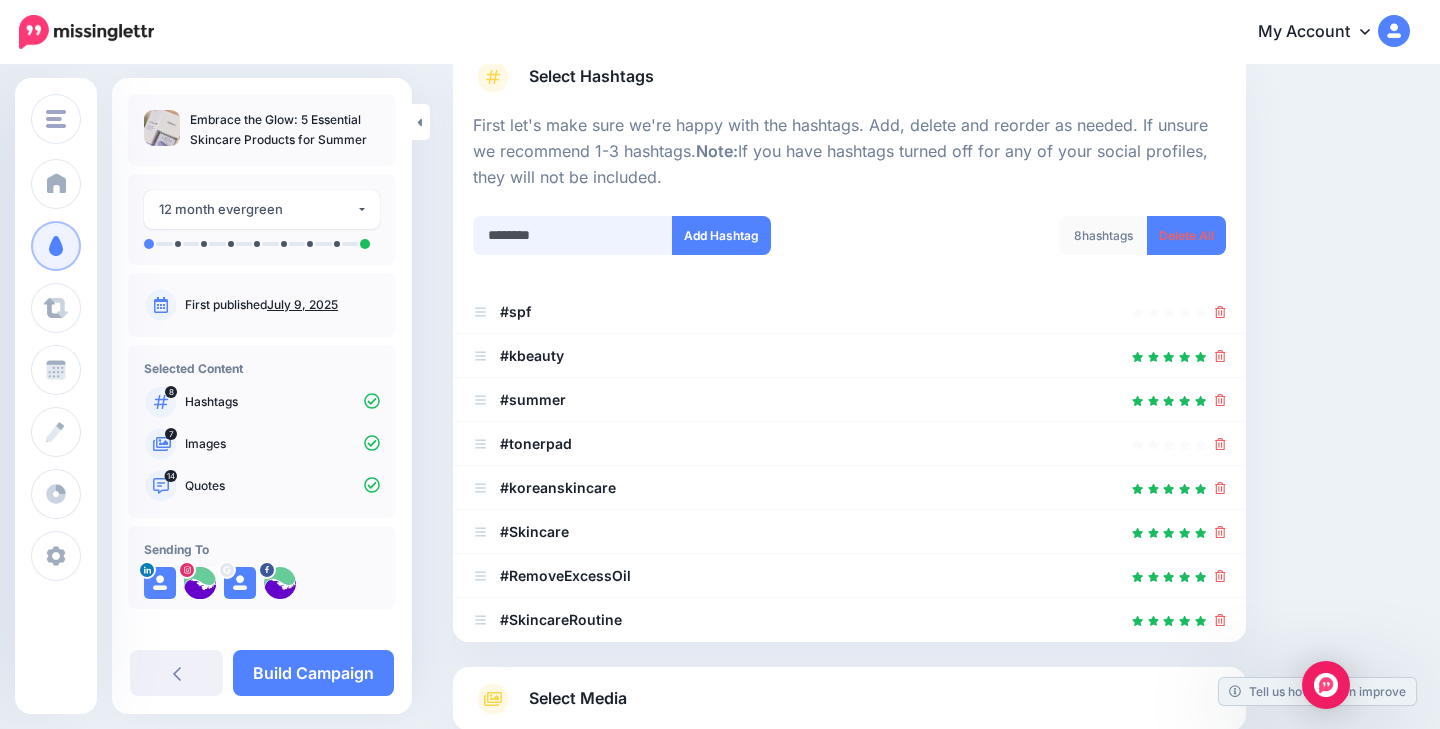 type 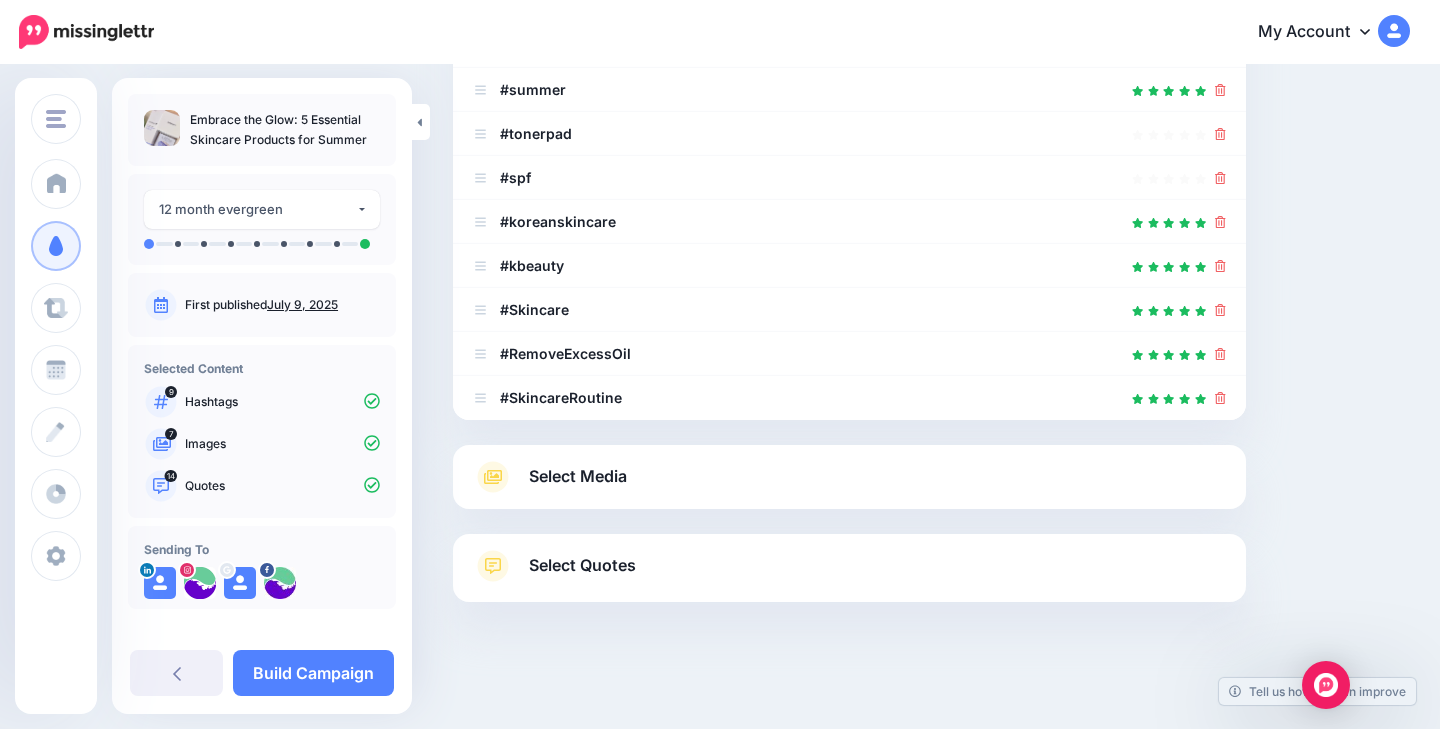 scroll, scrollTop: 424, scrollLeft: 0, axis: vertical 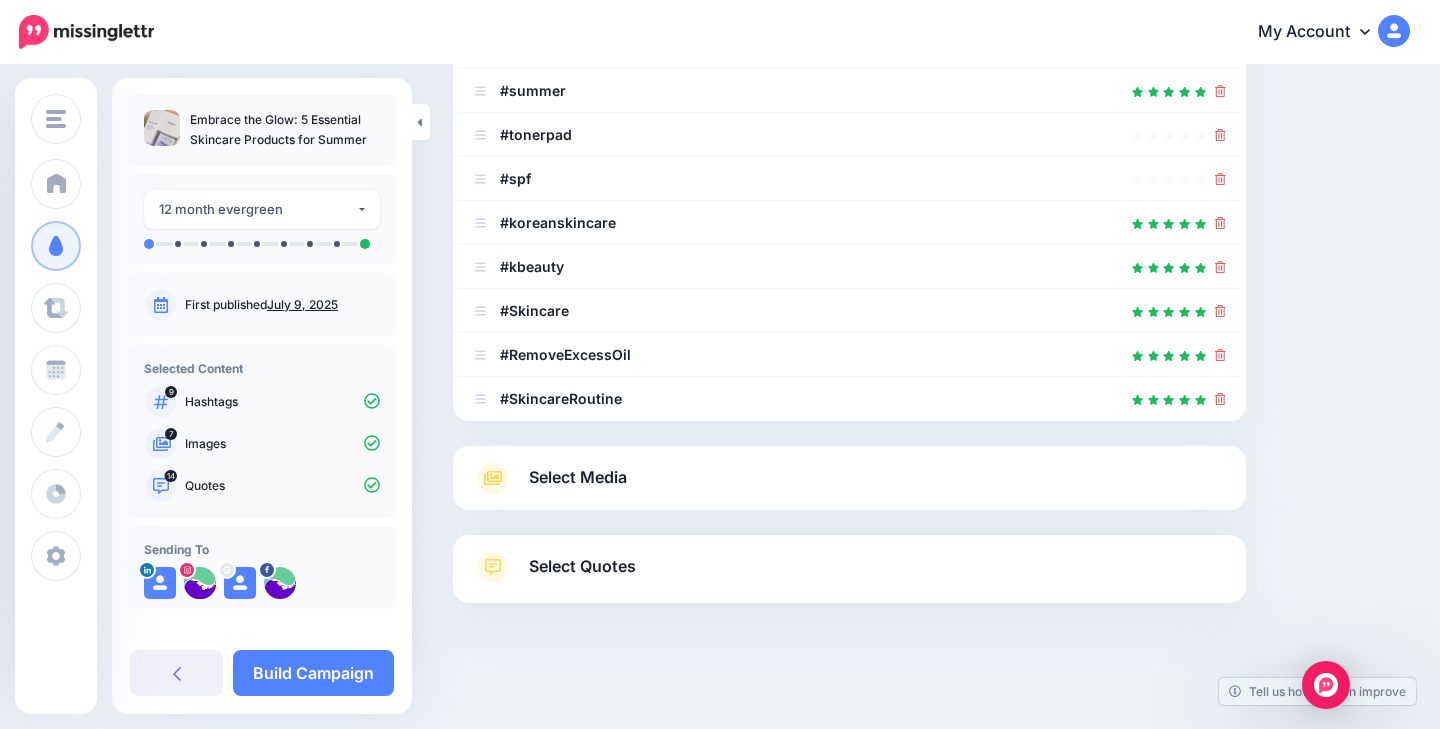 click on "Select Quotes" at bounding box center [849, 577] 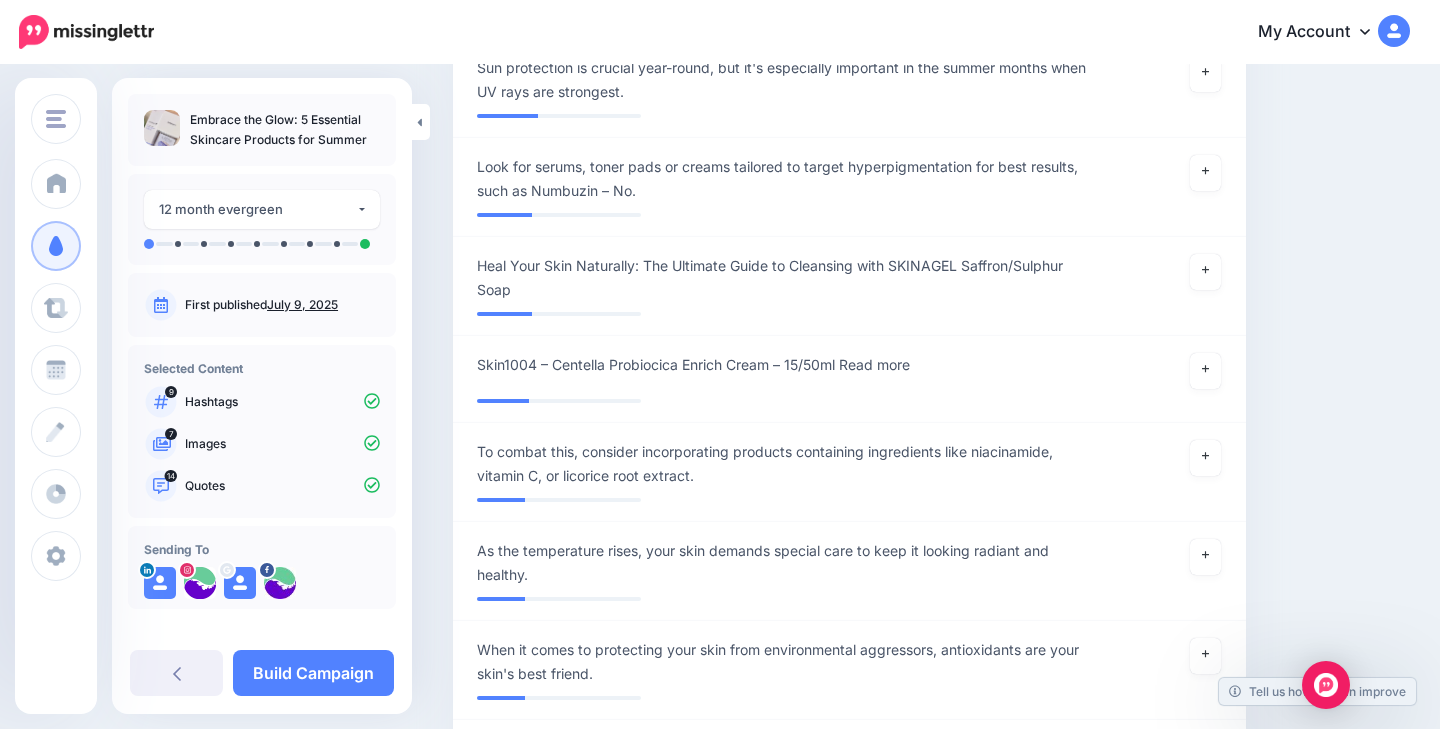 scroll, scrollTop: 3792, scrollLeft: 0, axis: vertical 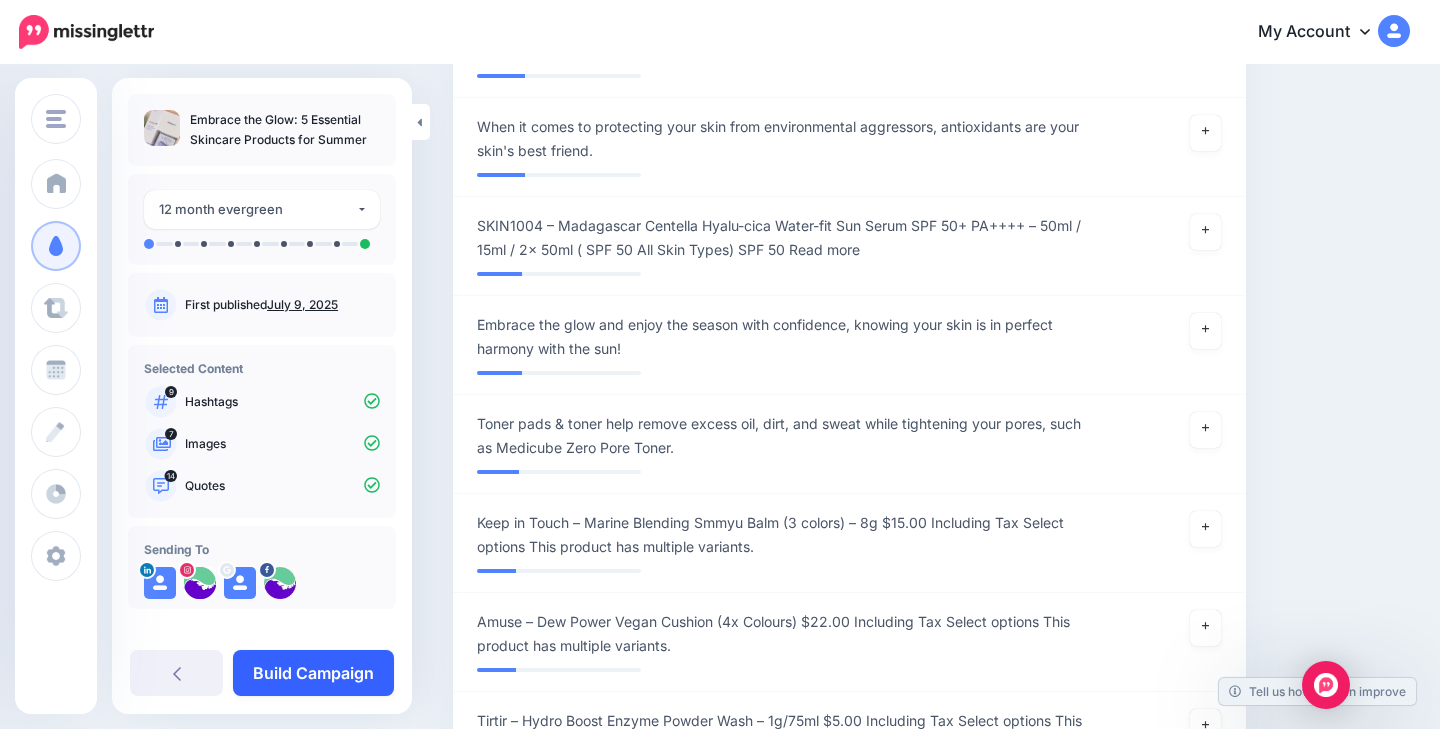 click on "Build Campaign" at bounding box center (313, 673) 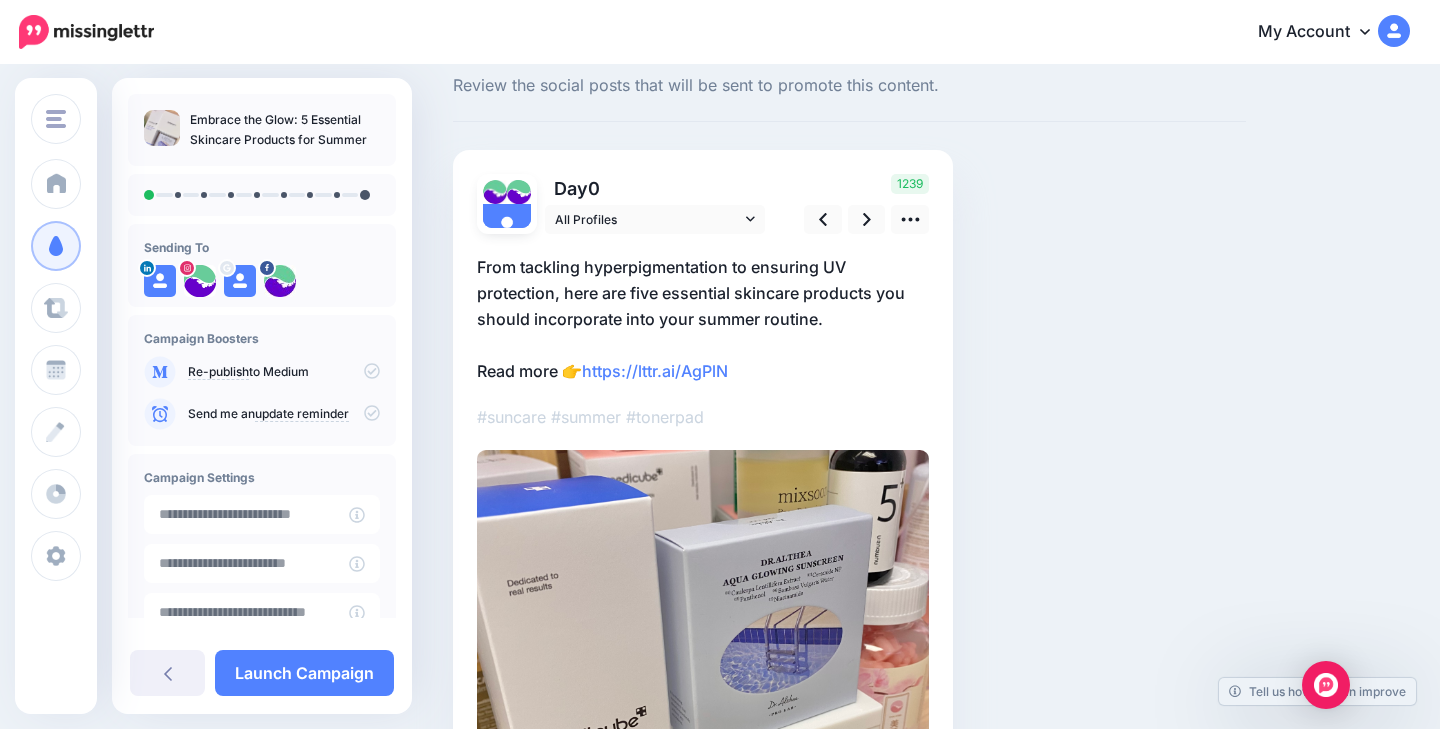scroll, scrollTop: 79, scrollLeft: 0, axis: vertical 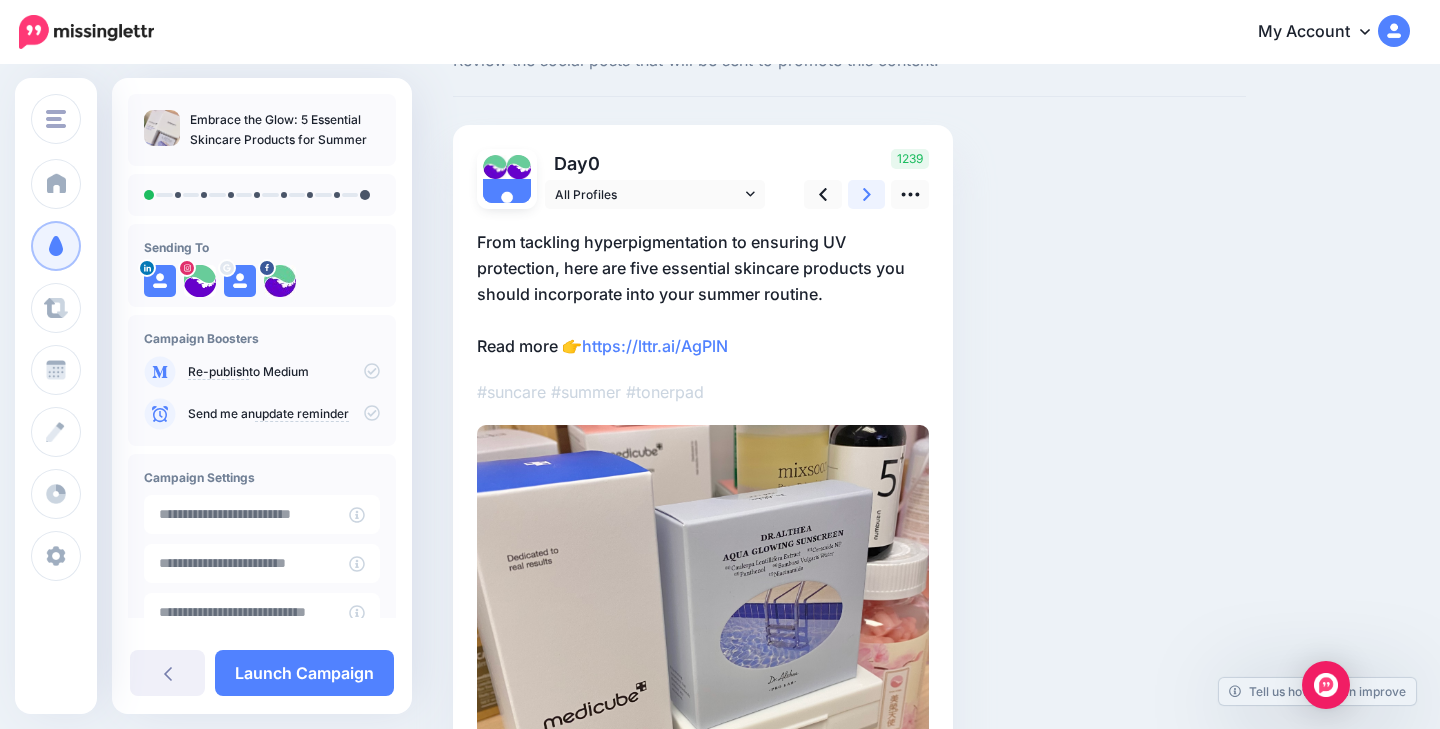 click at bounding box center [867, 194] 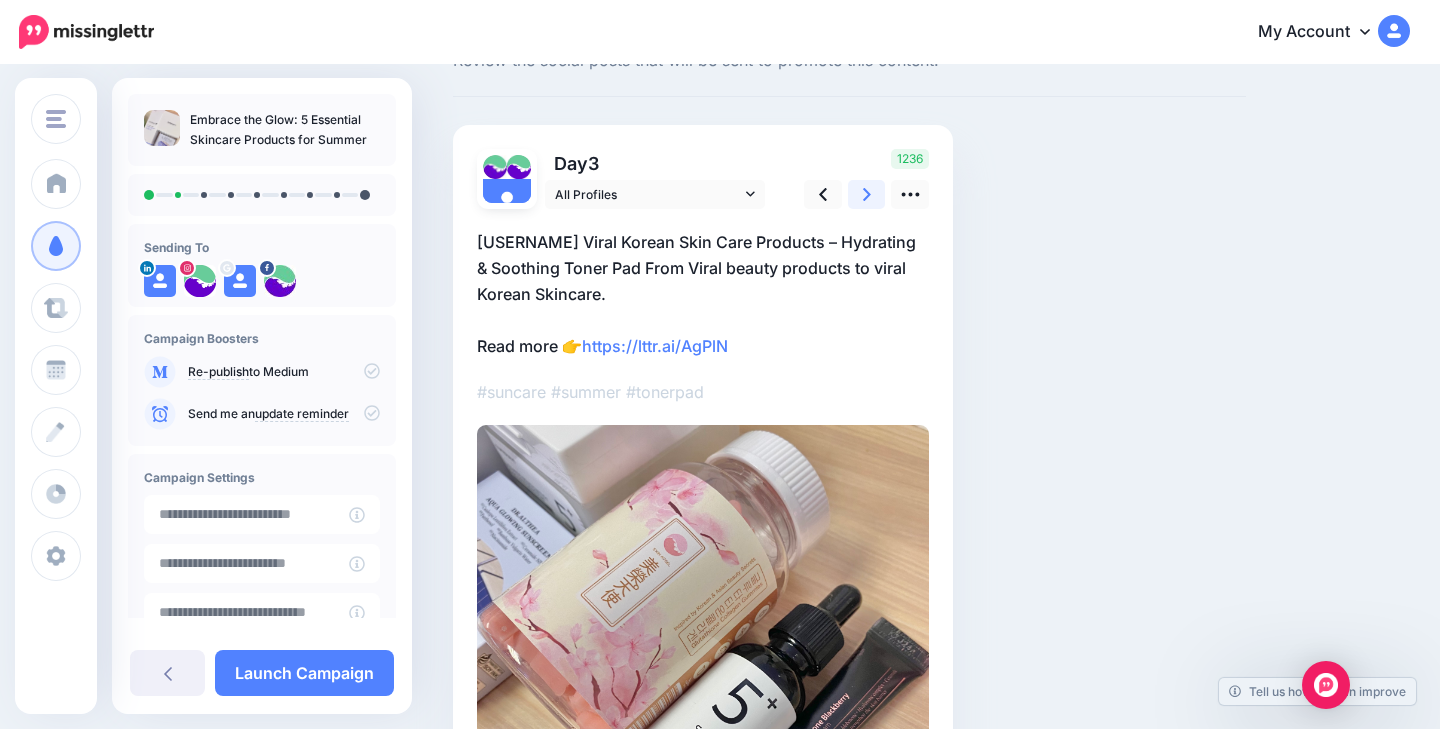 click 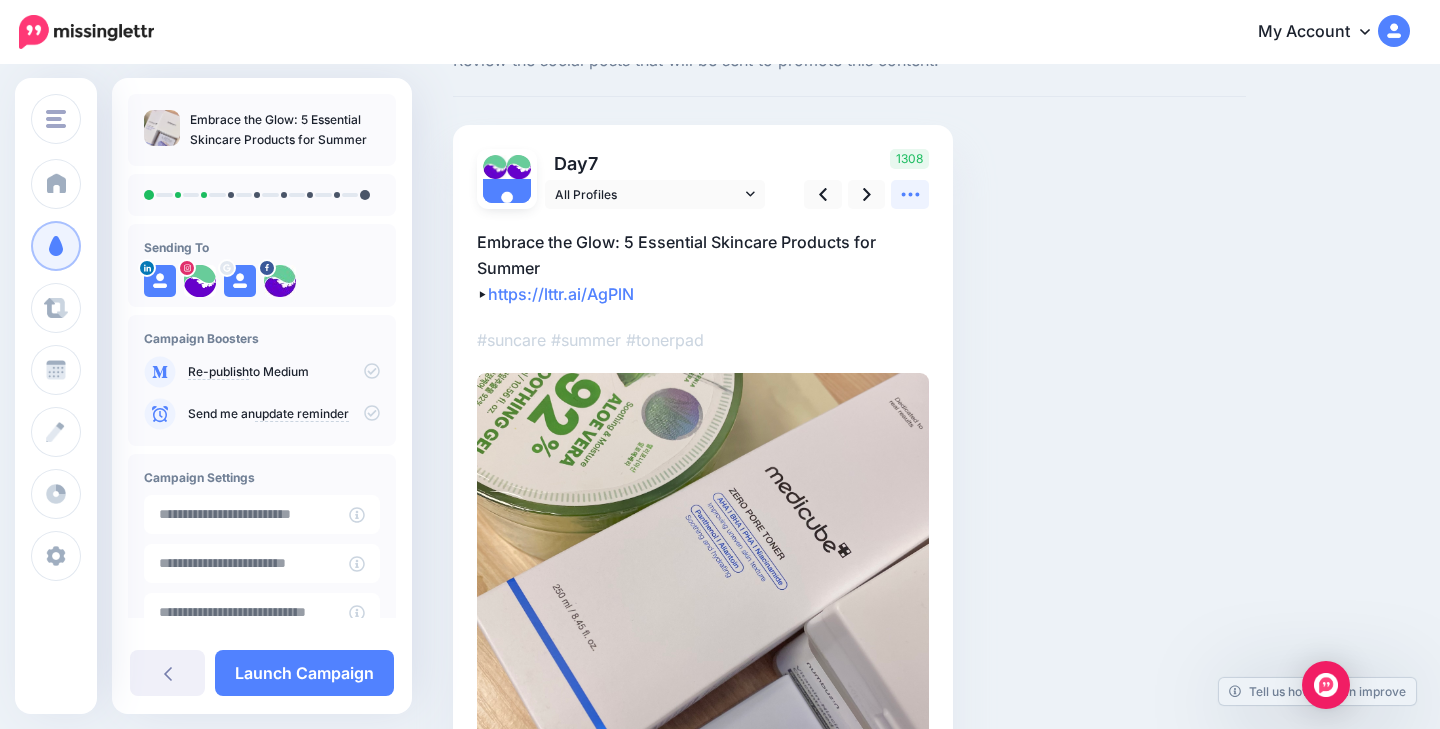 click 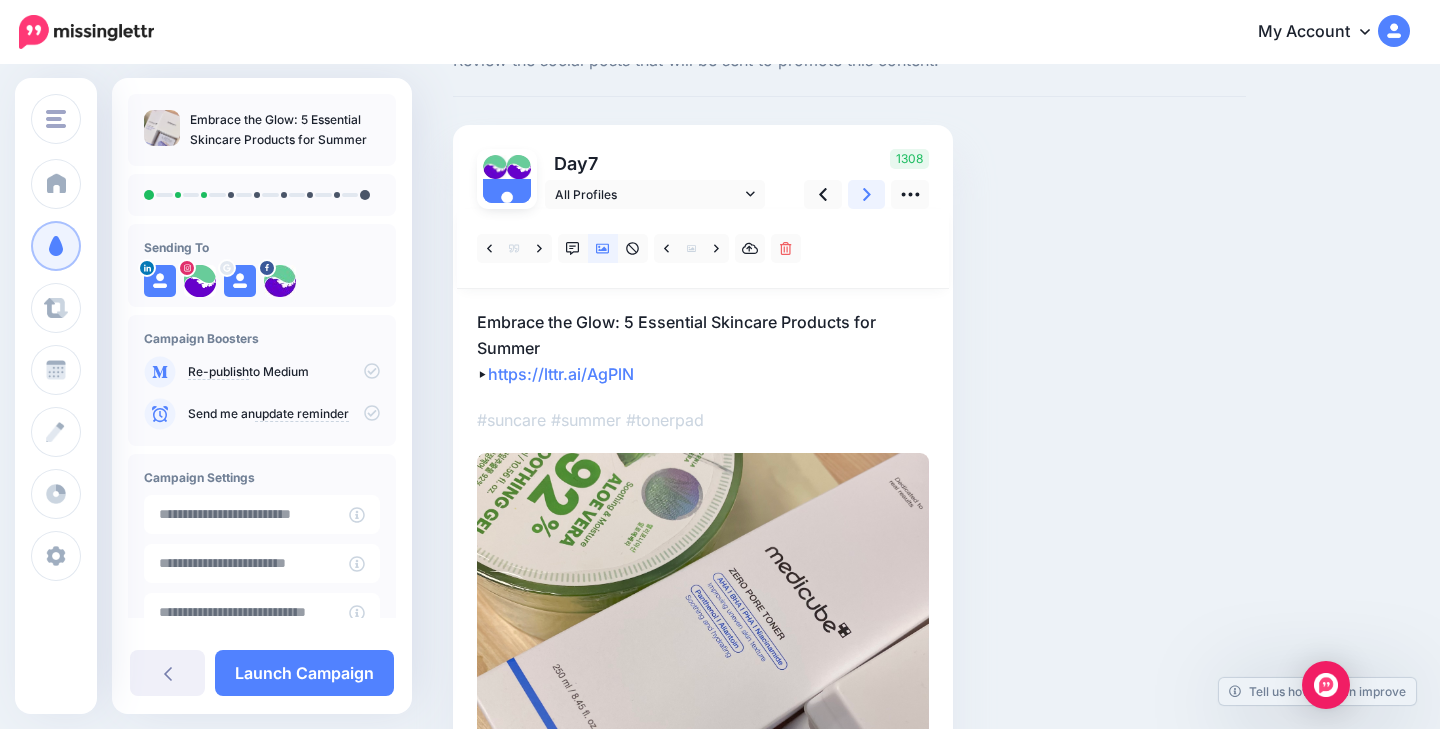 click at bounding box center [867, 194] 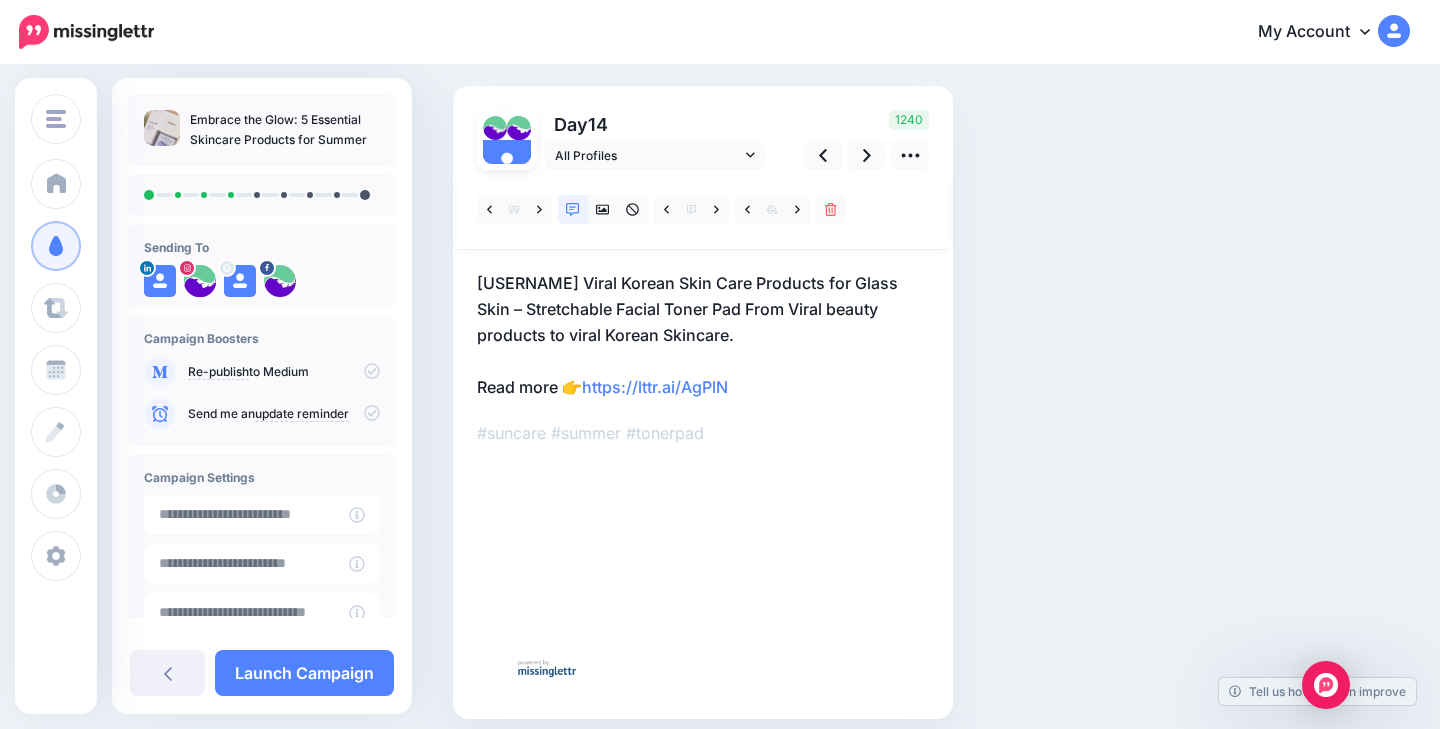 scroll, scrollTop: 119, scrollLeft: 0, axis: vertical 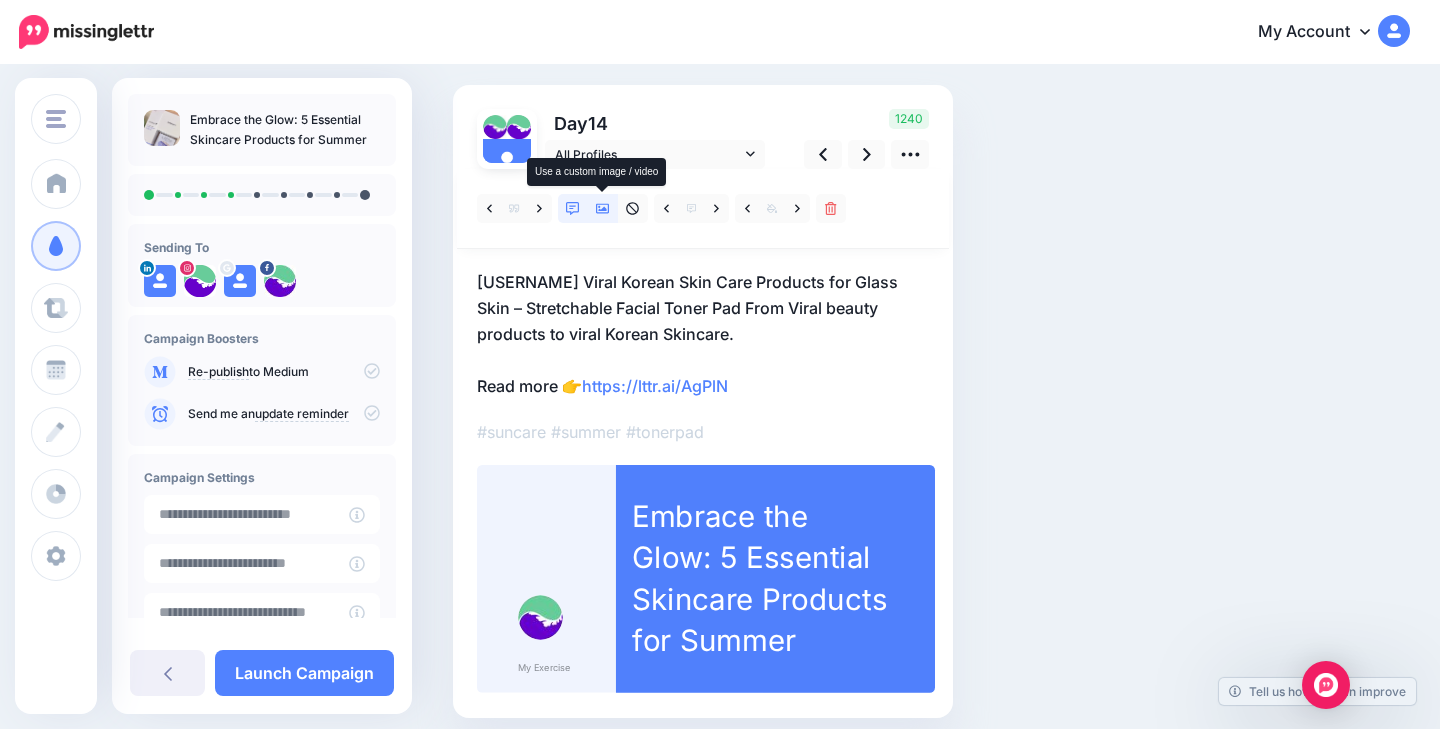 click 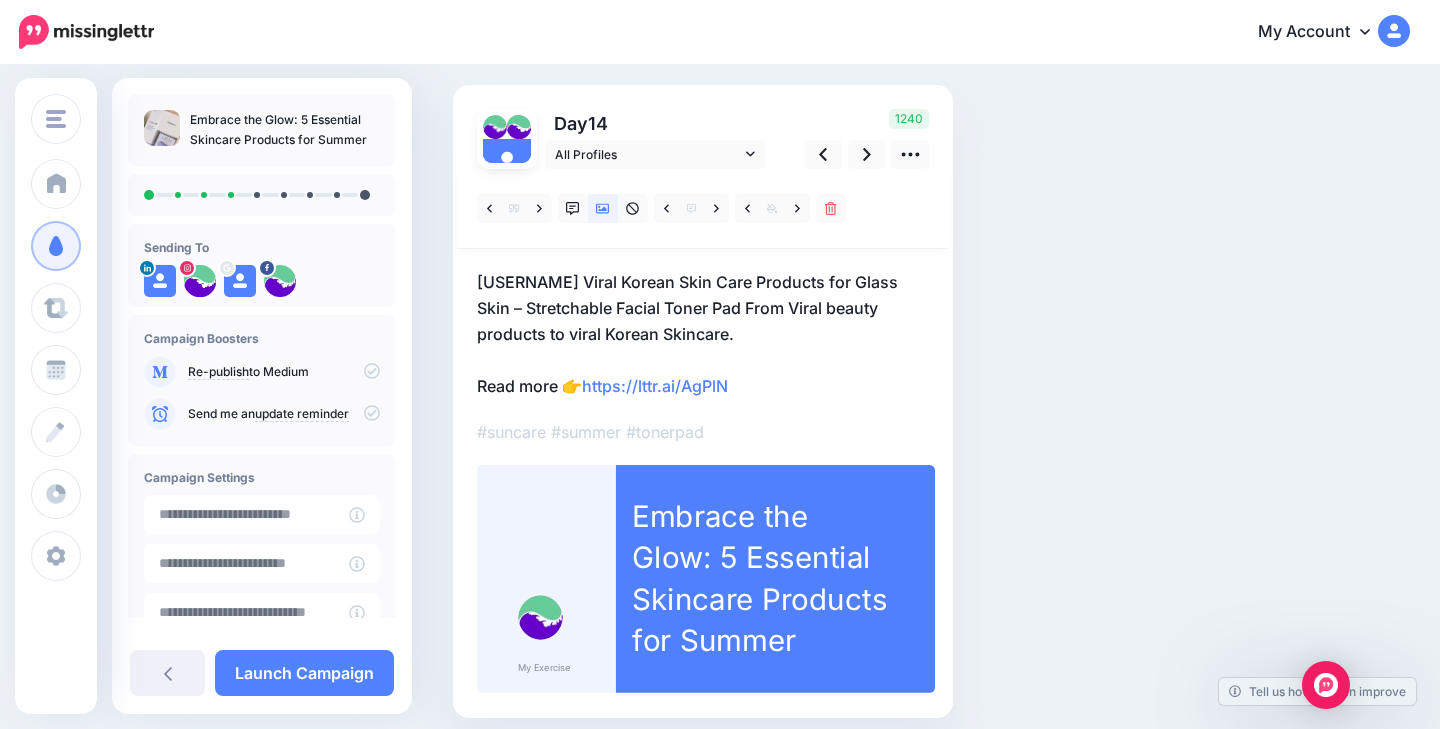 scroll, scrollTop: 0, scrollLeft: 0, axis: both 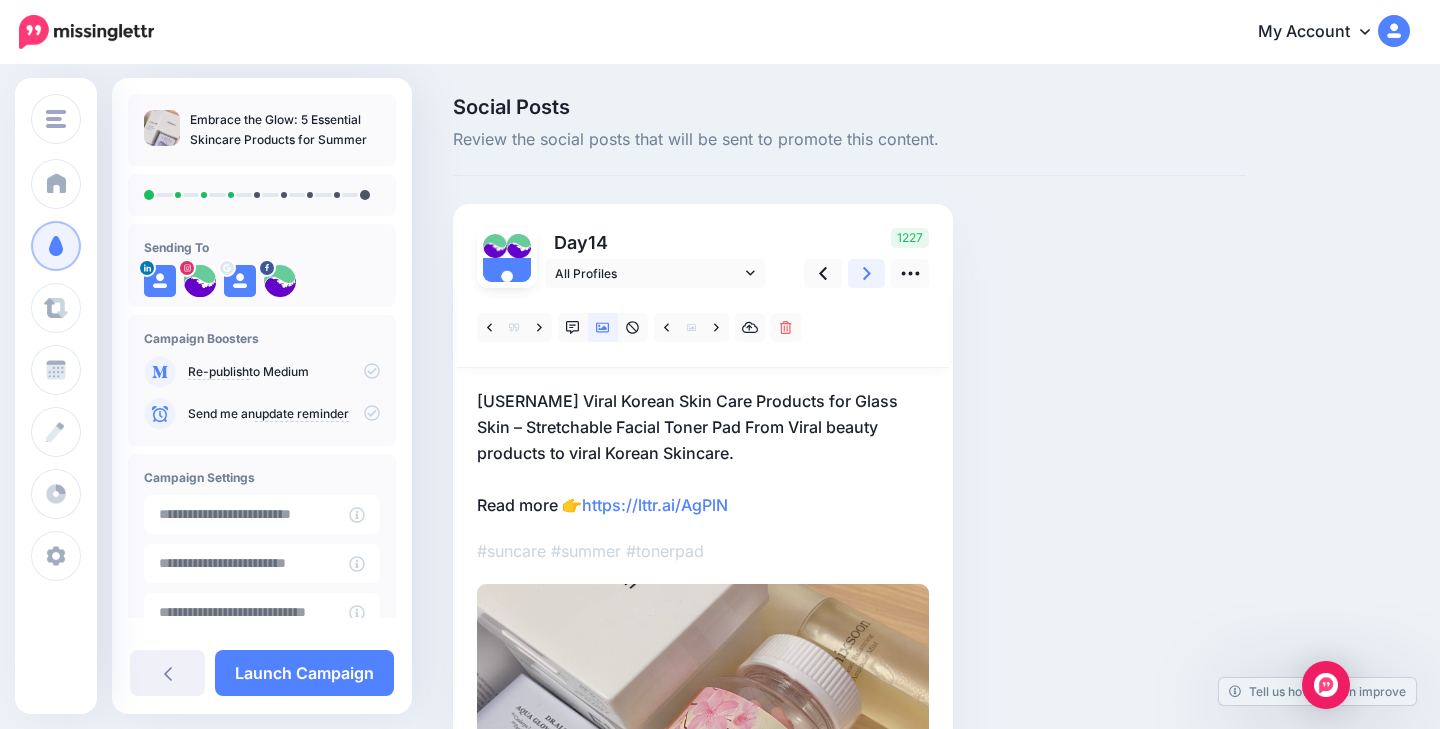 click 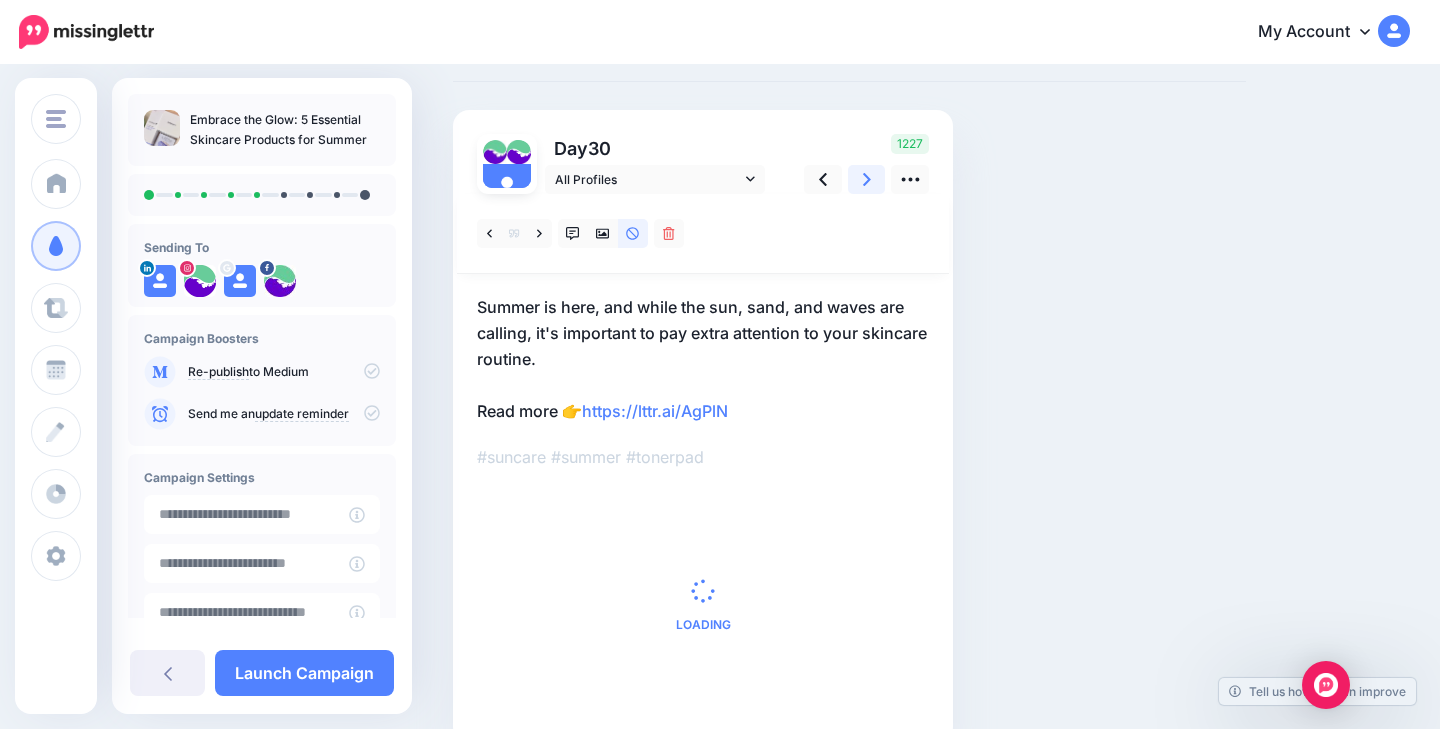 scroll, scrollTop: 186, scrollLeft: 0, axis: vertical 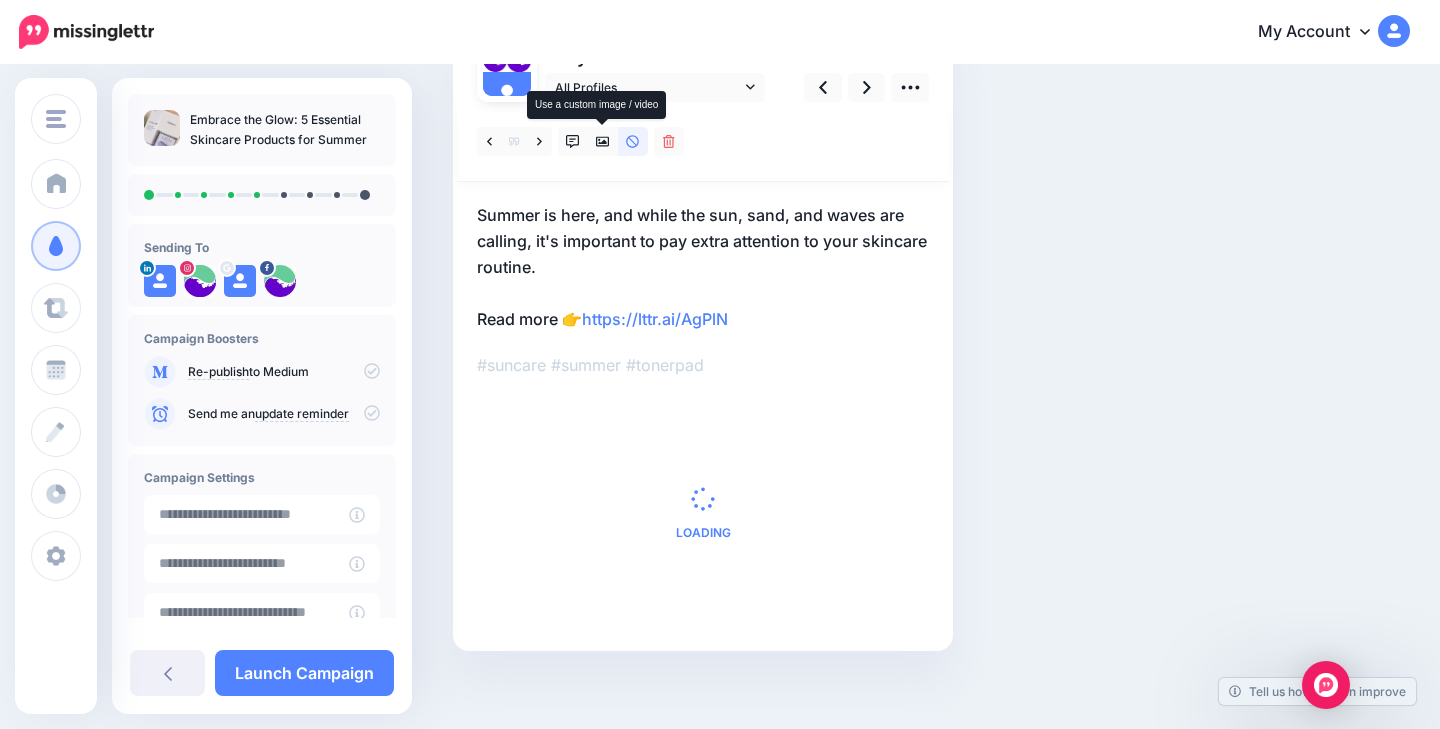 click on "Social Posts
Review the social posts that will be sent to promote this content.
Day  30" at bounding box center (849, 311) 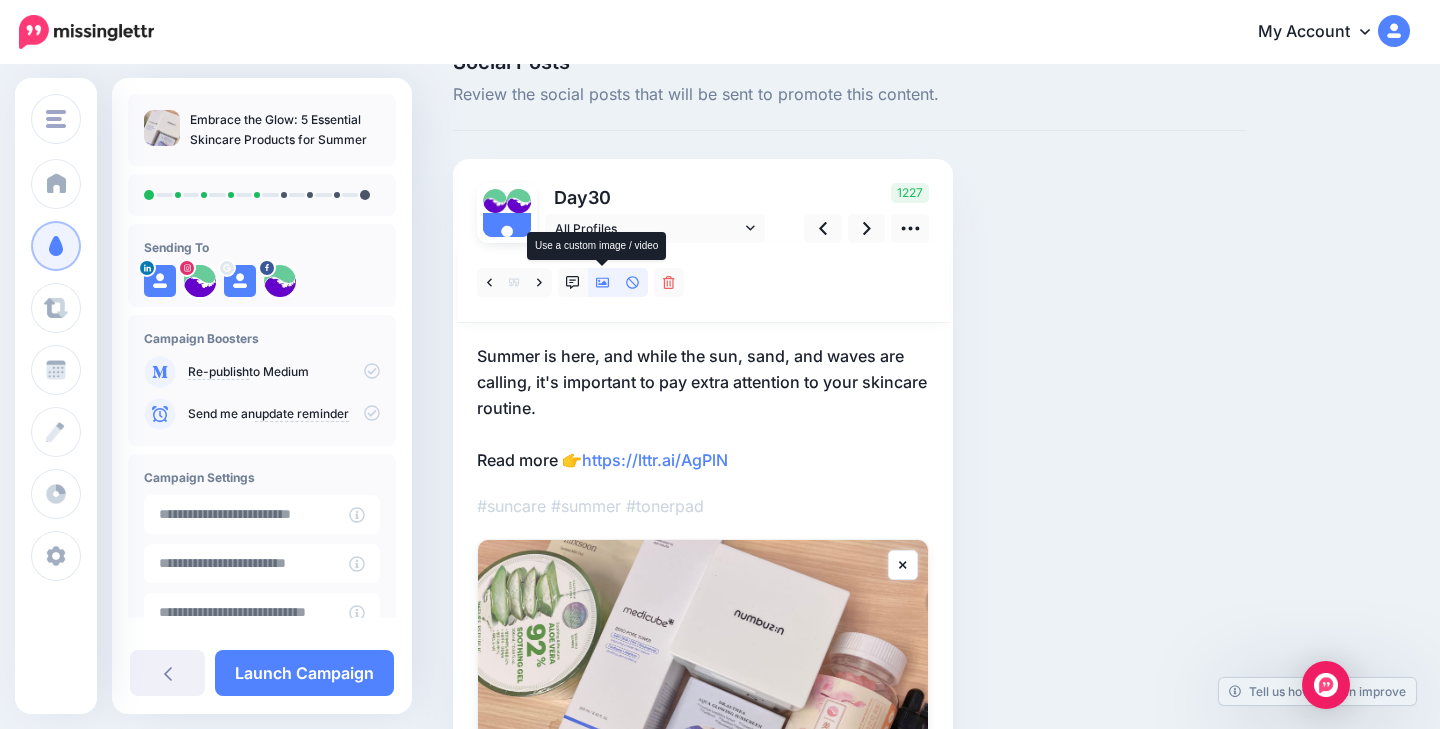 click 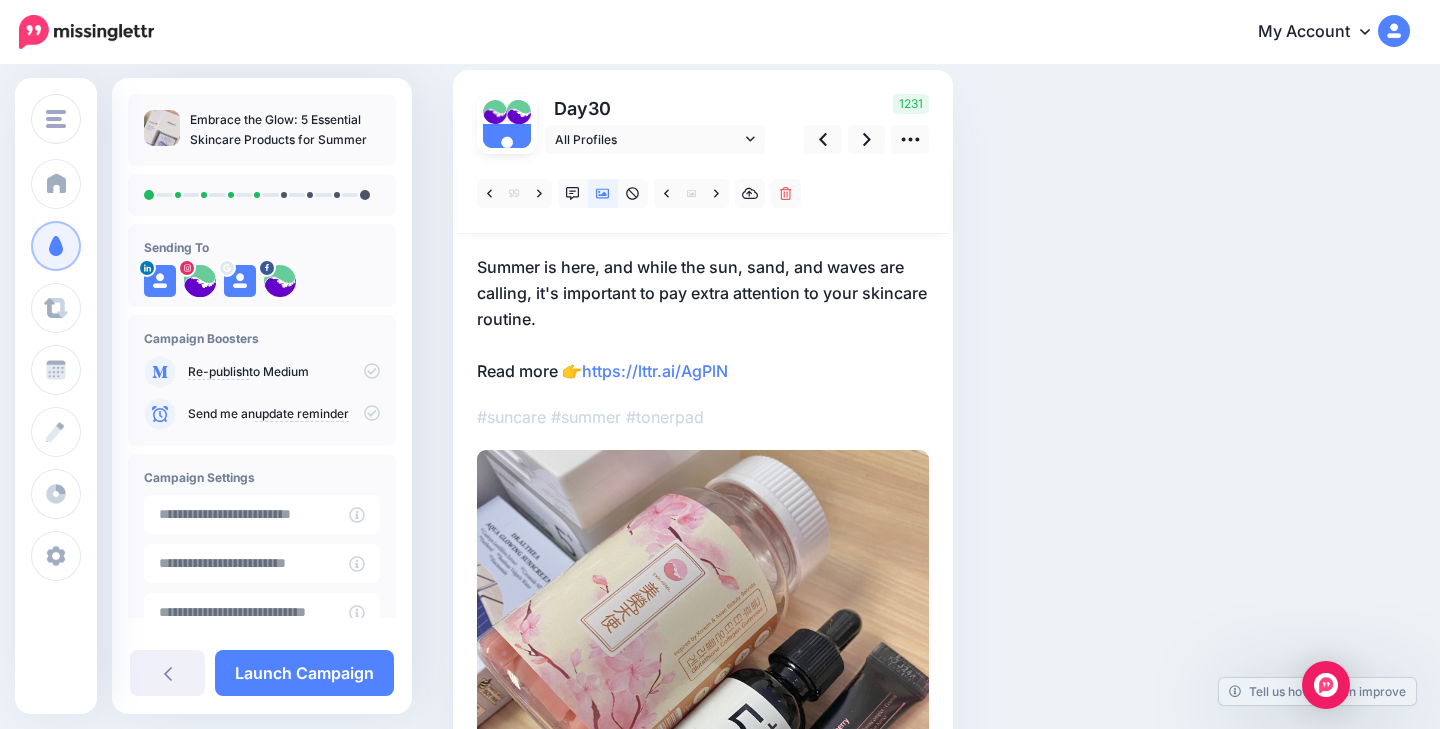 scroll, scrollTop: 209, scrollLeft: 0, axis: vertical 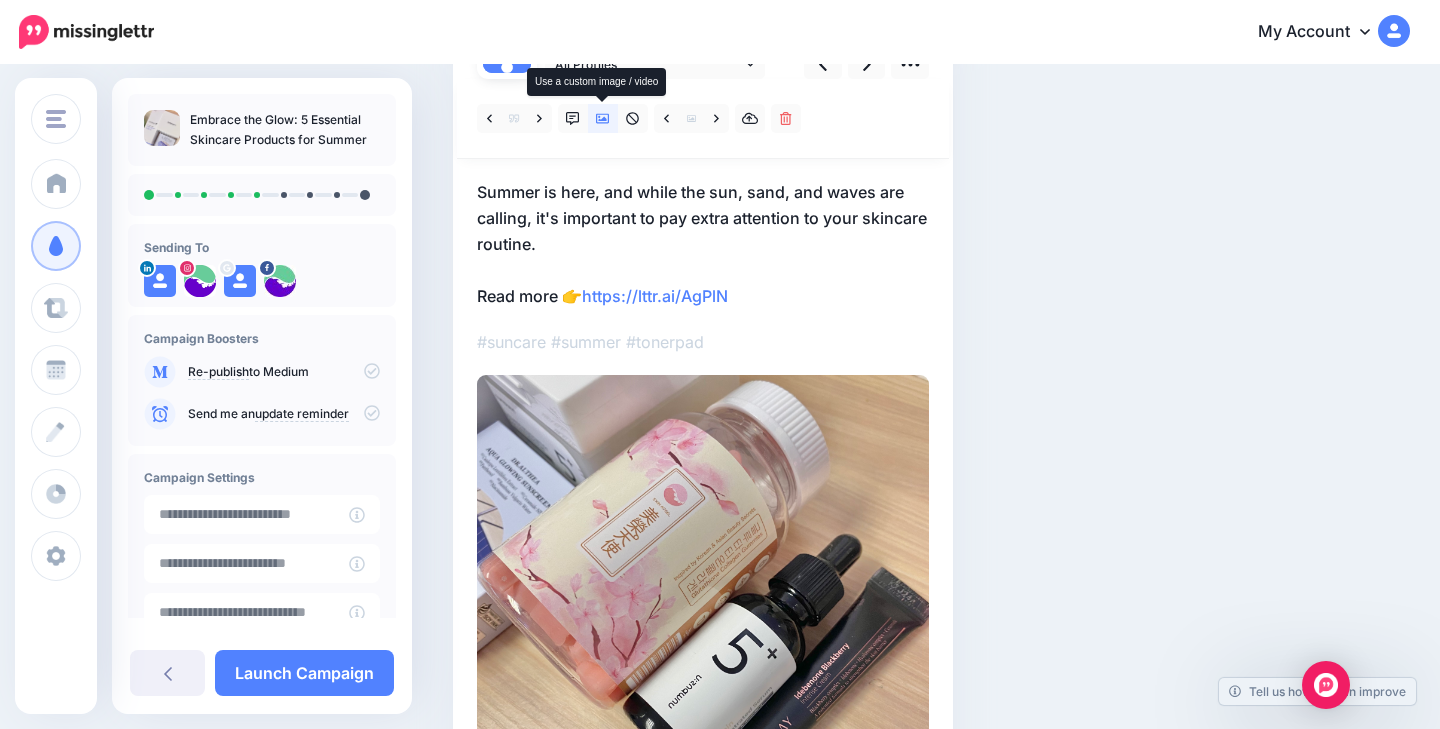 click 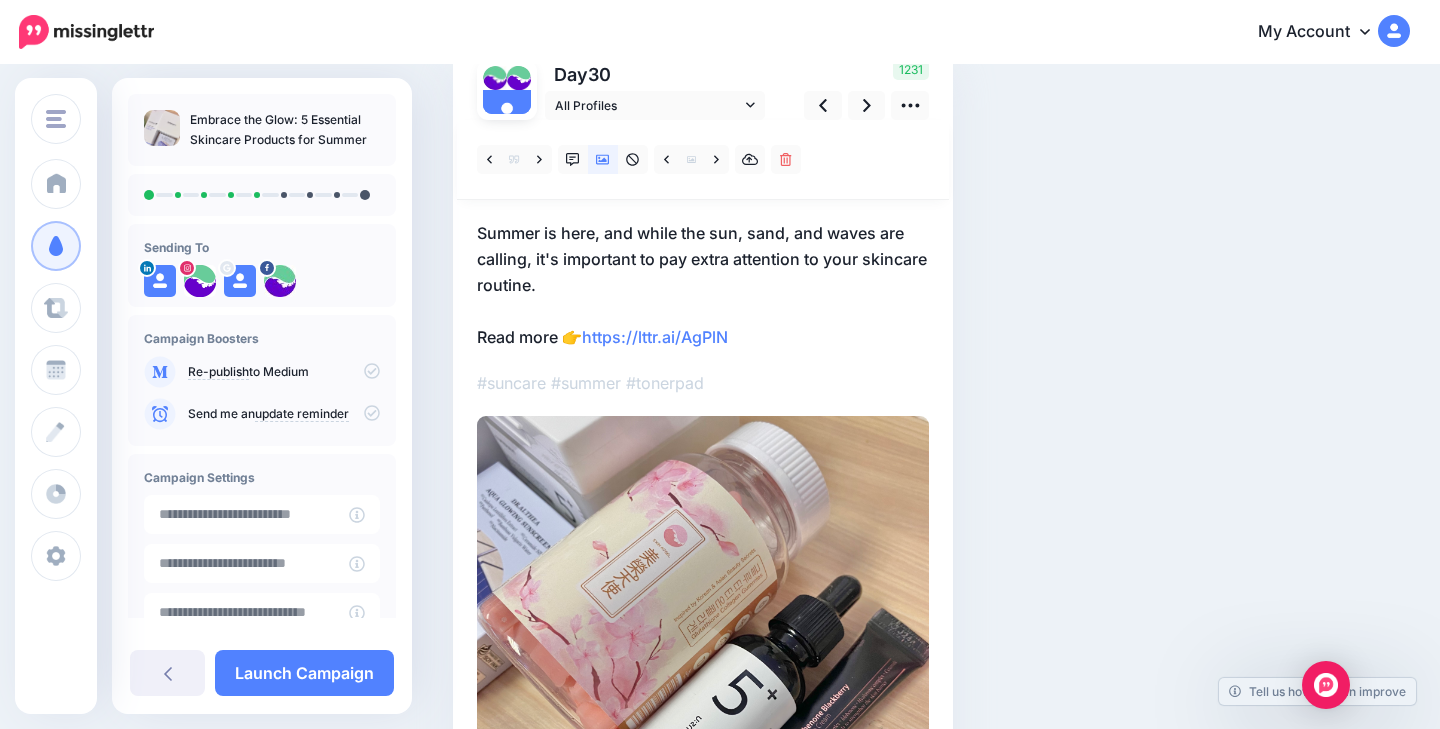 scroll, scrollTop: 167, scrollLeft: 0, axis: vertical 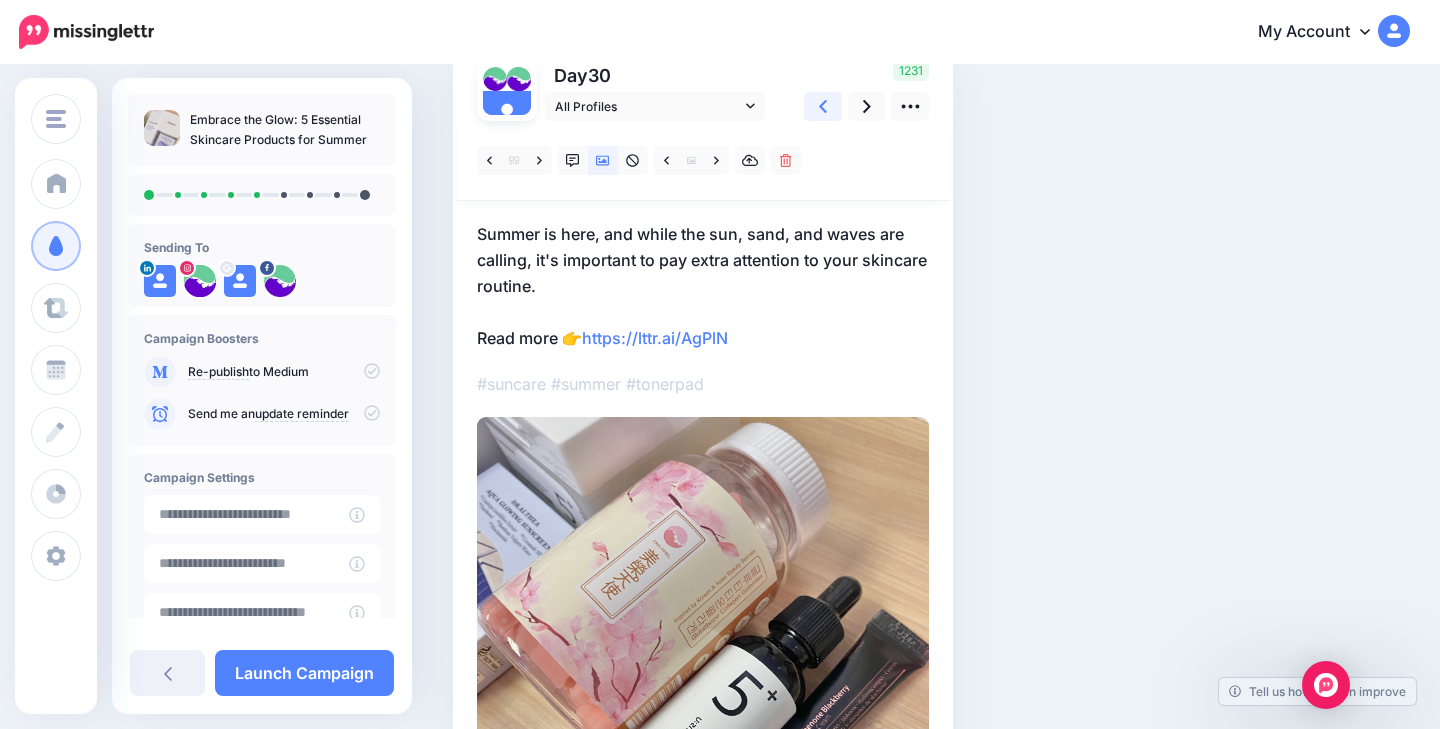 click 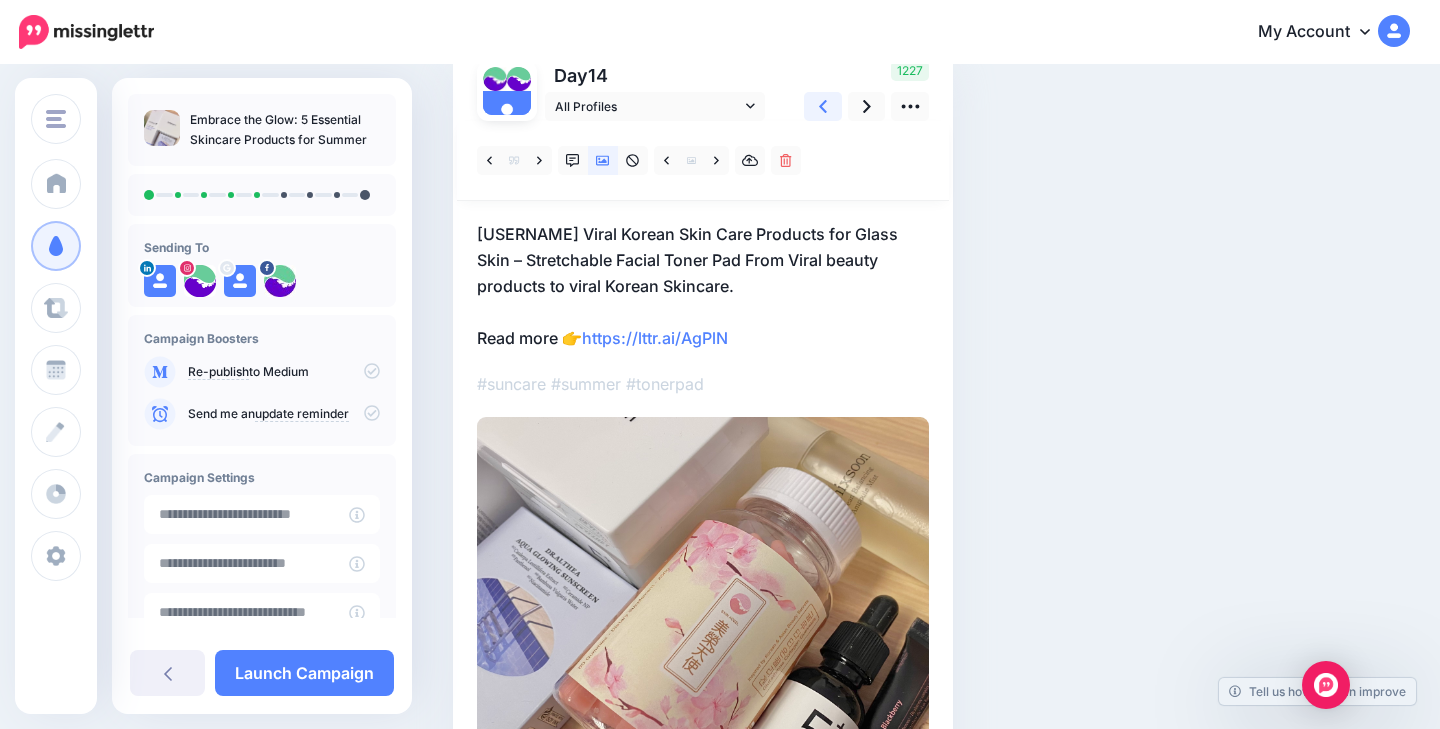 click 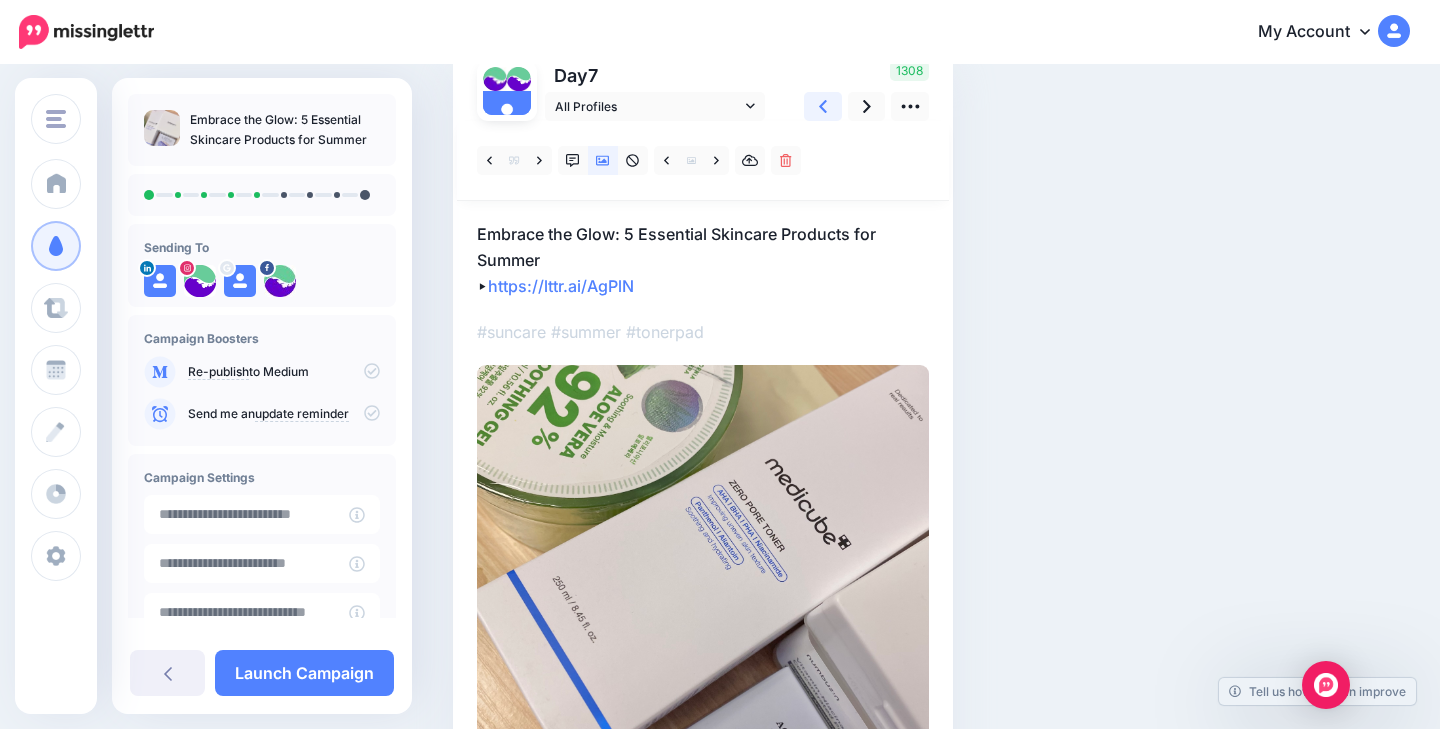 click 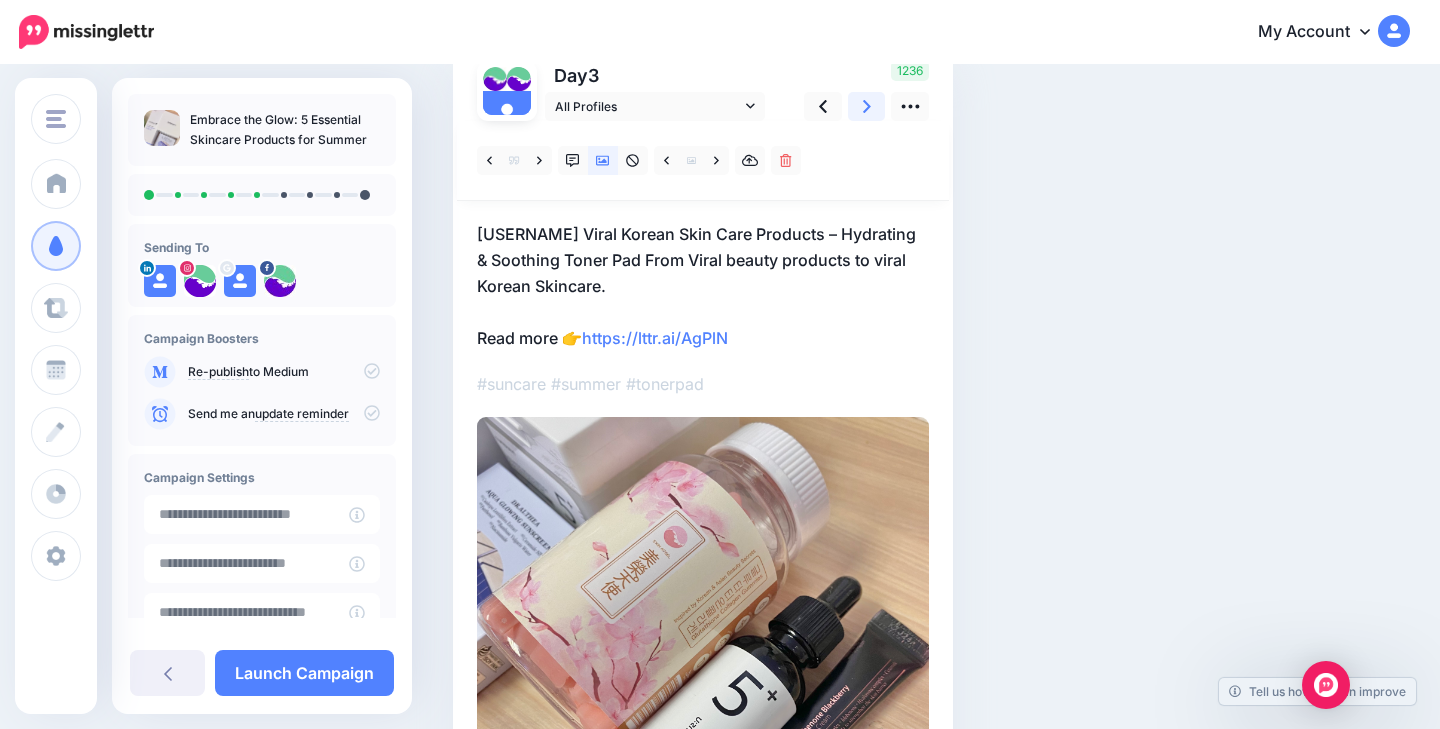 click at bounding box center [867, 106] 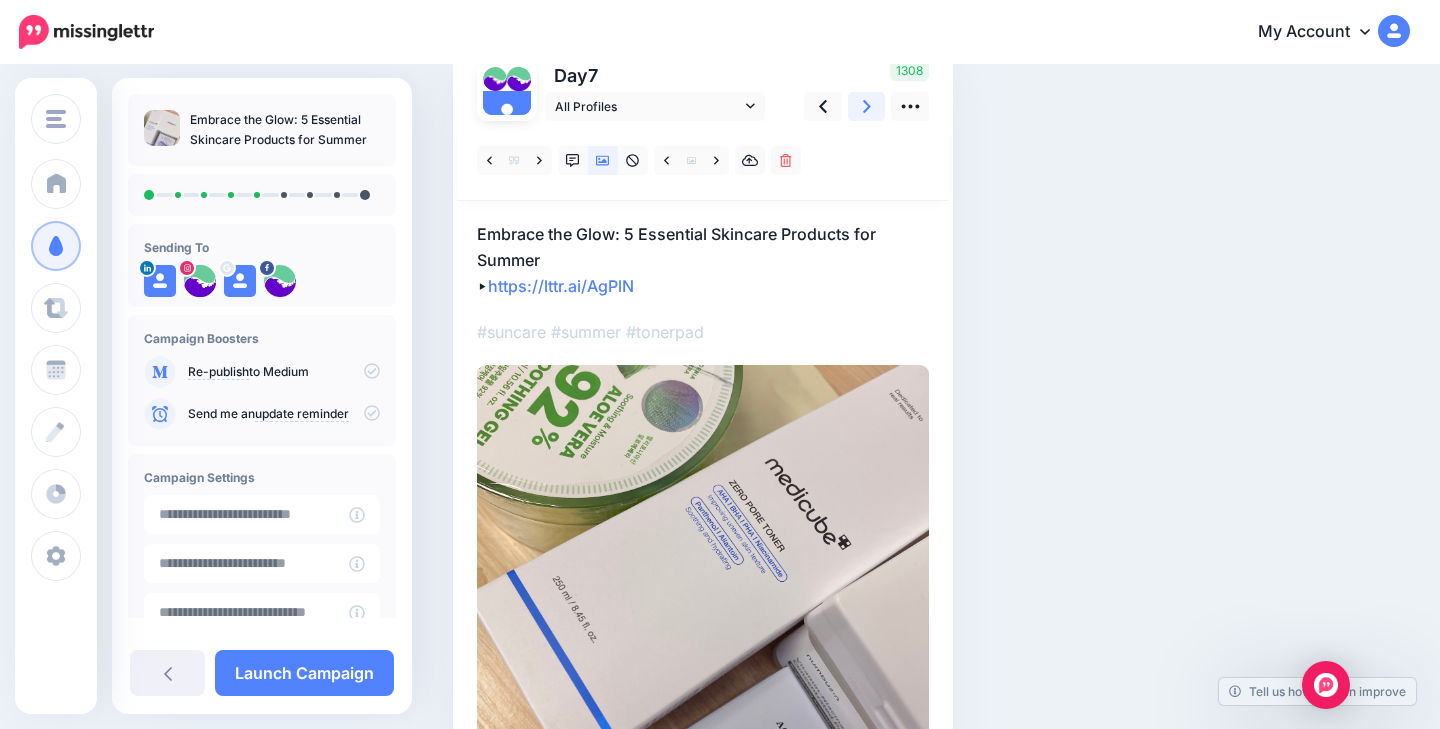 click at bounding box center [867, 106] 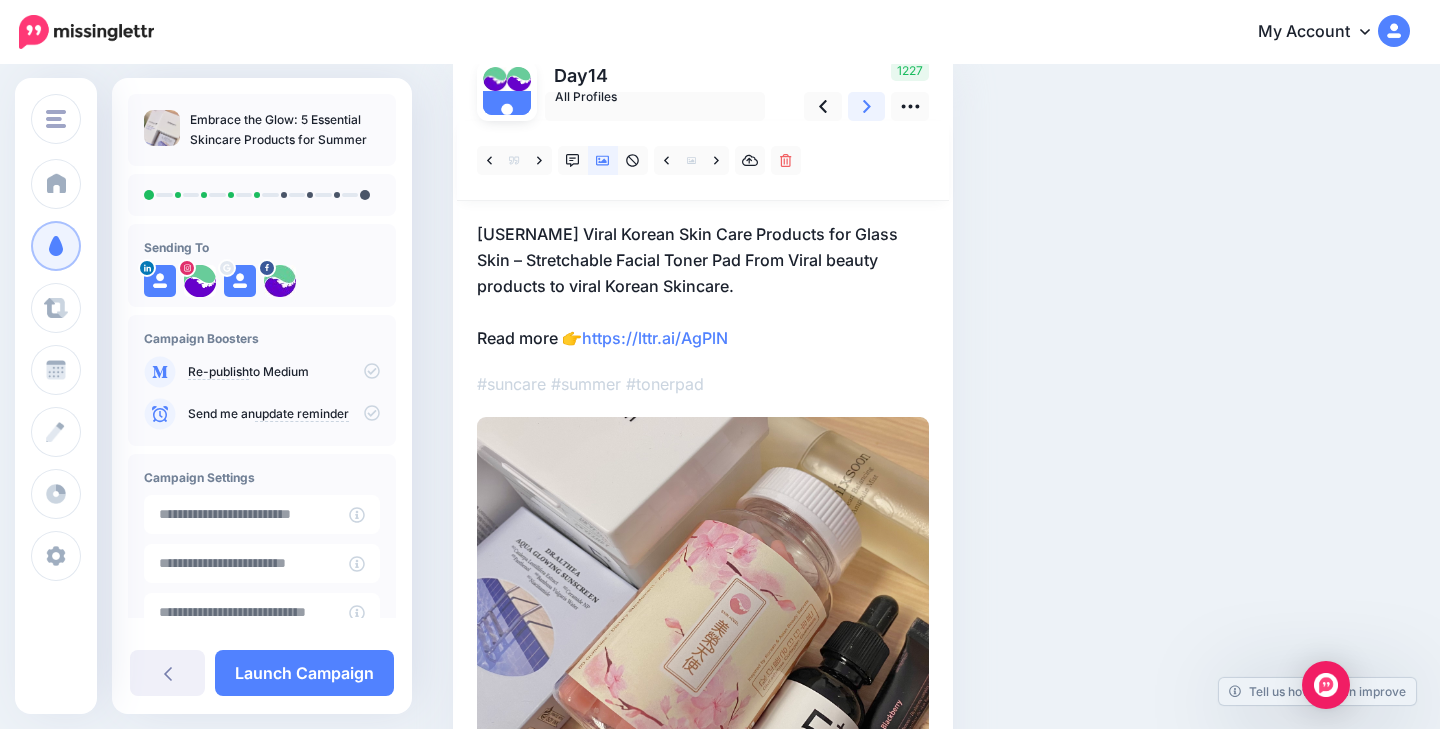 click at bounding box center (867, 106) 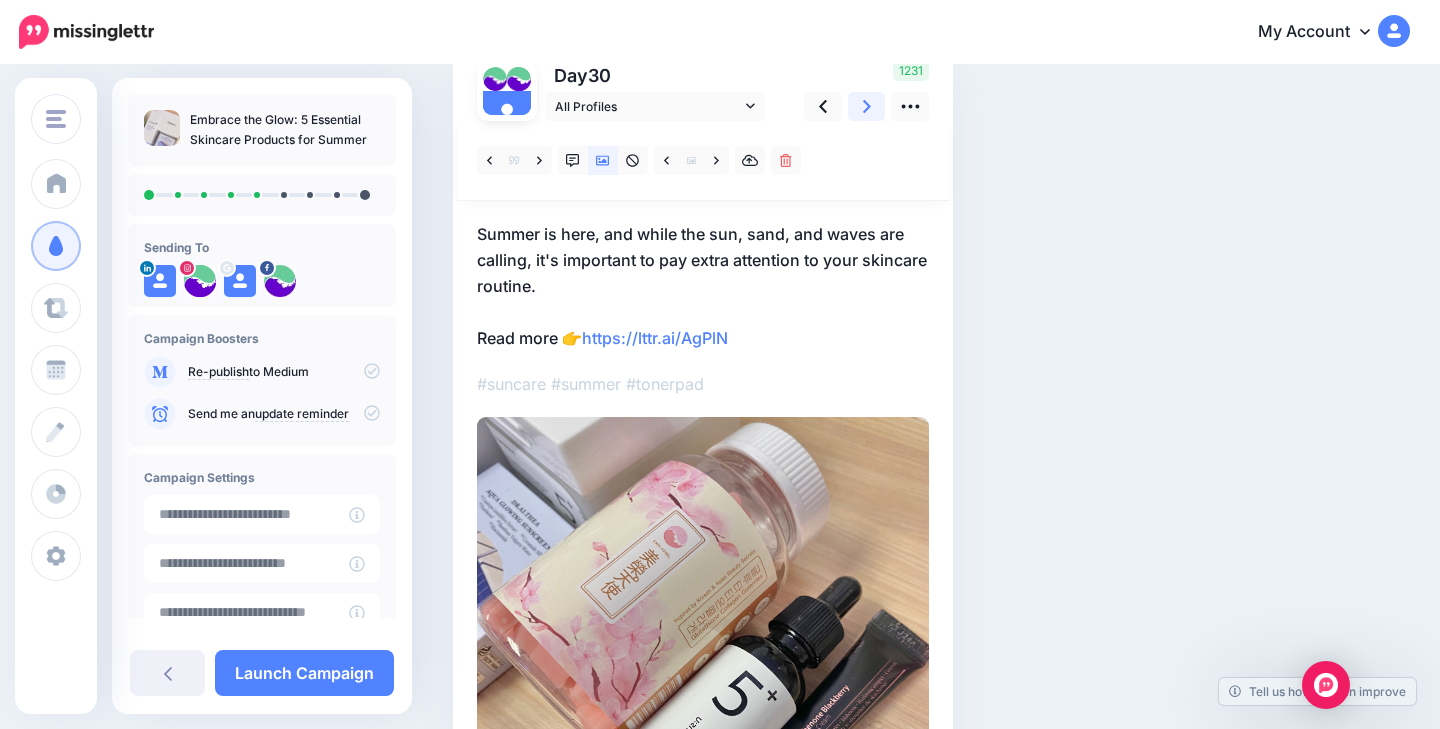 click at bounding box center [867, 106] 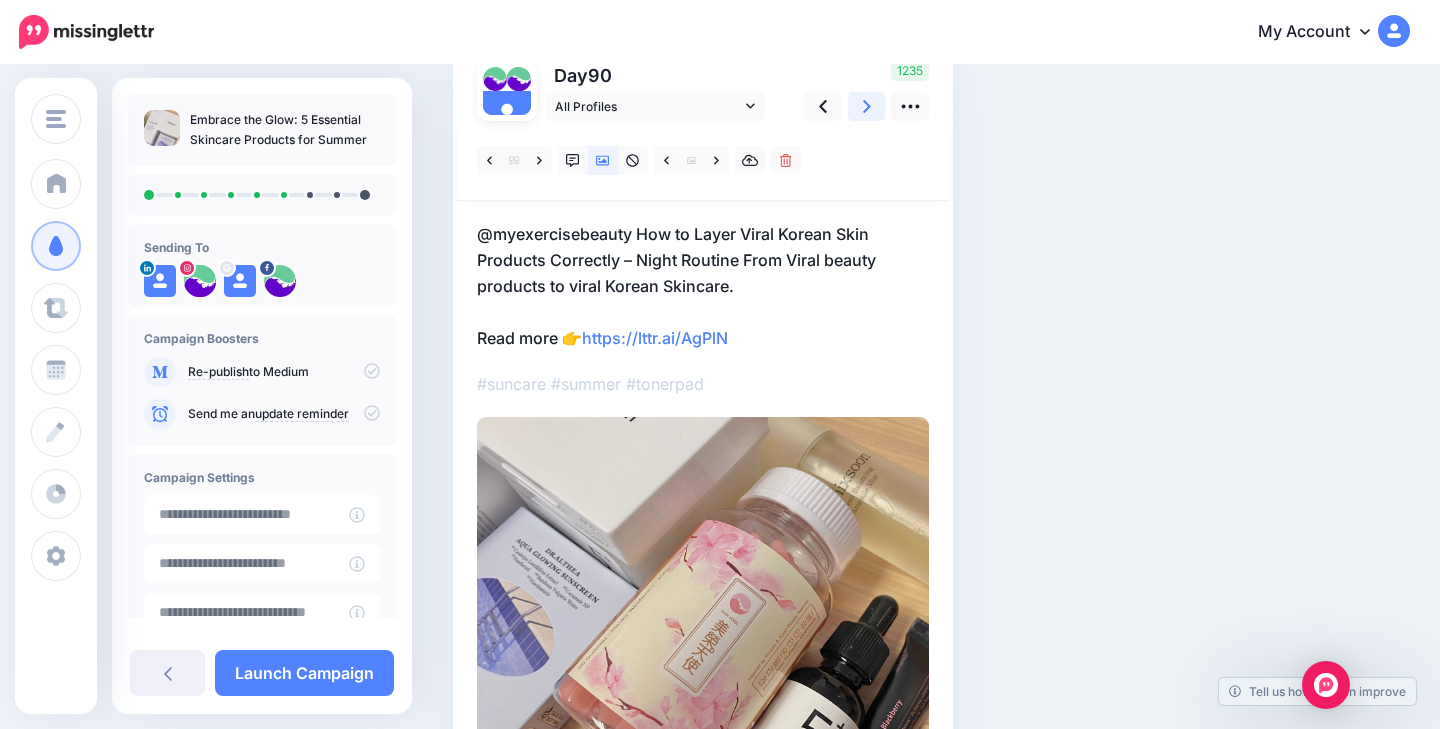 click at bounding box center [867, 106] 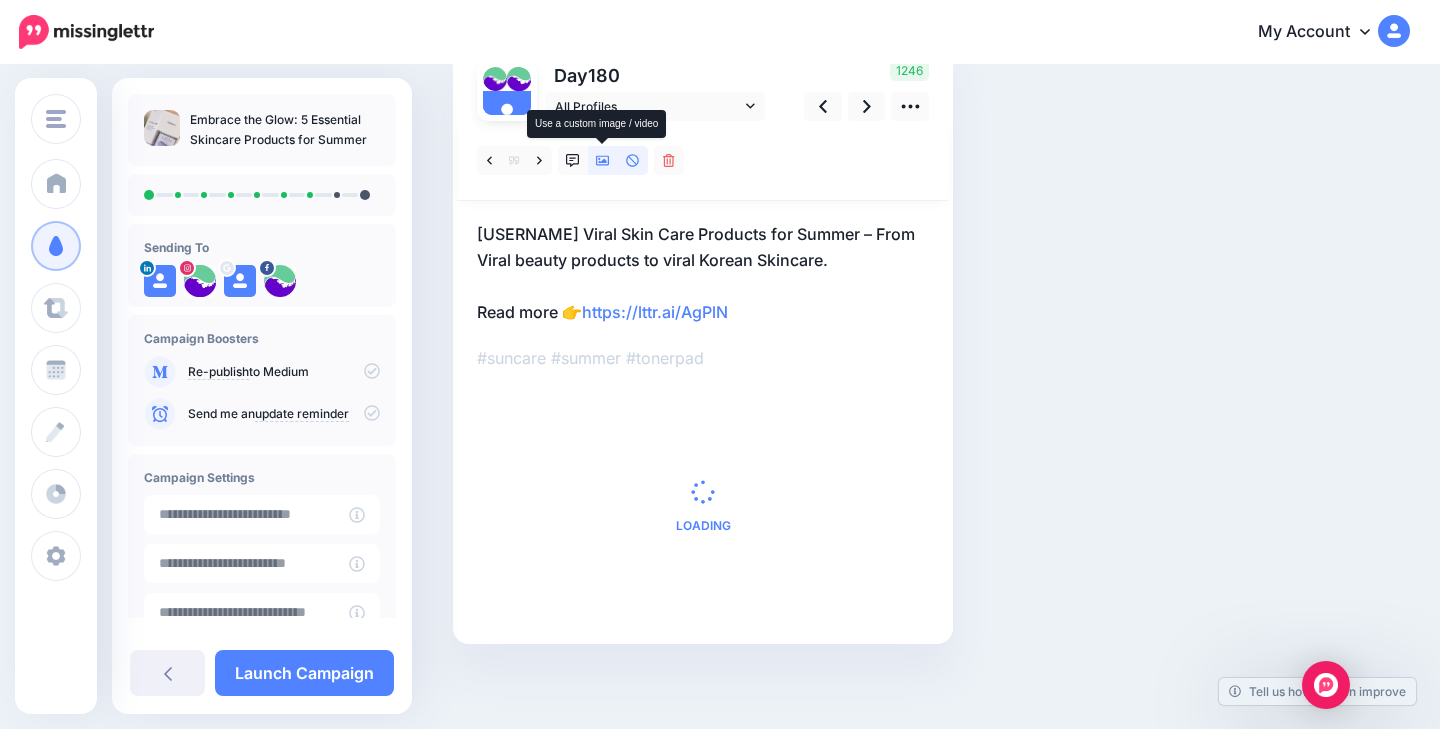 click at bounding box center (603, 160) 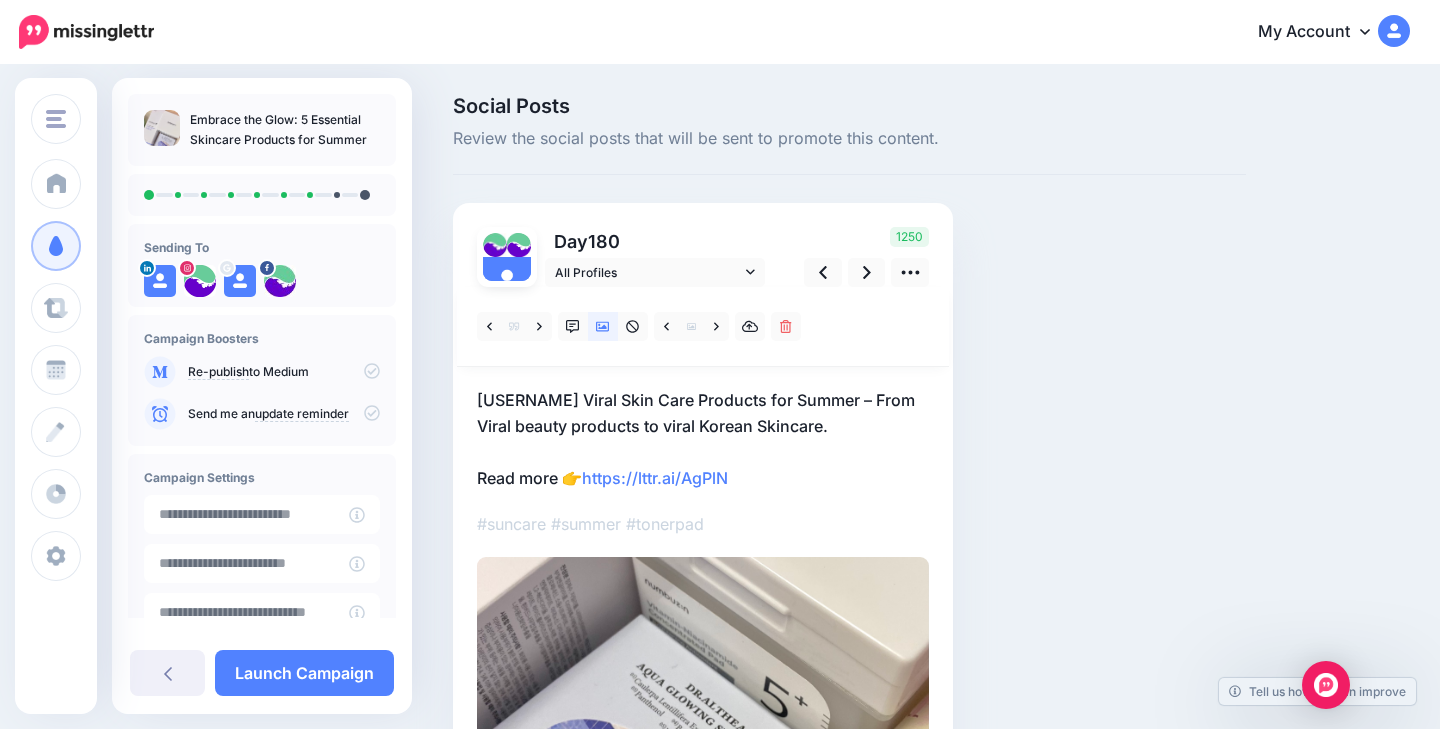 scroll, scrollTop: 0, scrollLeft: 0, axis: both 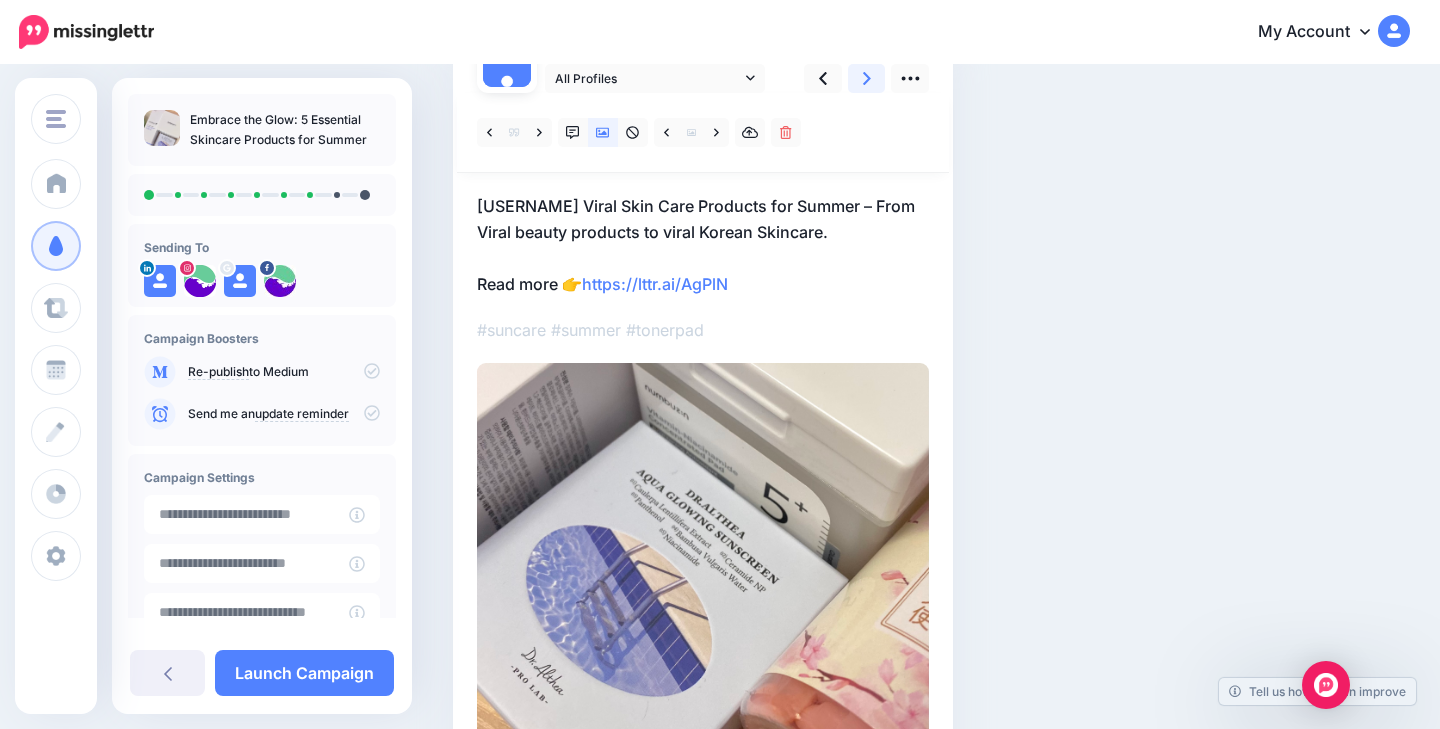 click 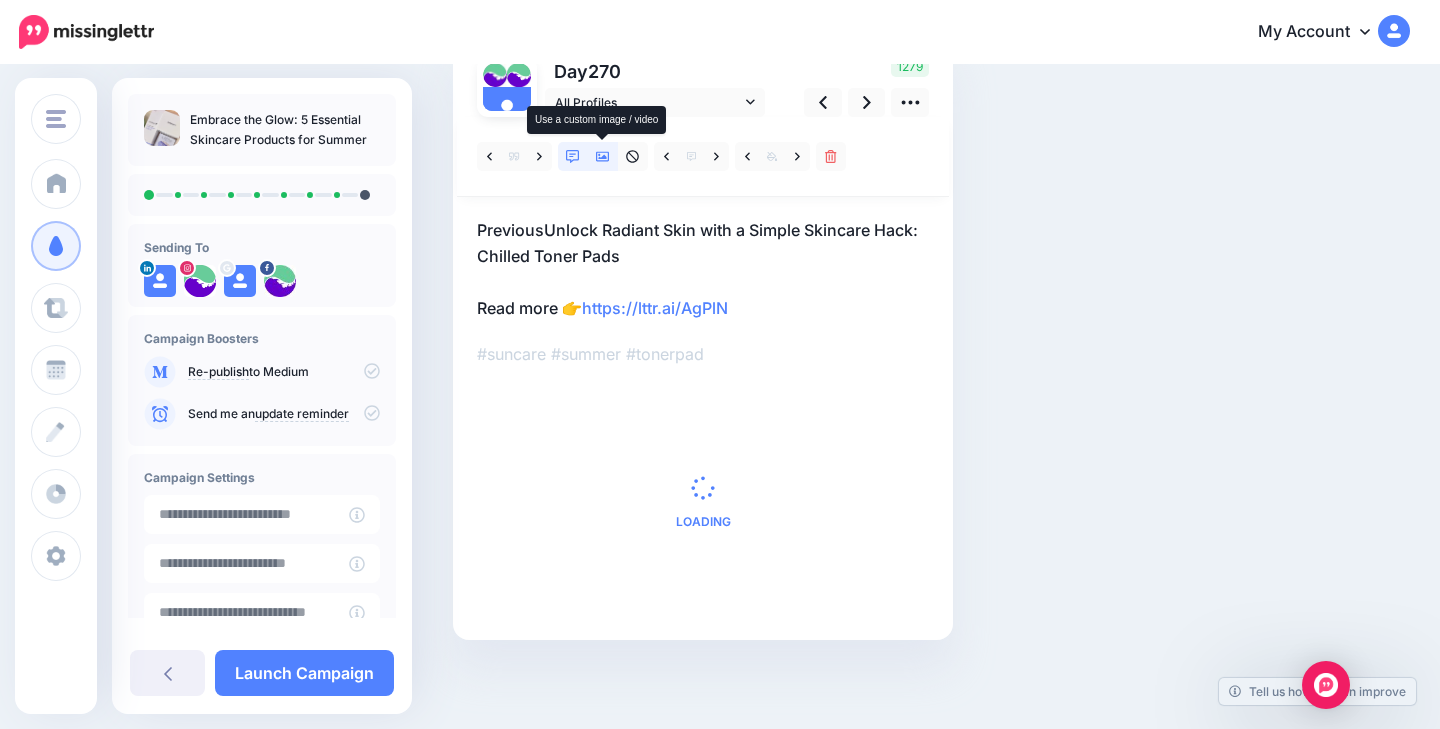 click at bounding box center [603, 156] 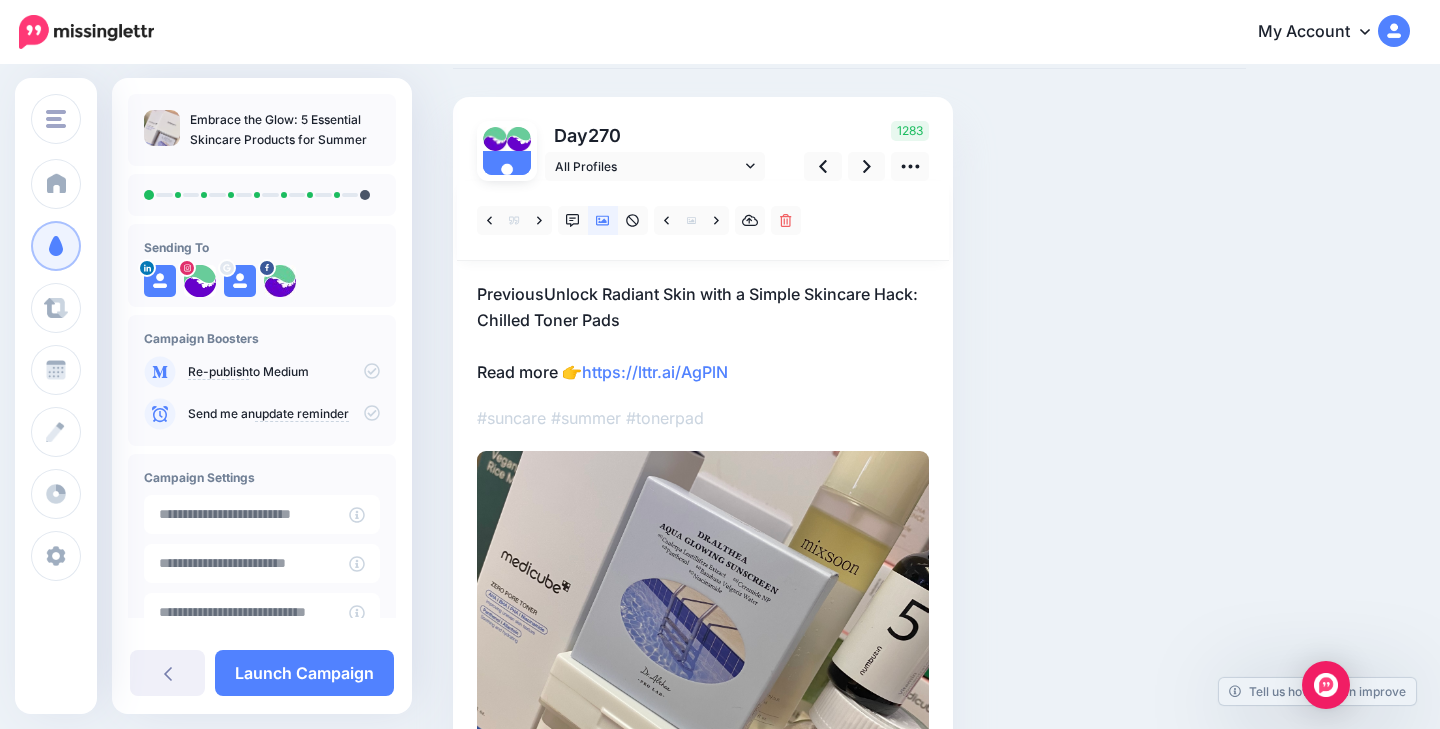 scroll, scrollTop: 124, scrollLeft: 0, axis: vertical 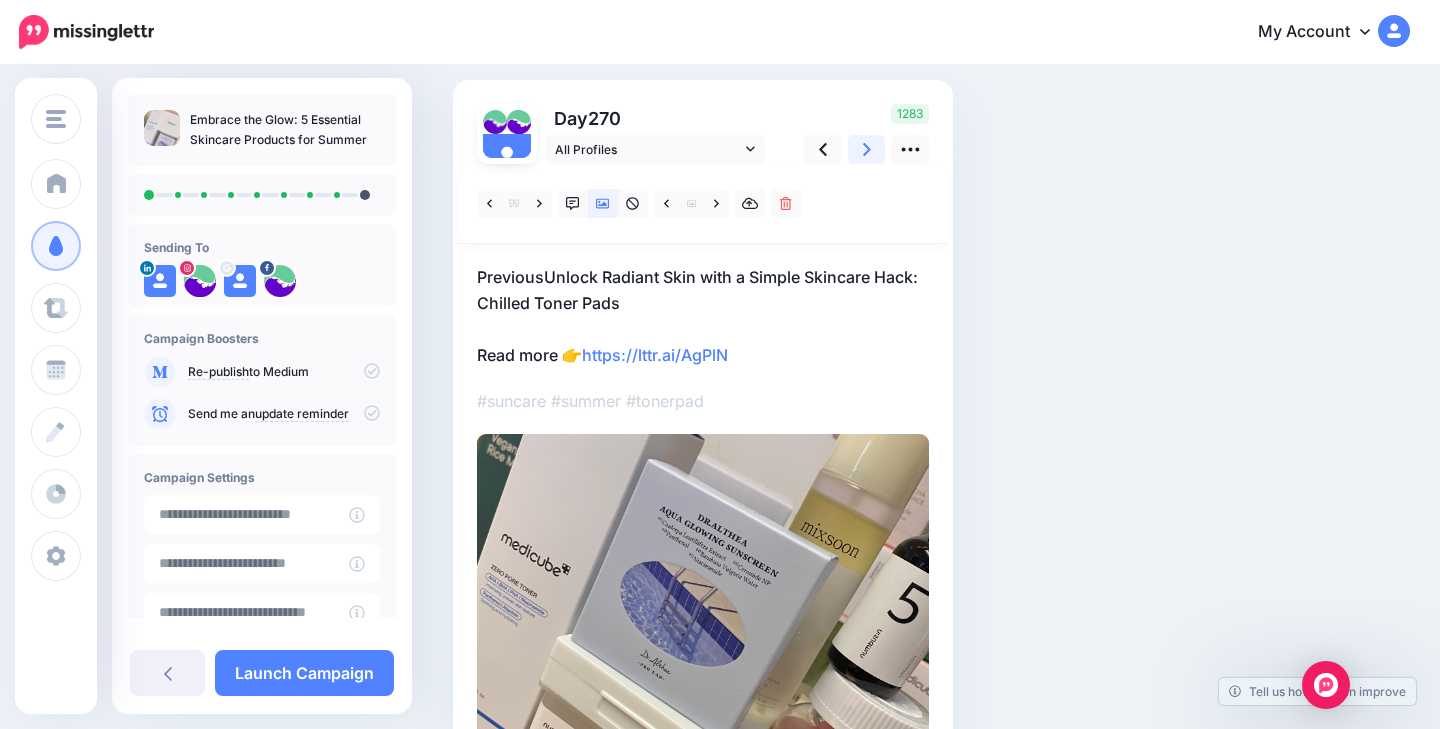 click at bounding box center [867, 149] 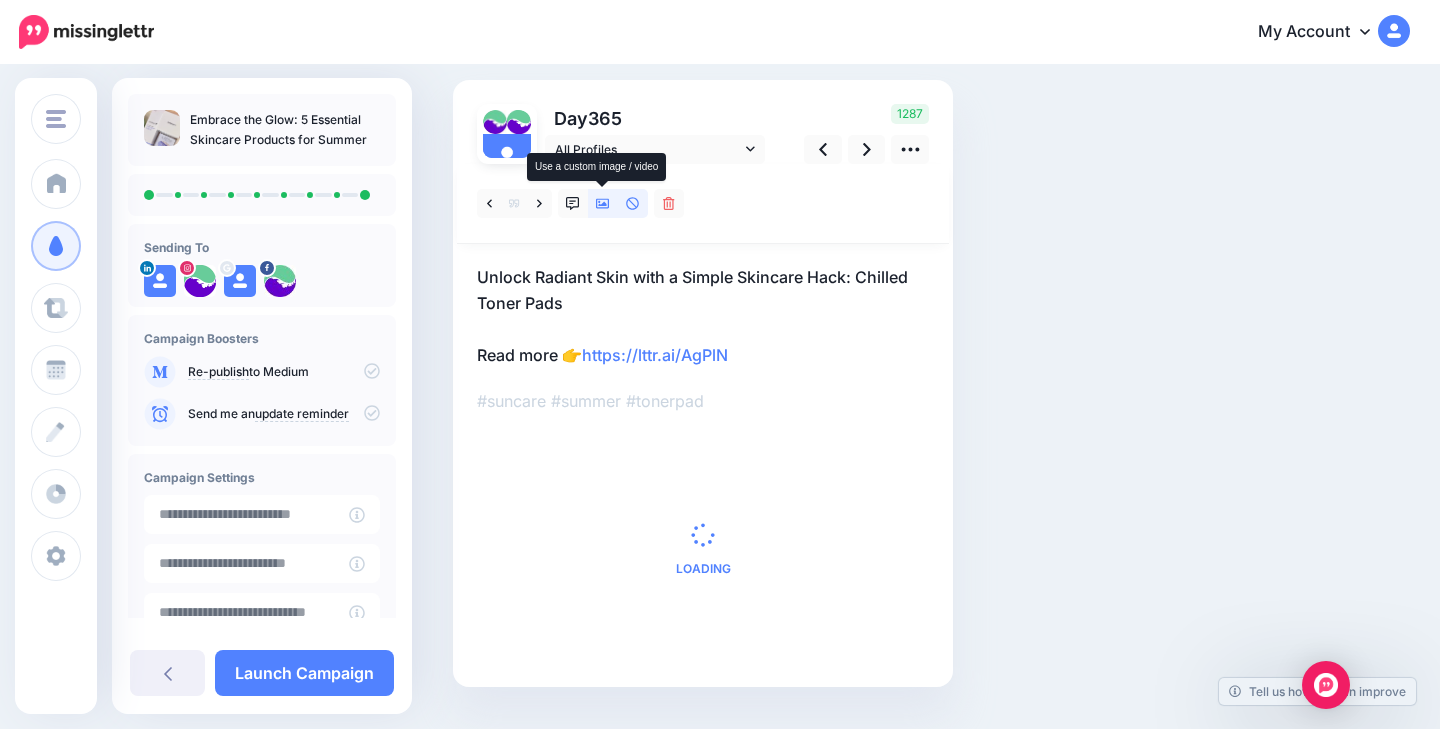 click 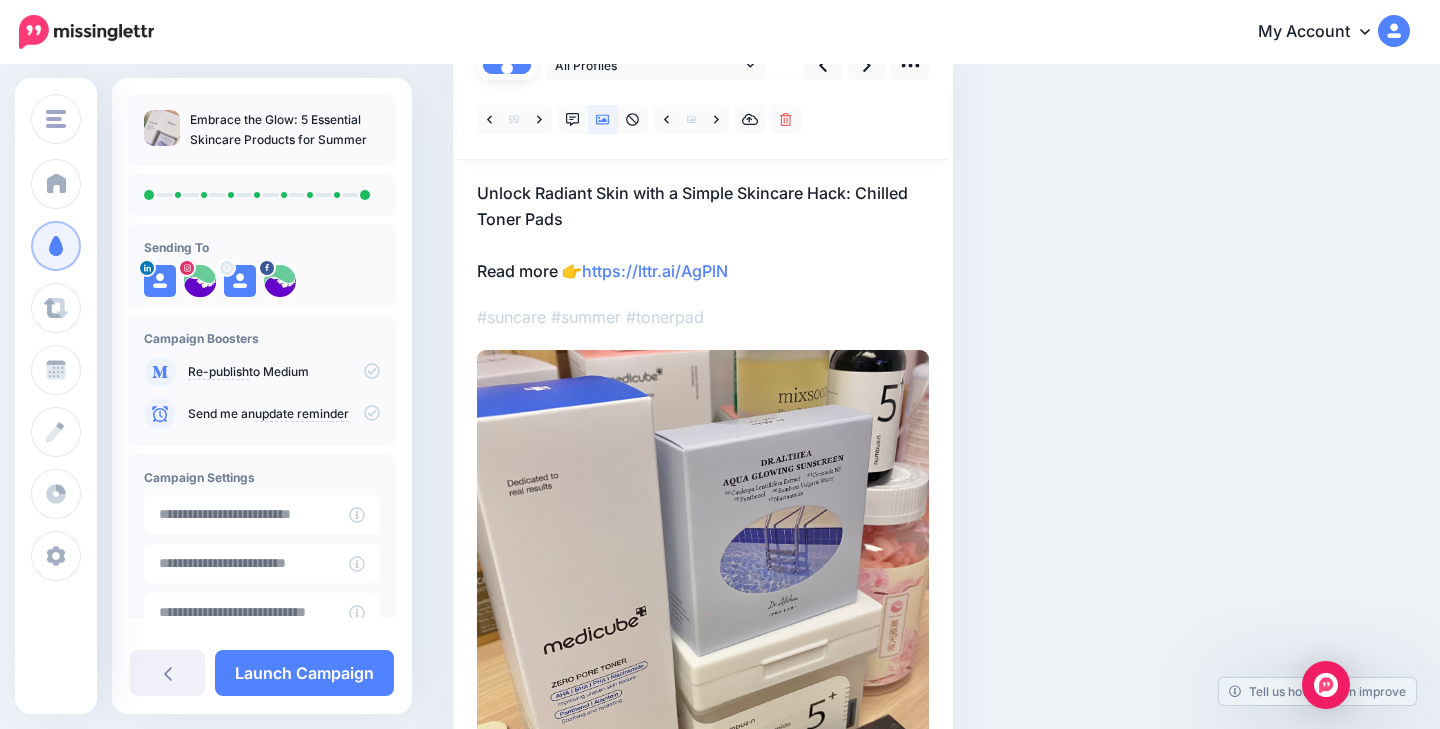 scroll, scrollTop: 180, scrollLeft: 0, axis: vertical 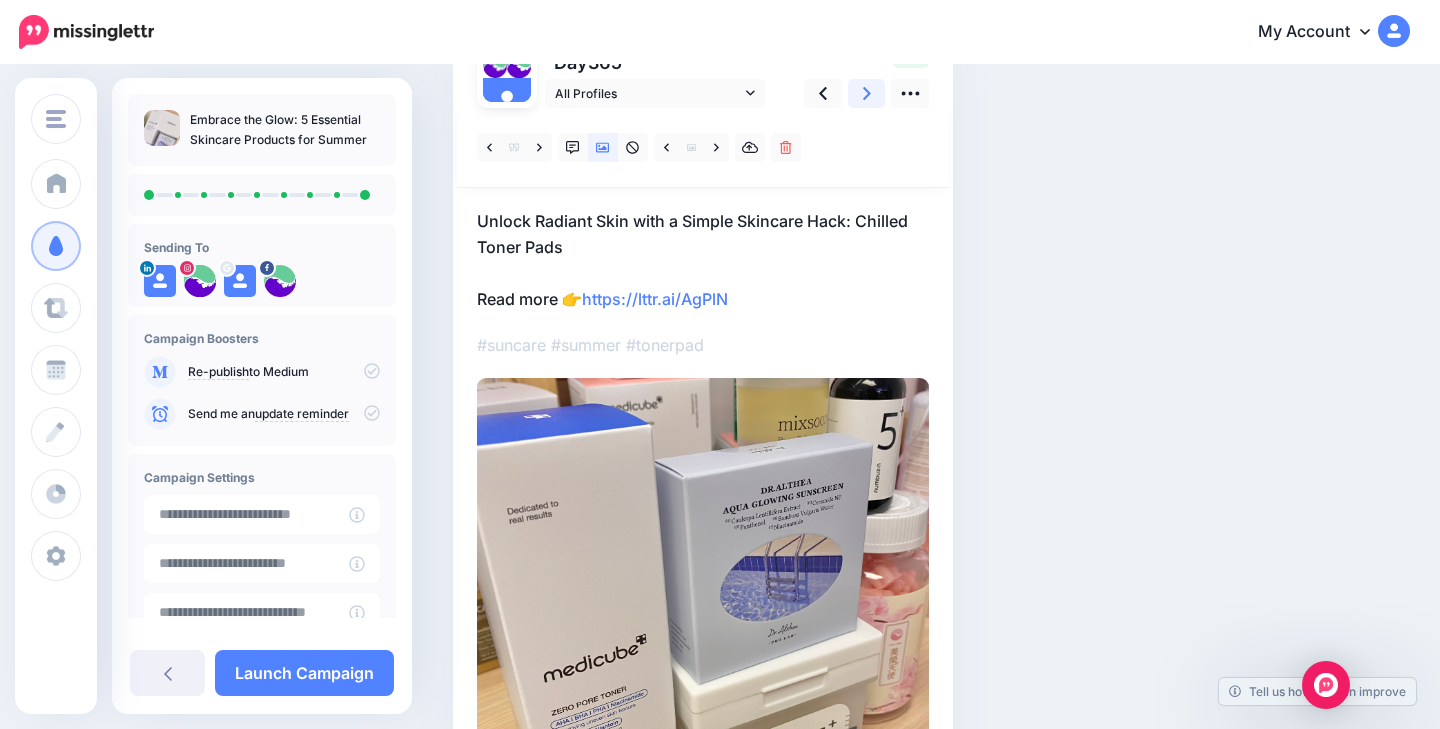 click 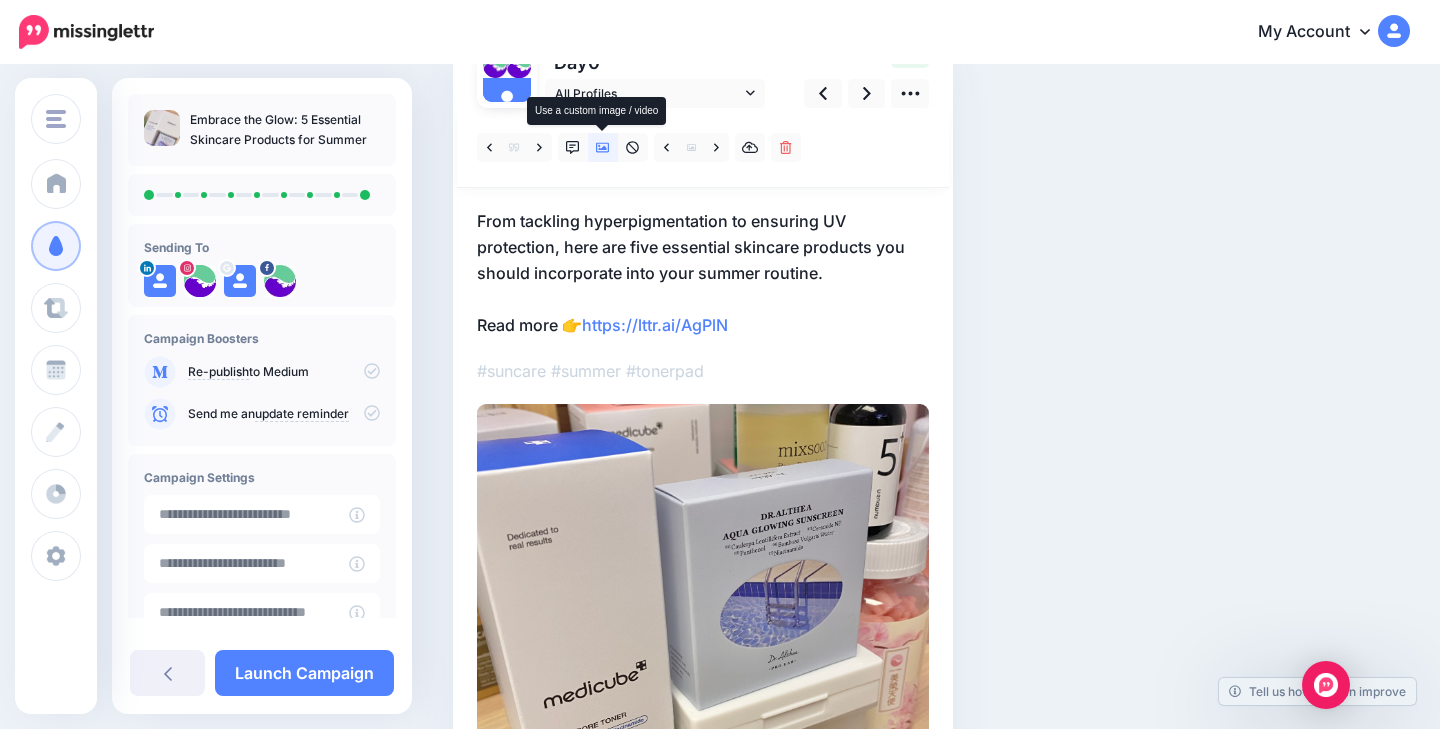 click 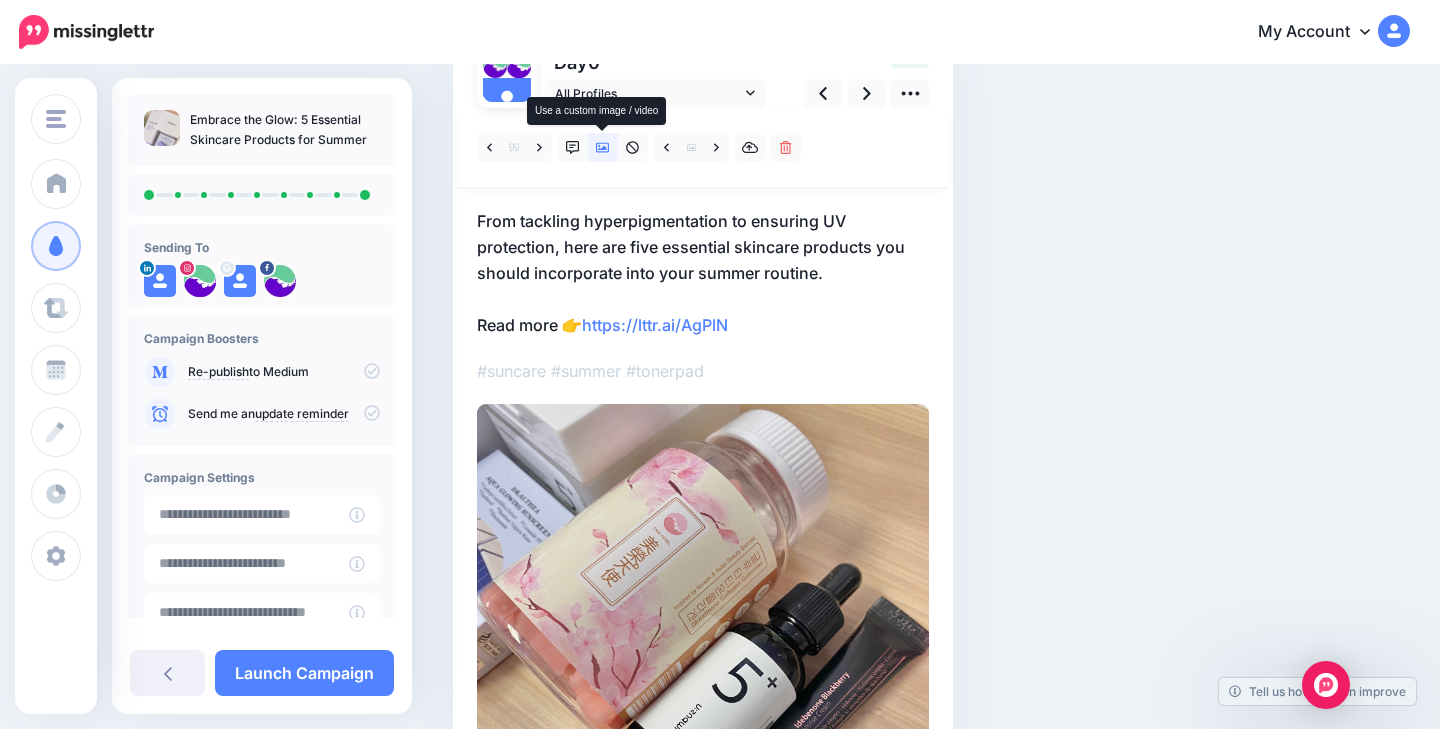 click 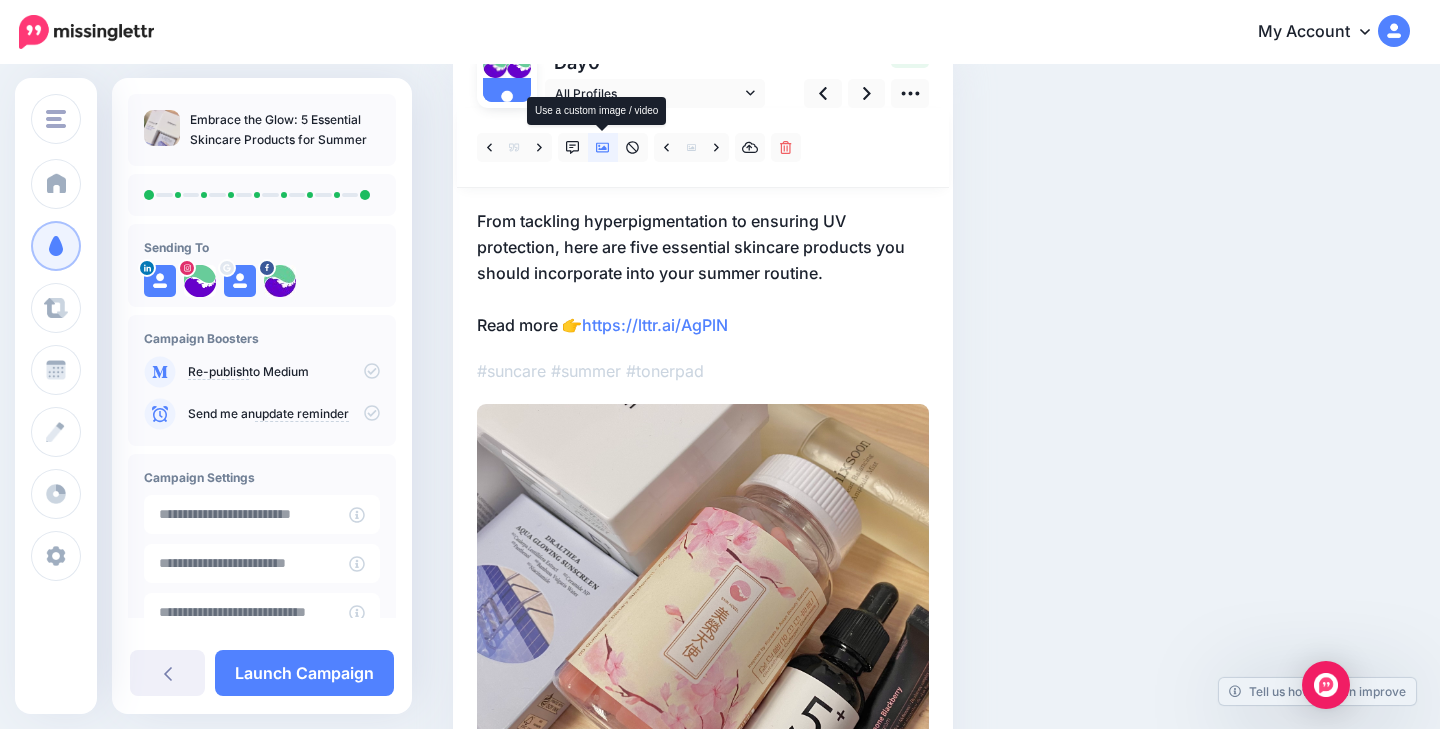 click 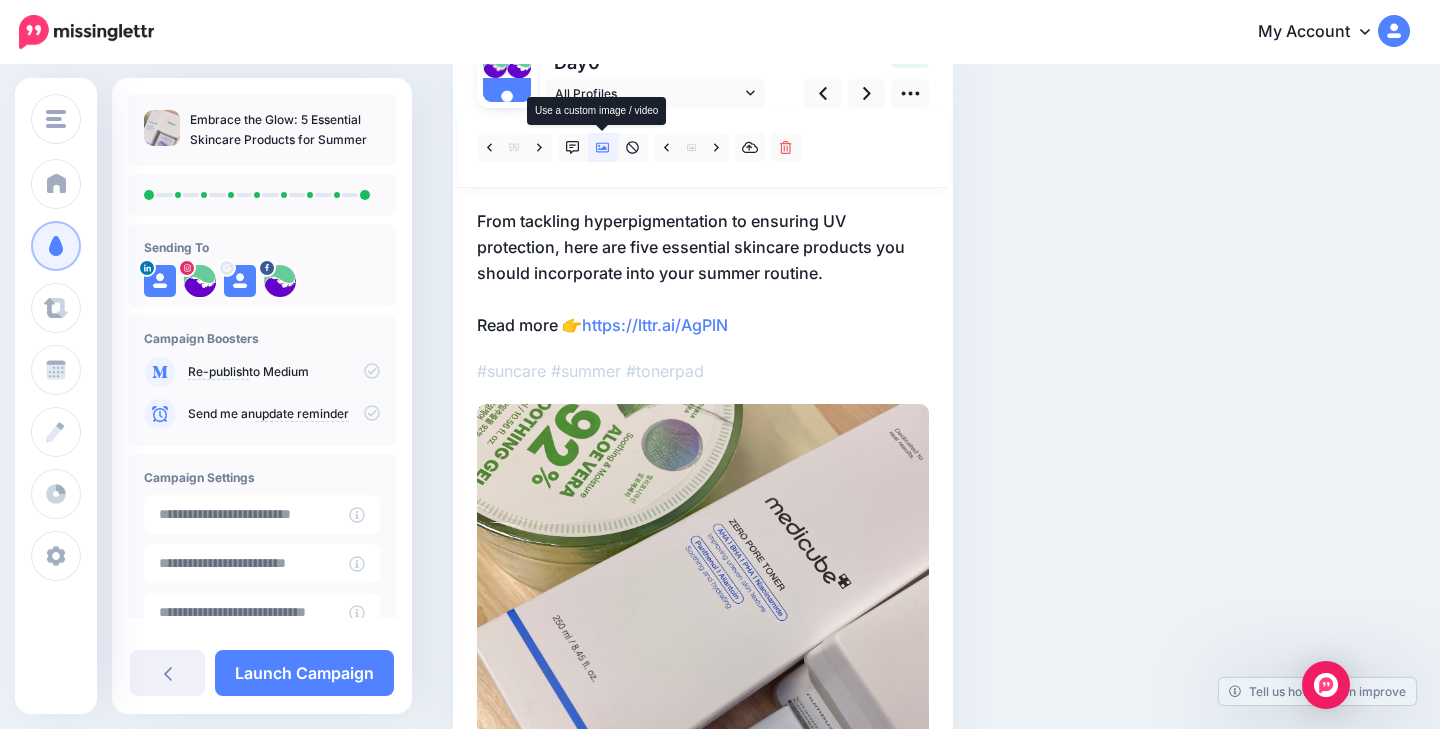 click 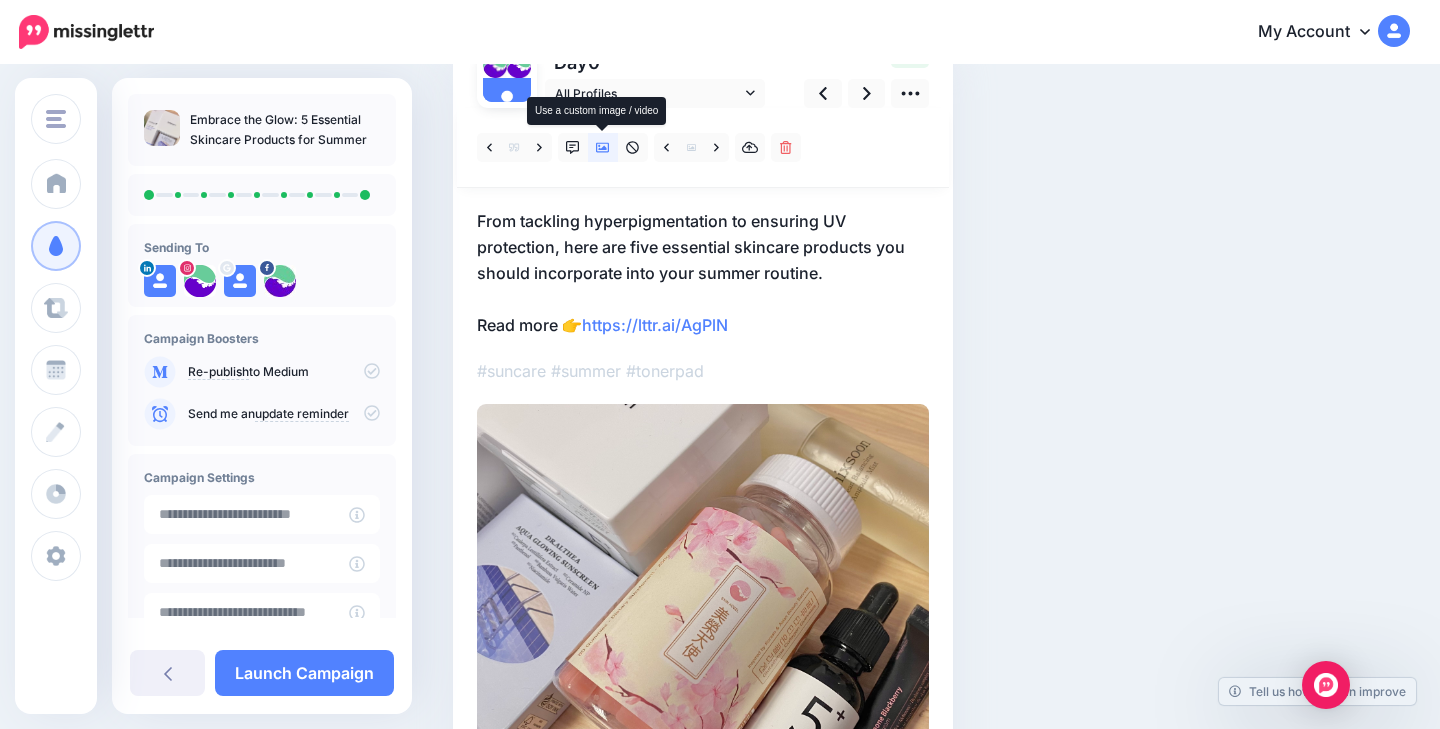 click at bounding box center [603, 147] 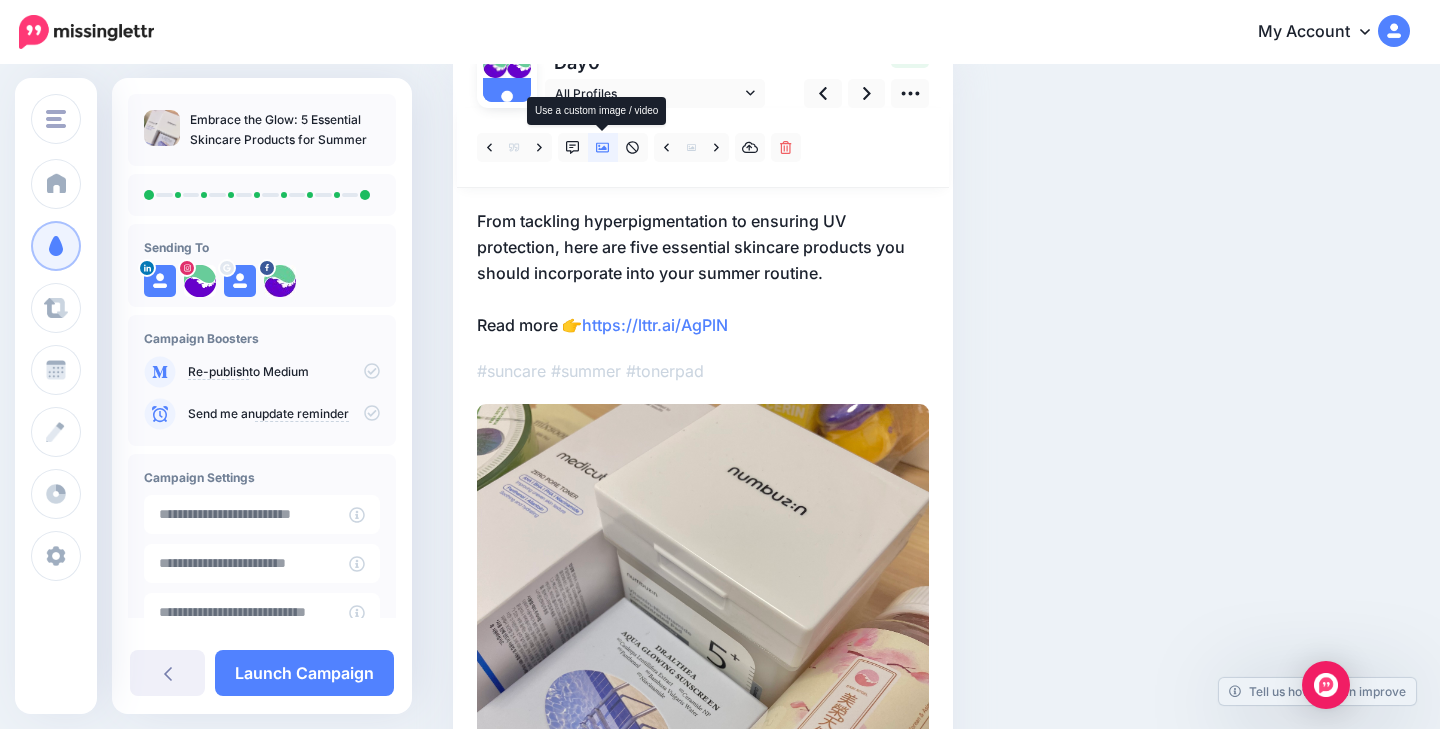 click 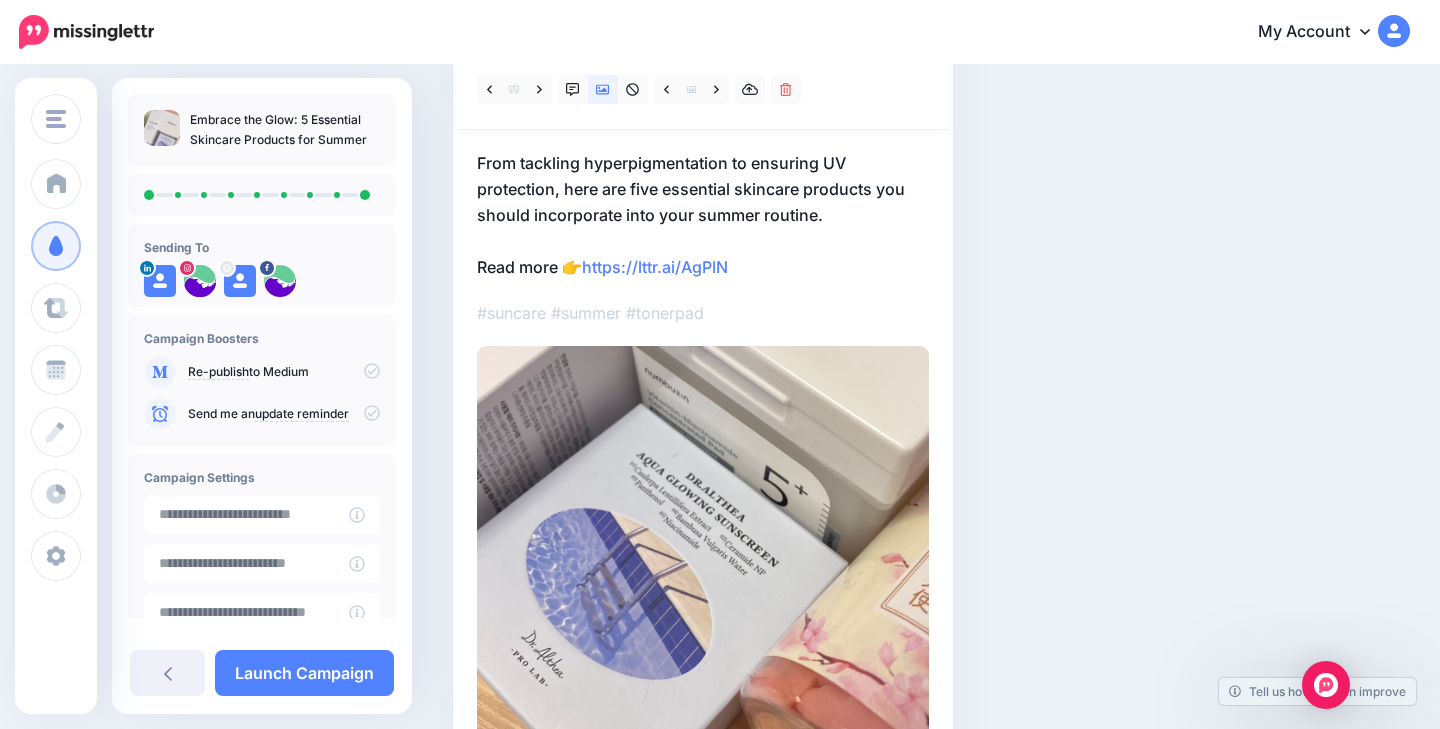 scroll, scrollTop: 210, scrollLeft: 0, axis: vertical 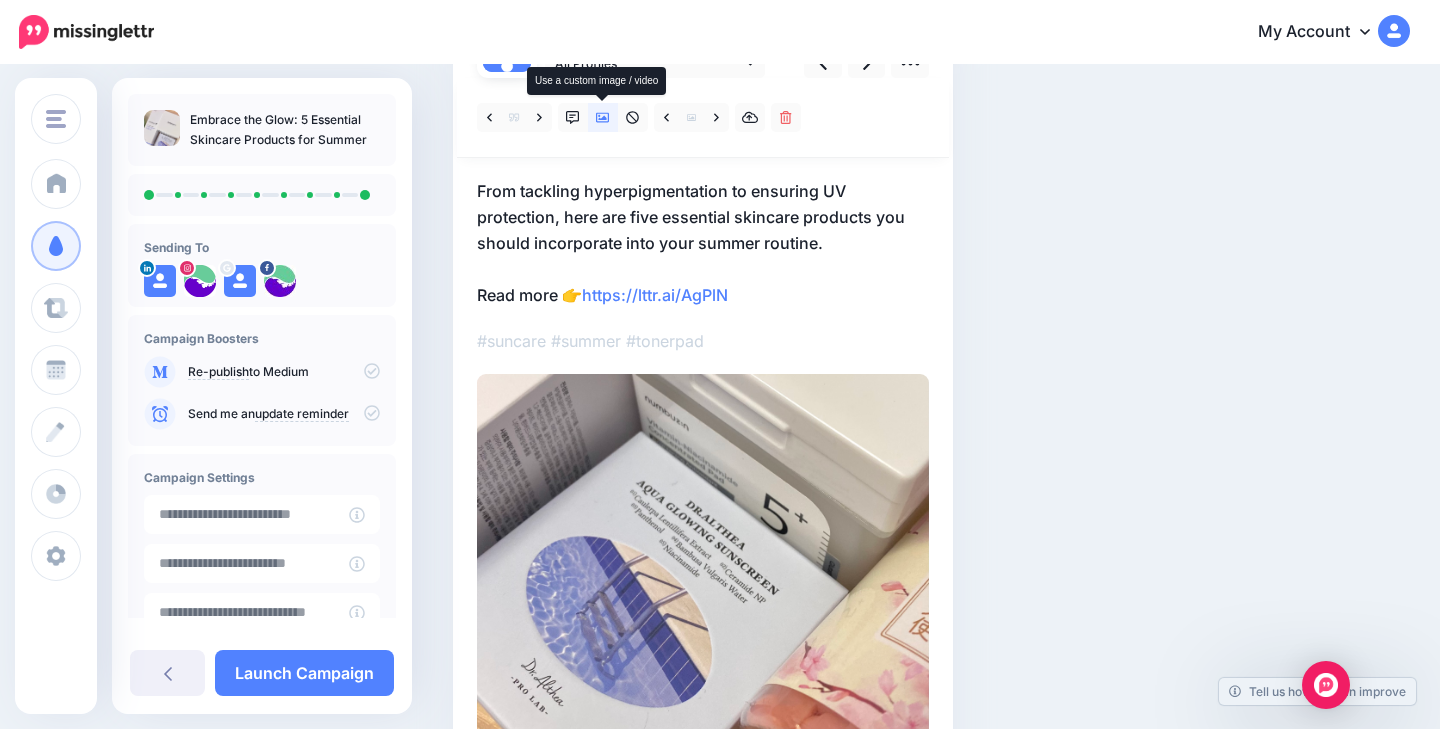 click 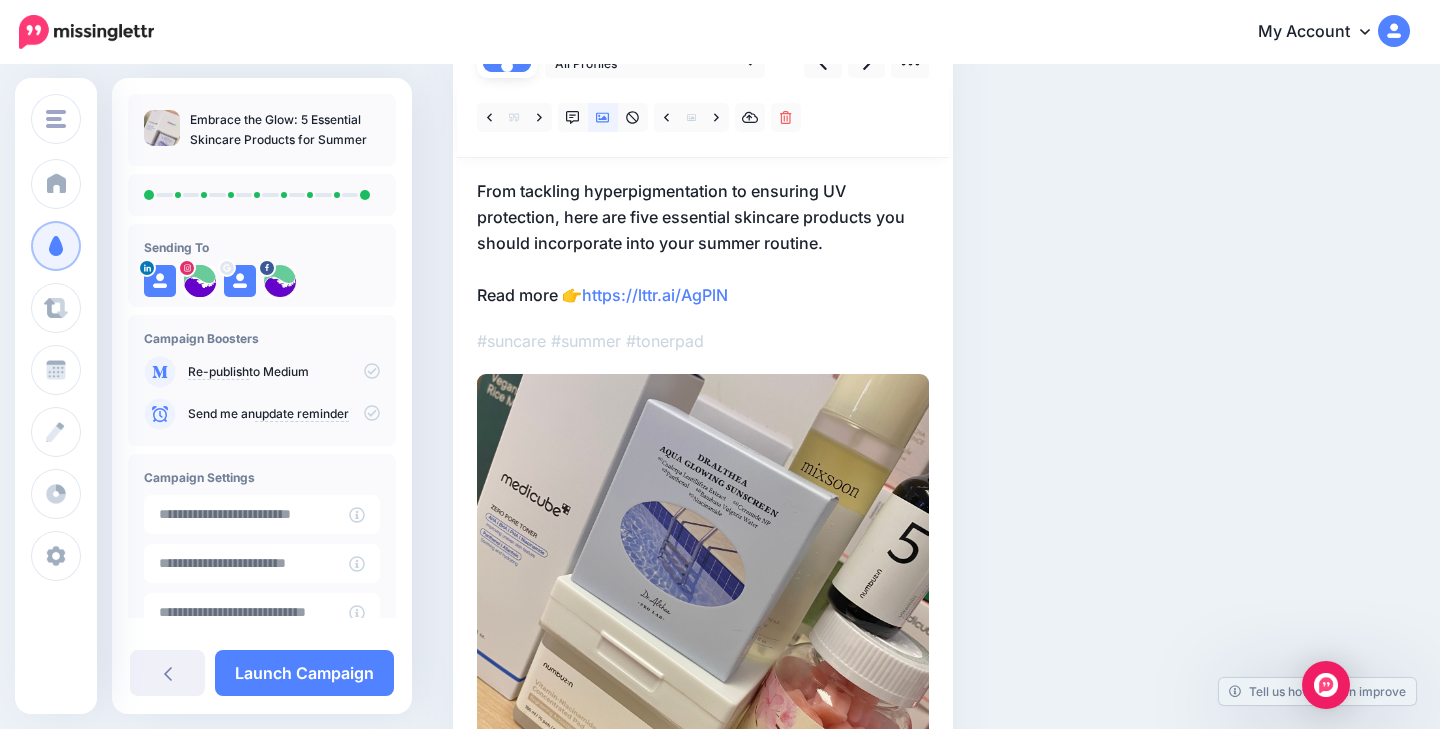 scroll, scrollTop: 162, scrollLeft: 0, axis: vertical 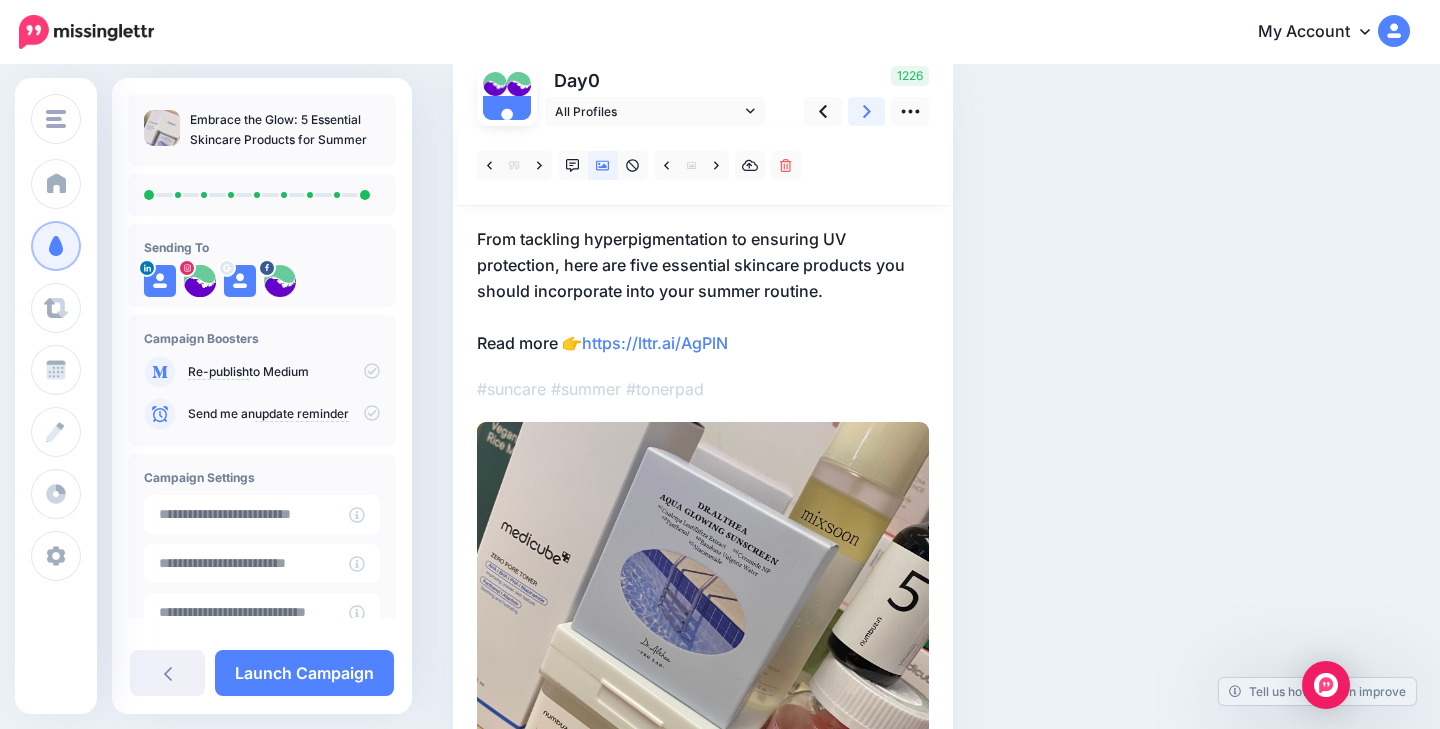 click at bounding box center [867, 111] 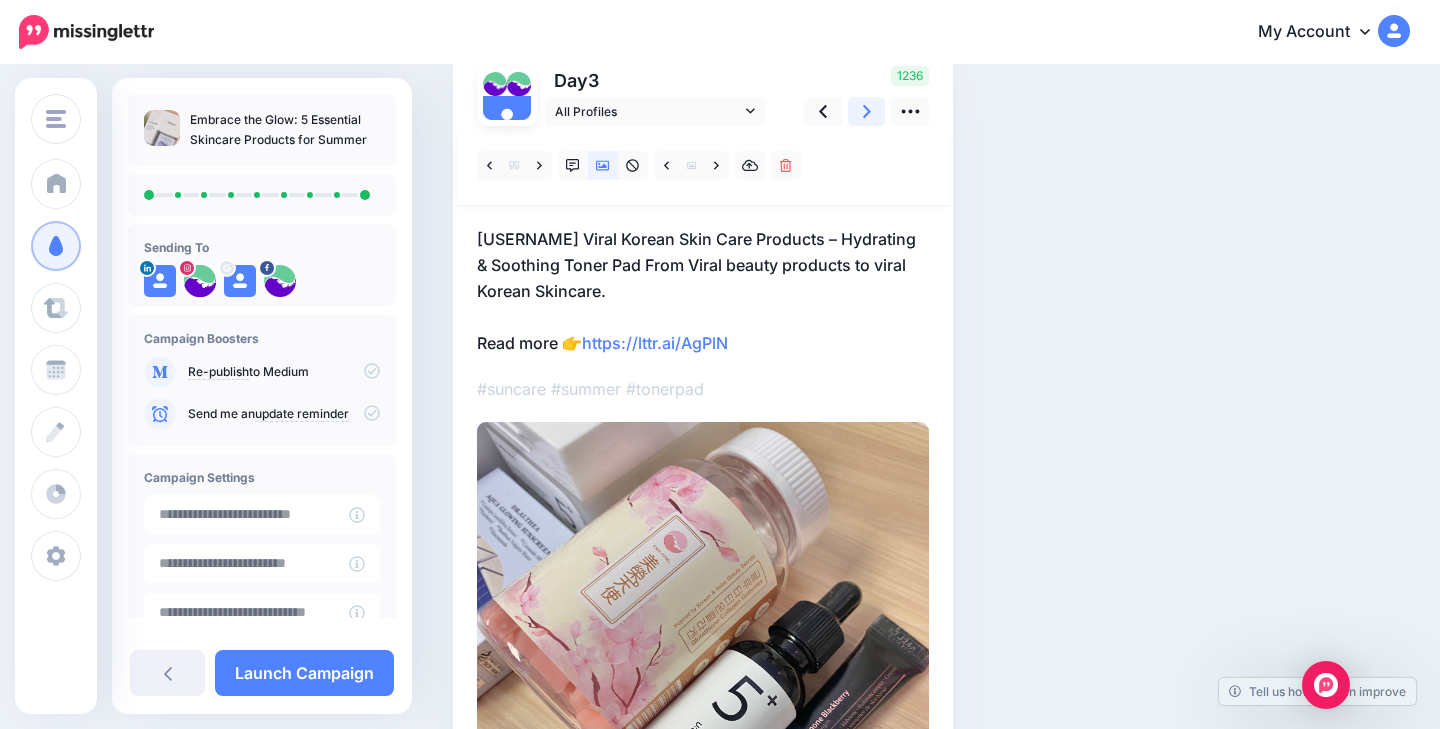 click at bounding box center [867, 111] 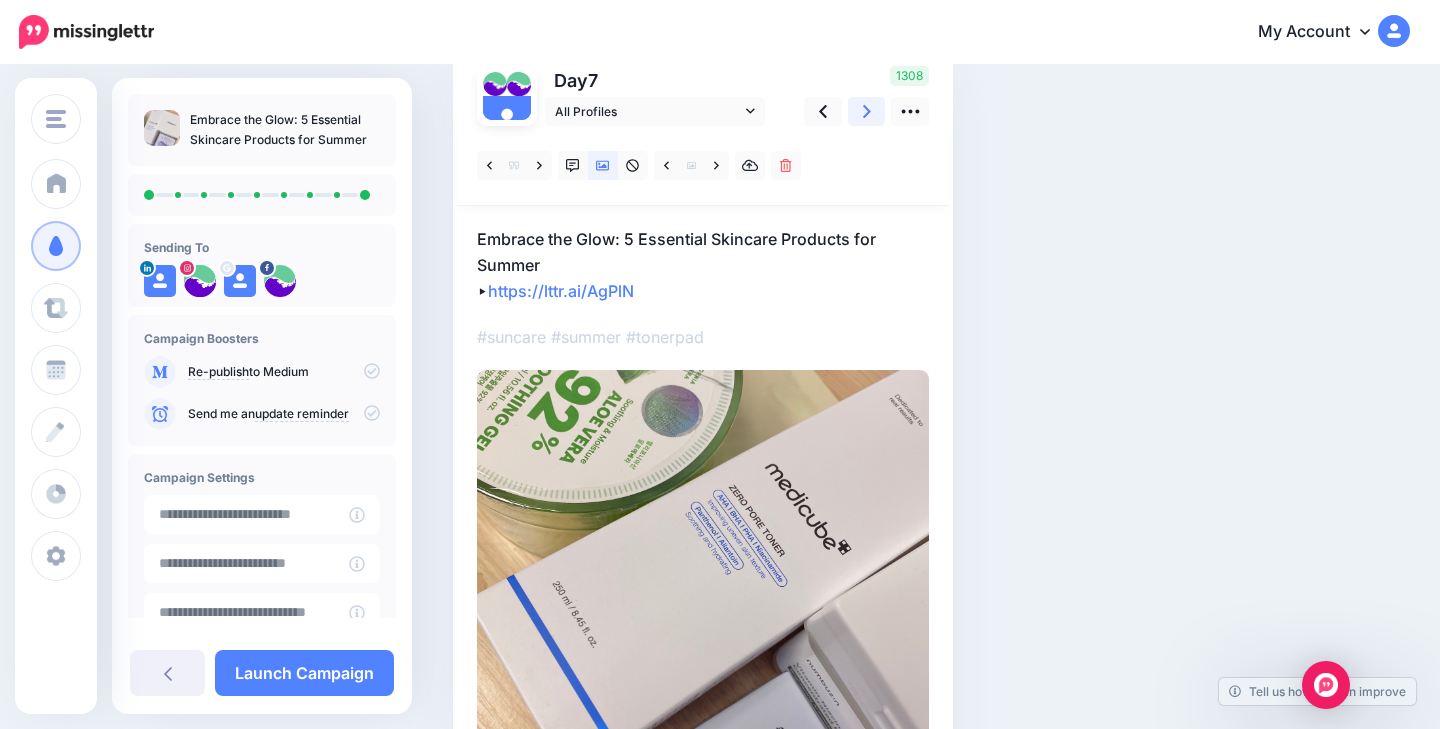click 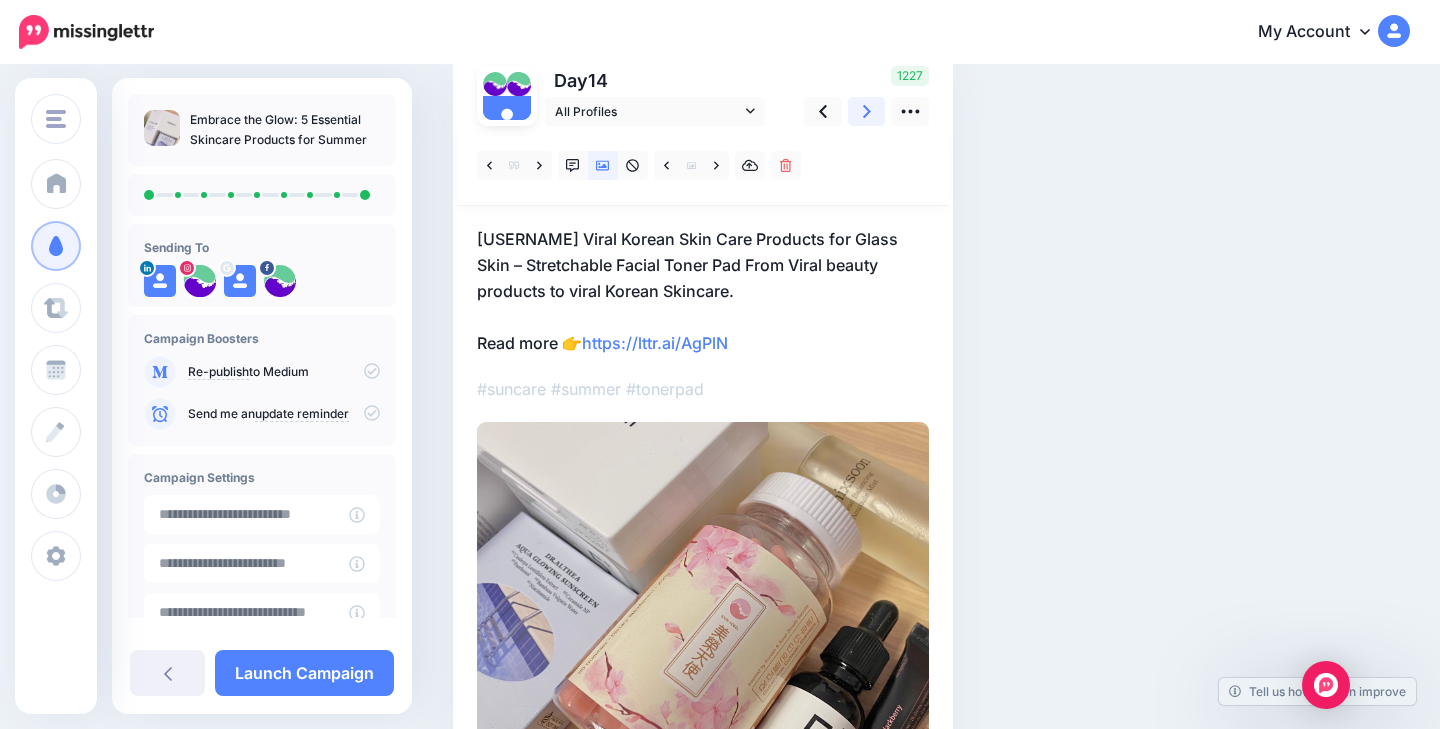 click 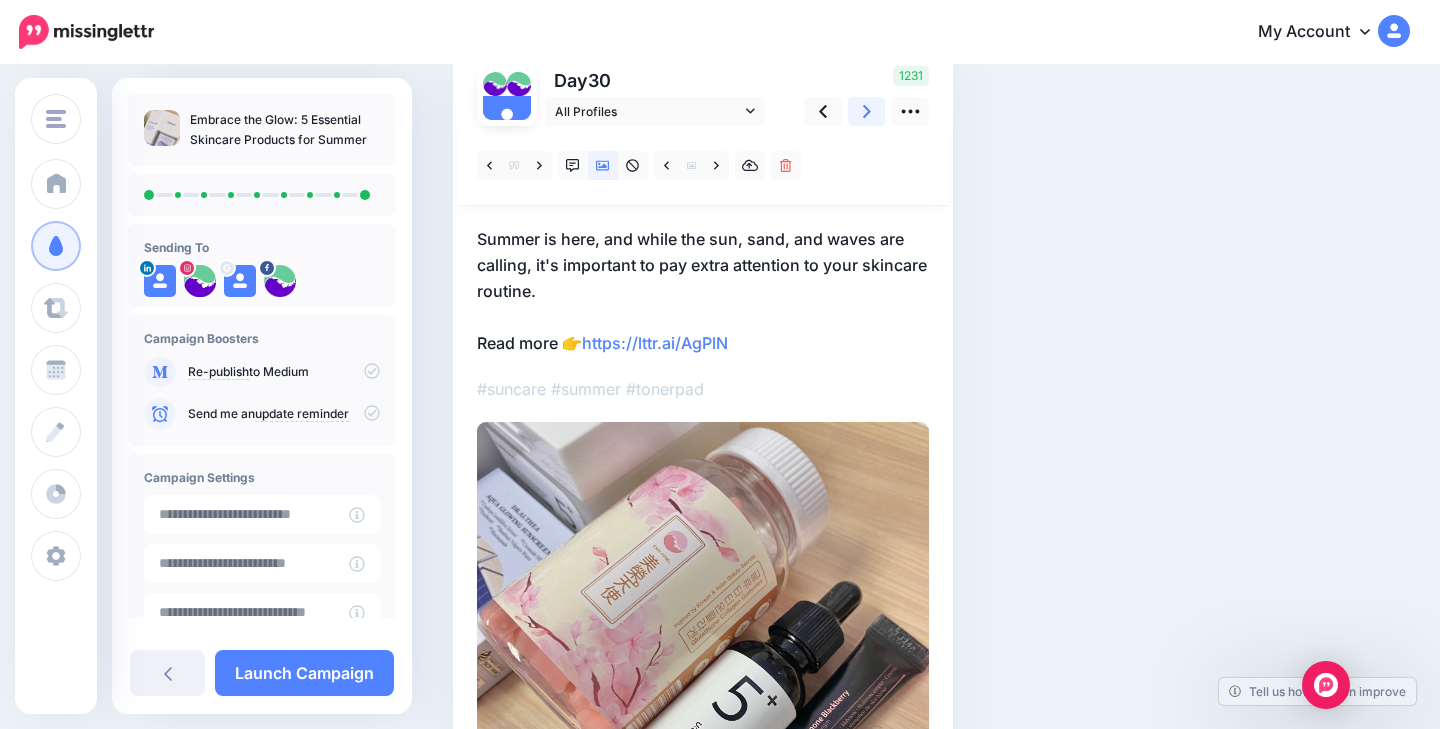 click 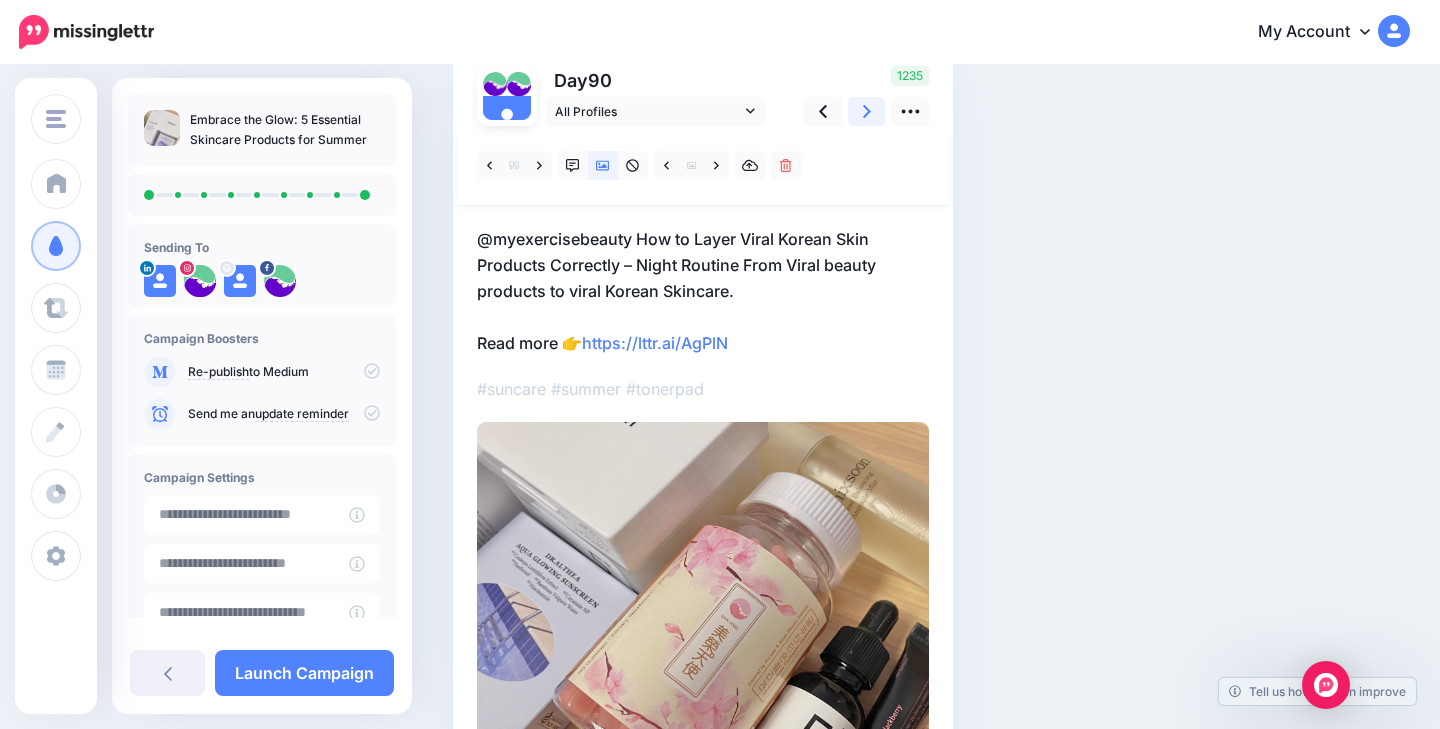 click 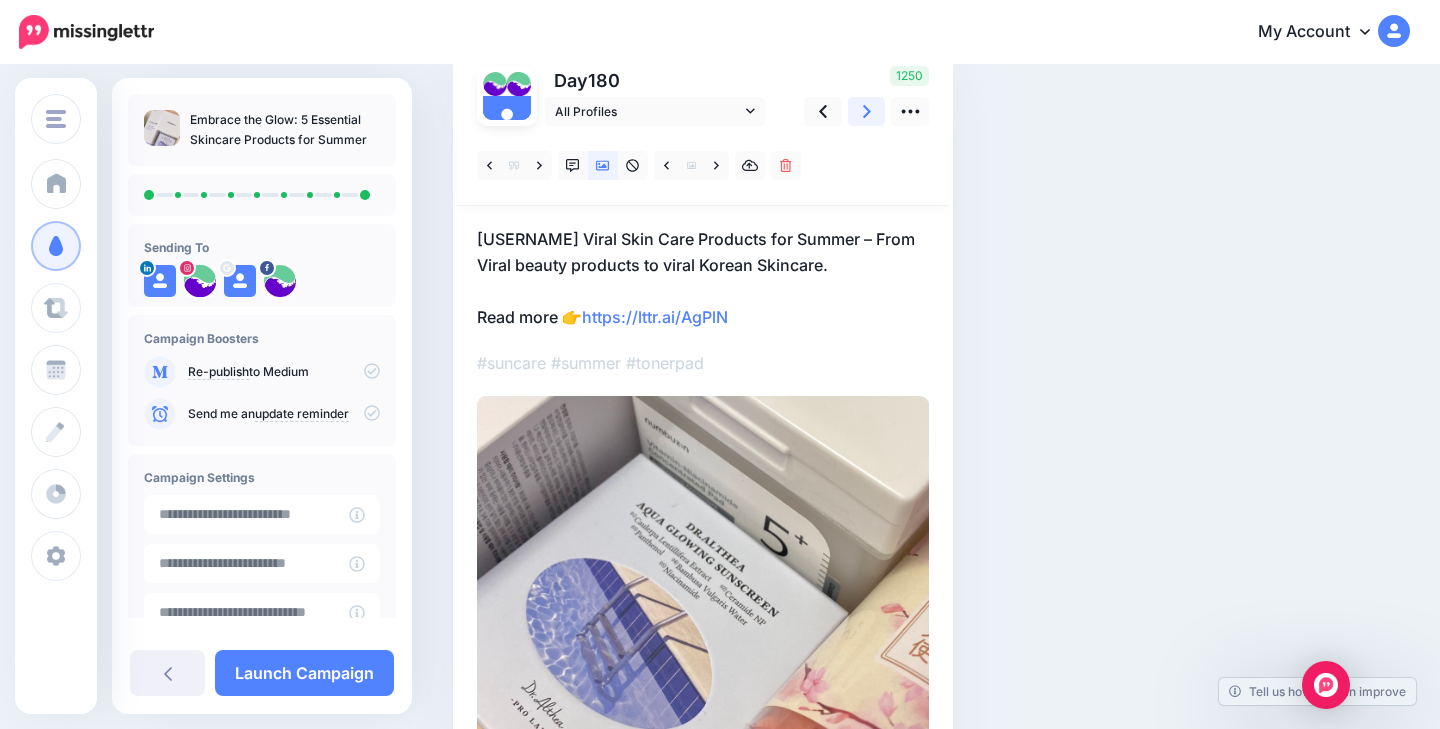 click 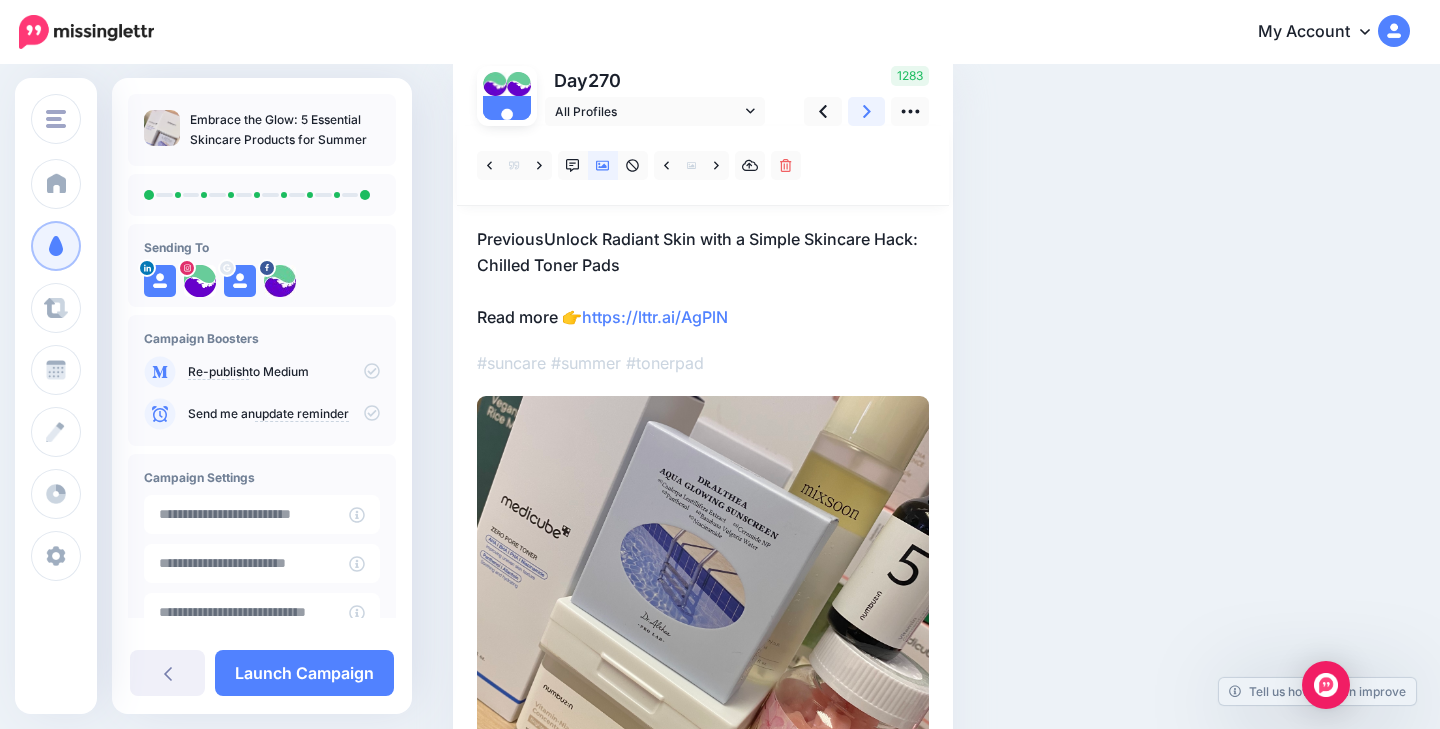 click 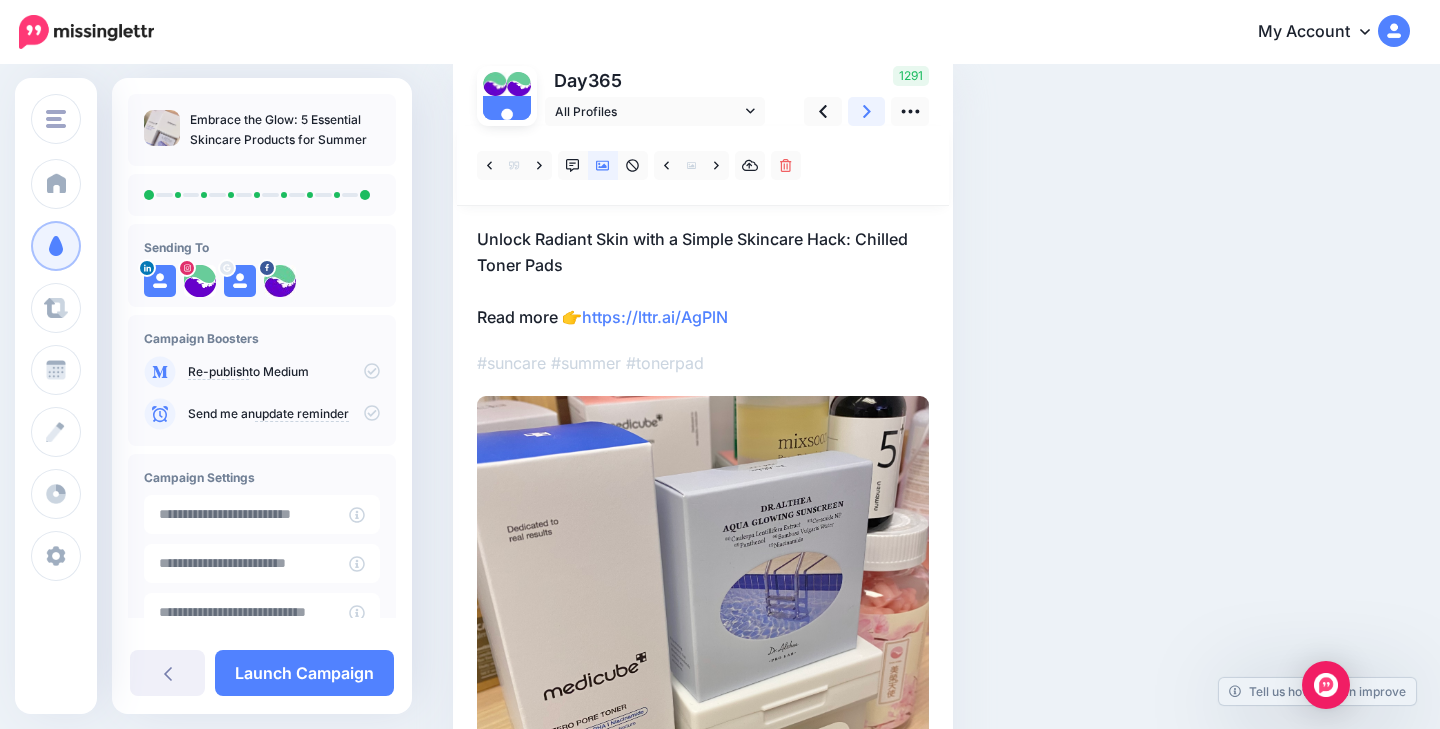 click 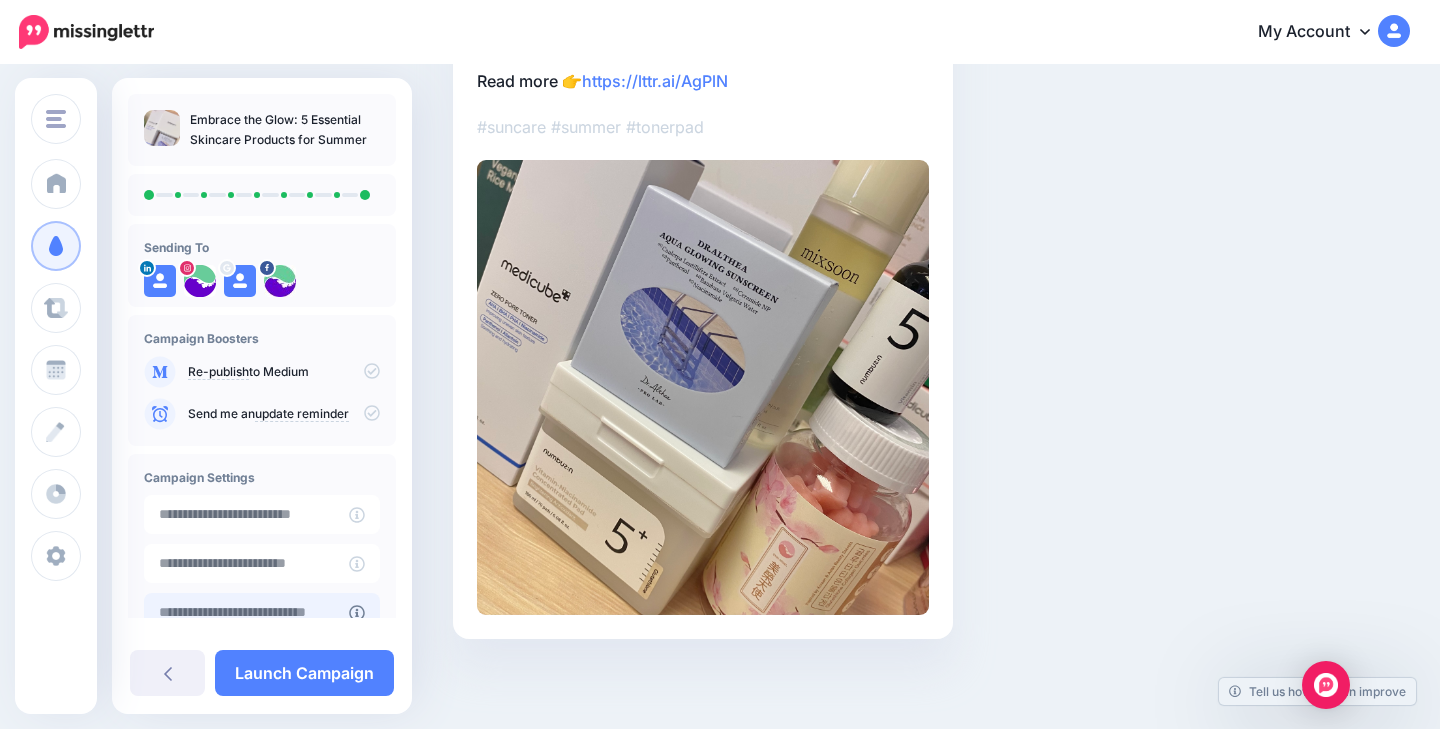 scroll, scrollTop: 423, scrollLeft: 0, axis: vertical 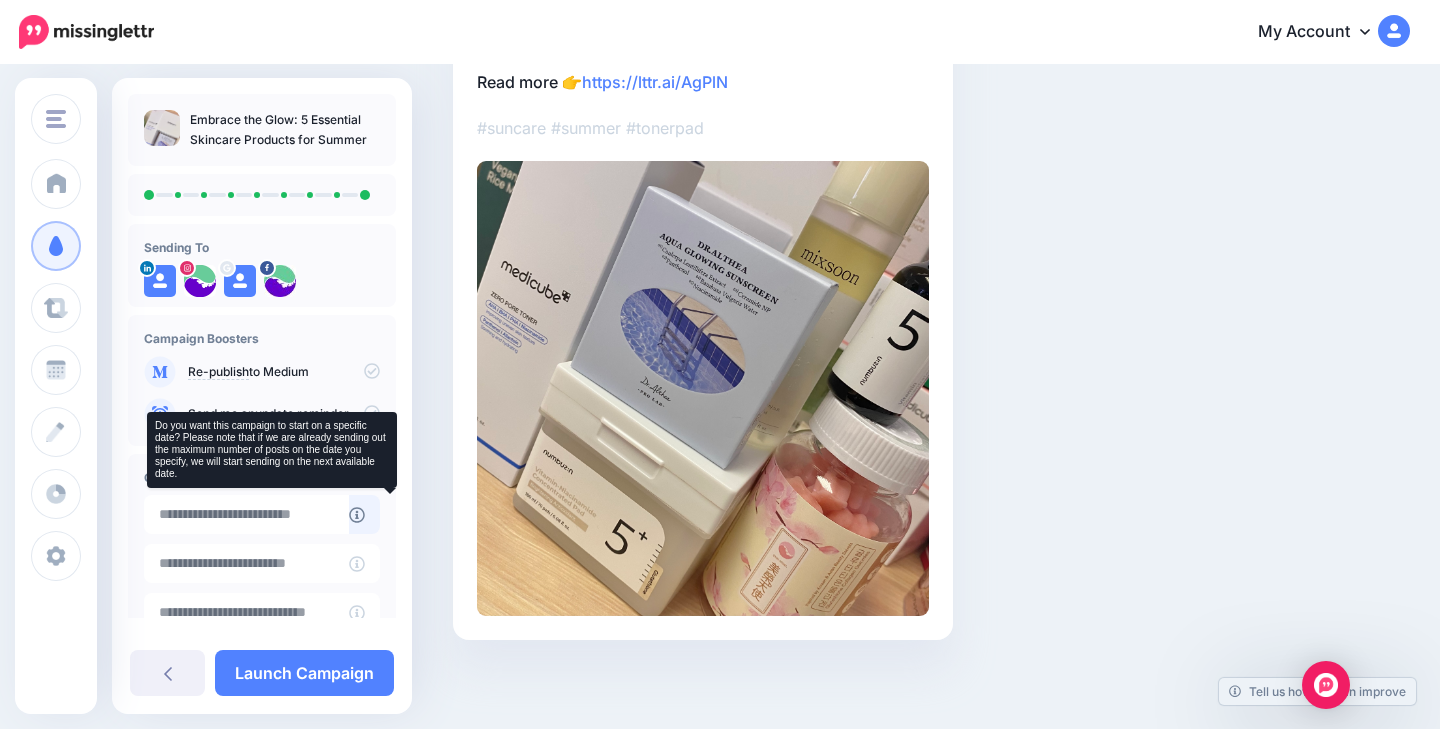 click 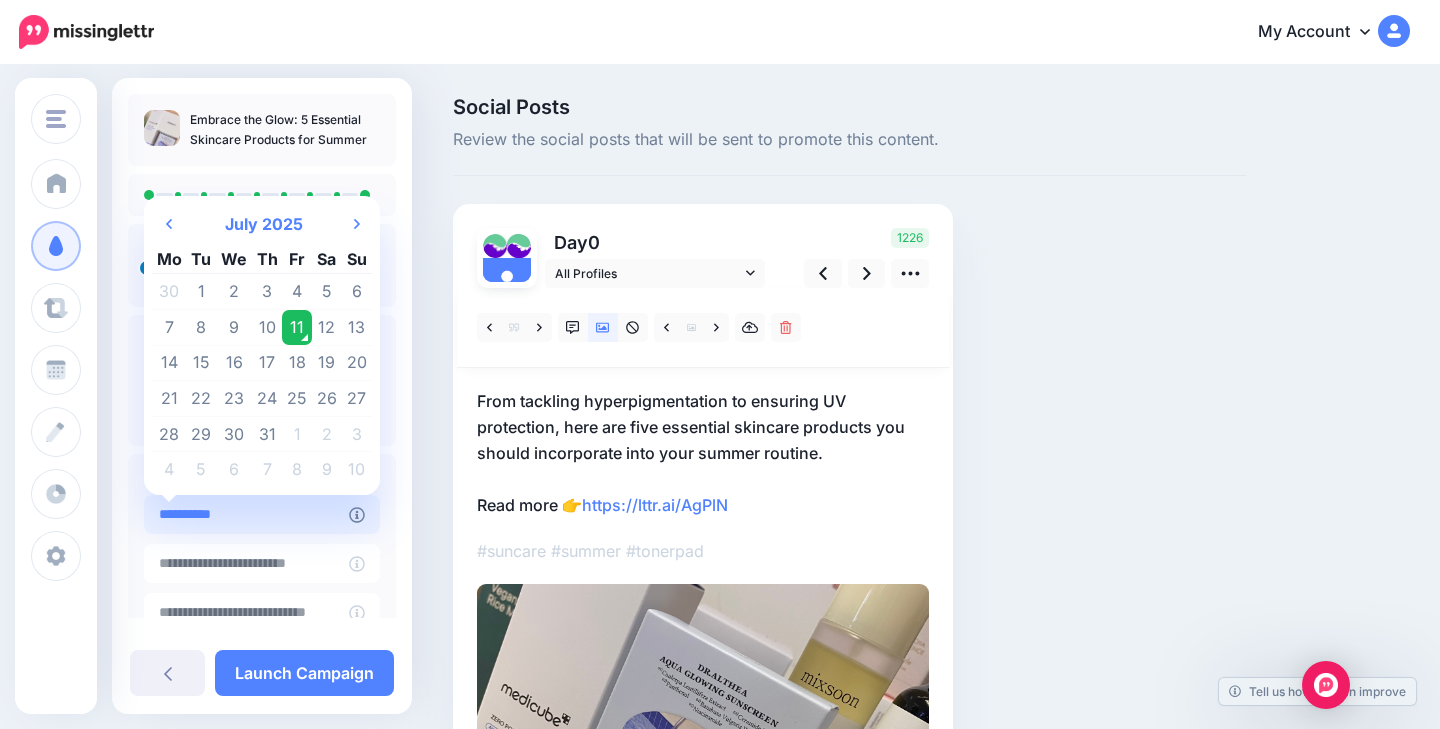 click on "**********" at bounding box center (246, 514) 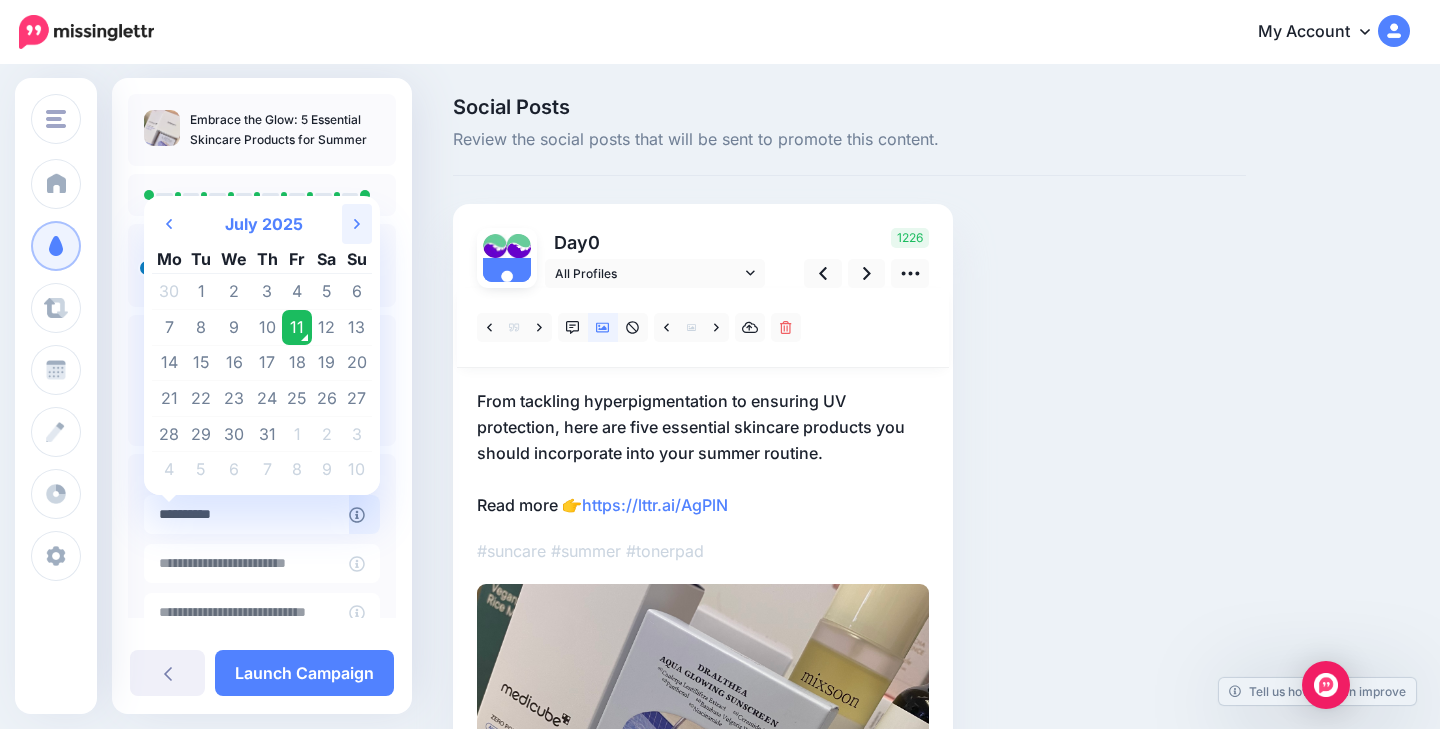 click on "Next Month" 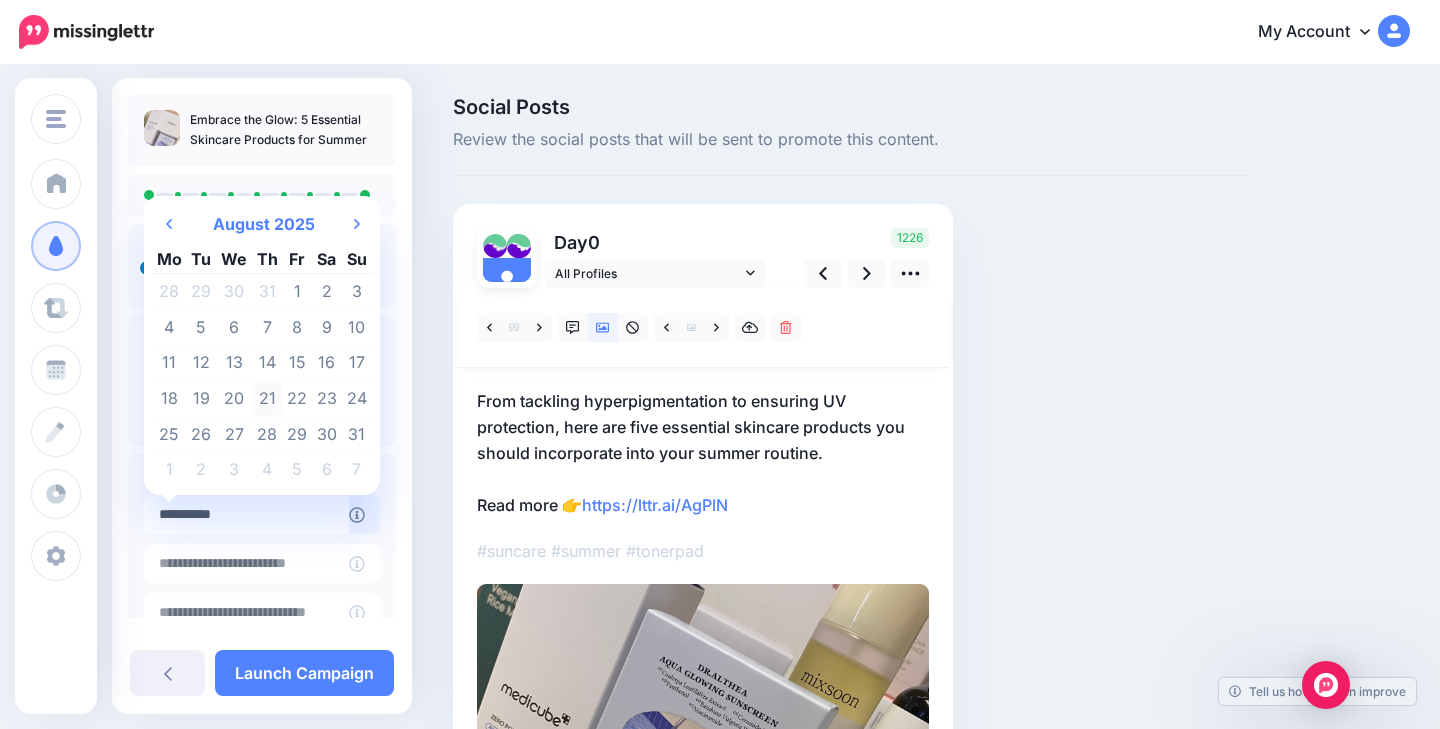 click on "21" at bounding box center [267, 399] 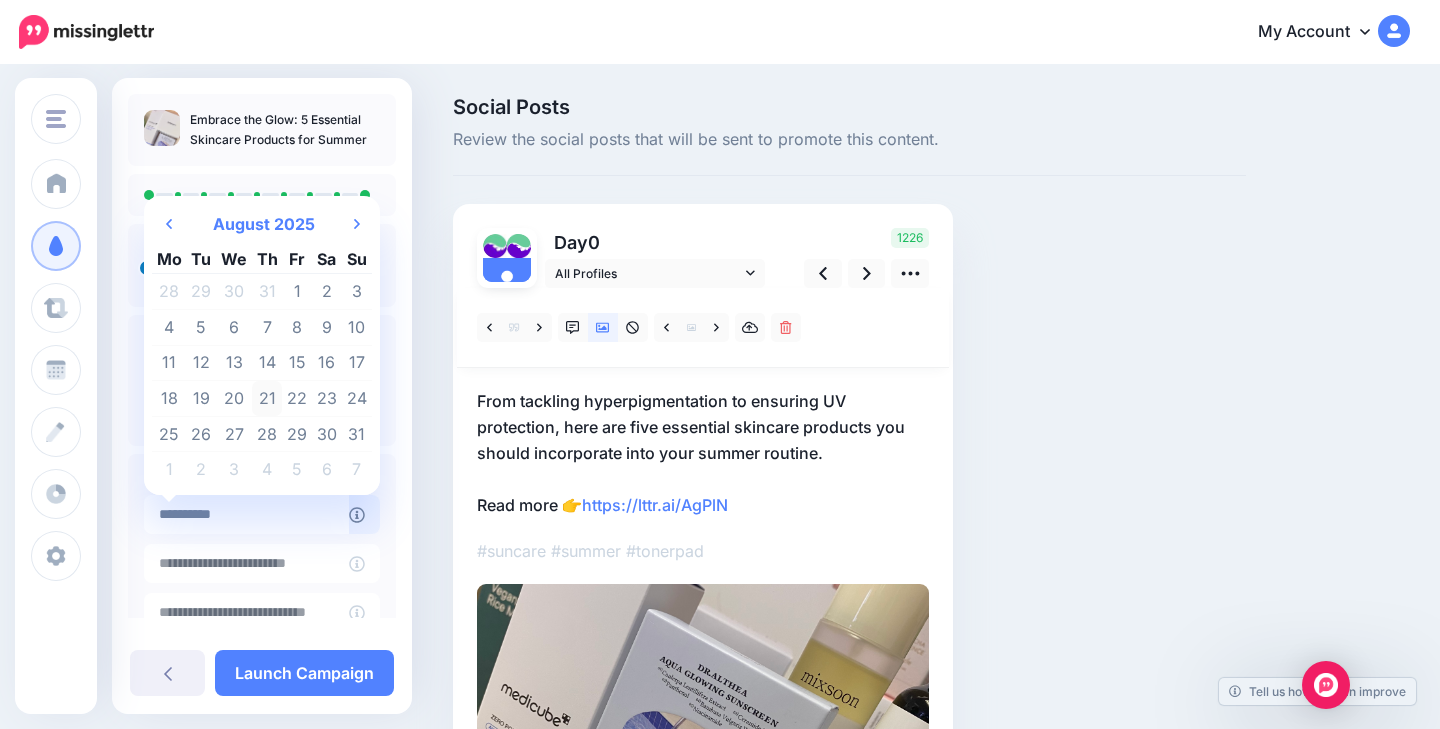 type on "**********" 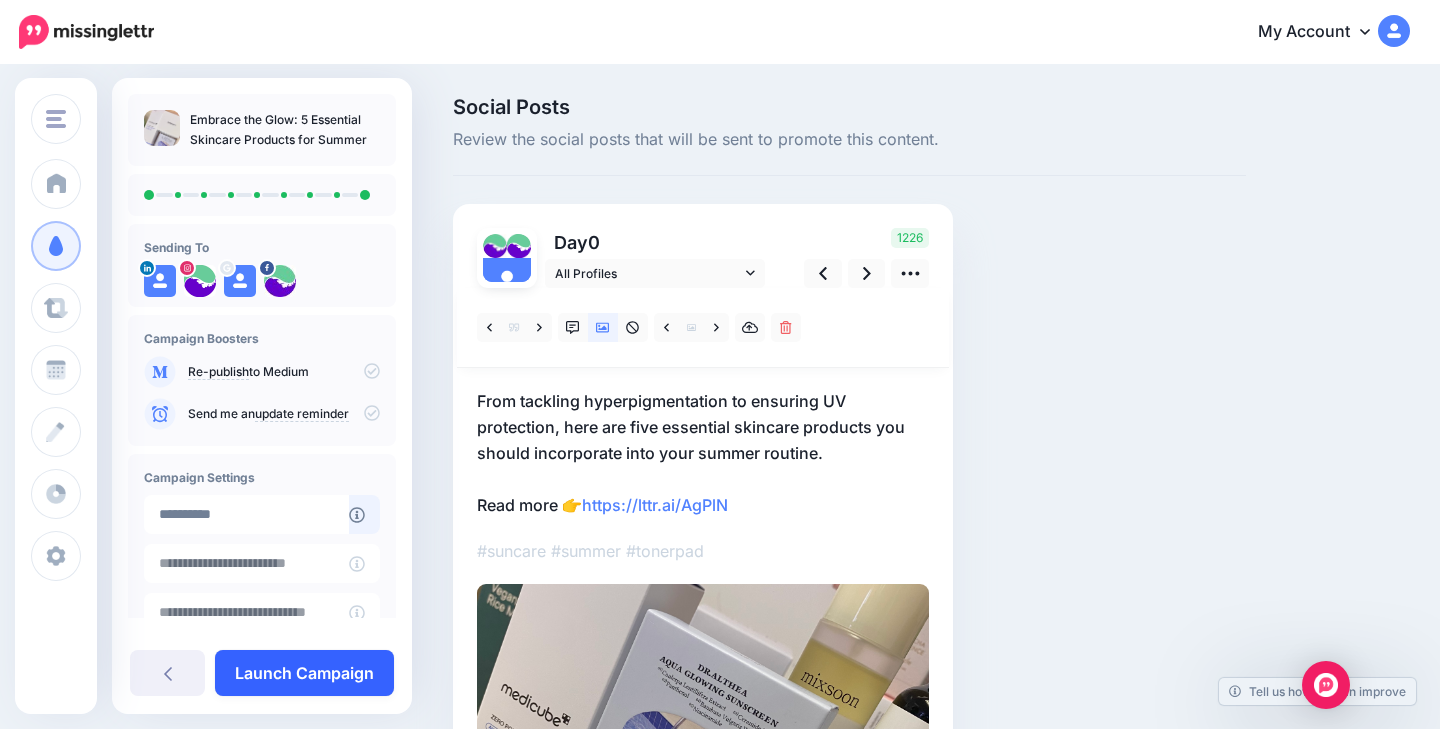 click on "Launch Campaign" at bounding box center [304, 673] 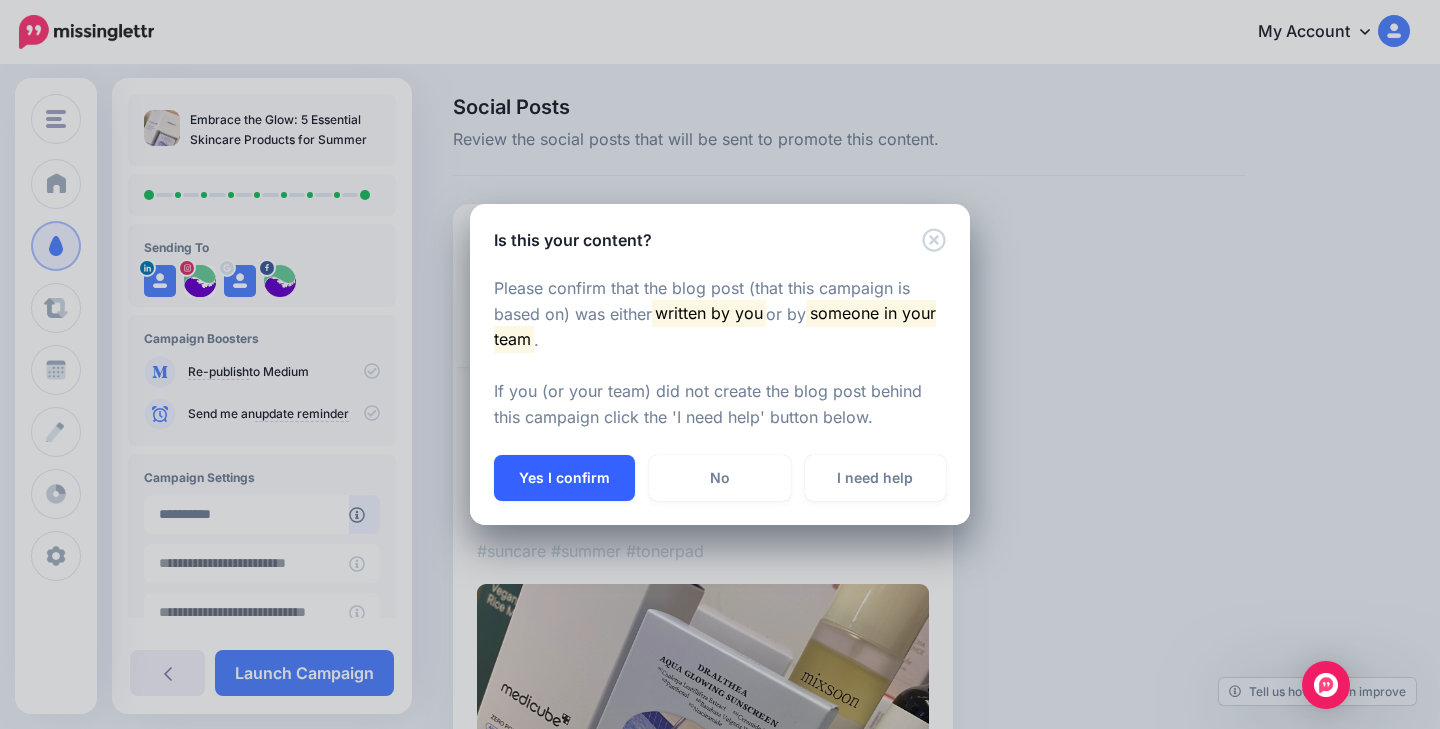 click on "Yes I confirm" at bounding box center (564, 478) 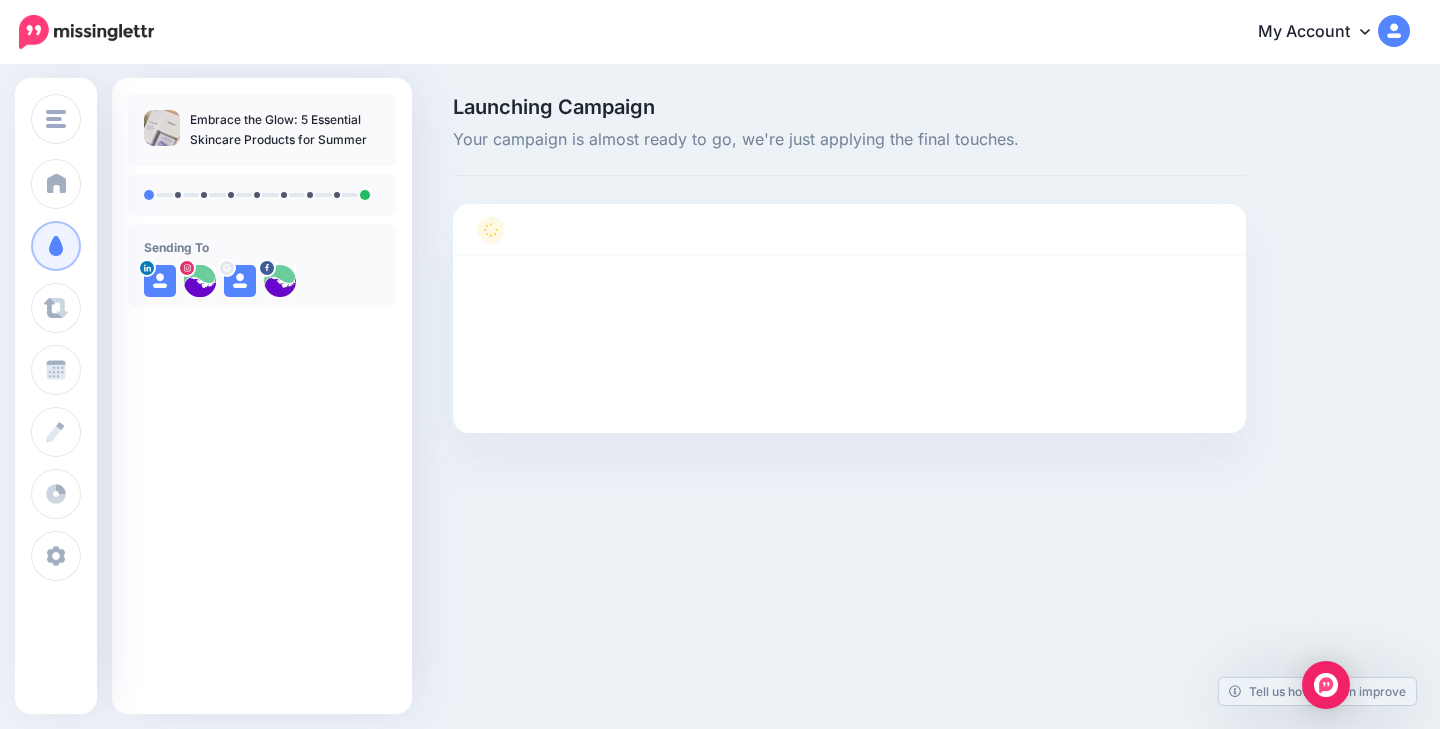 scroll, scrollTop: 0, scrollLeft: 0, axis: both 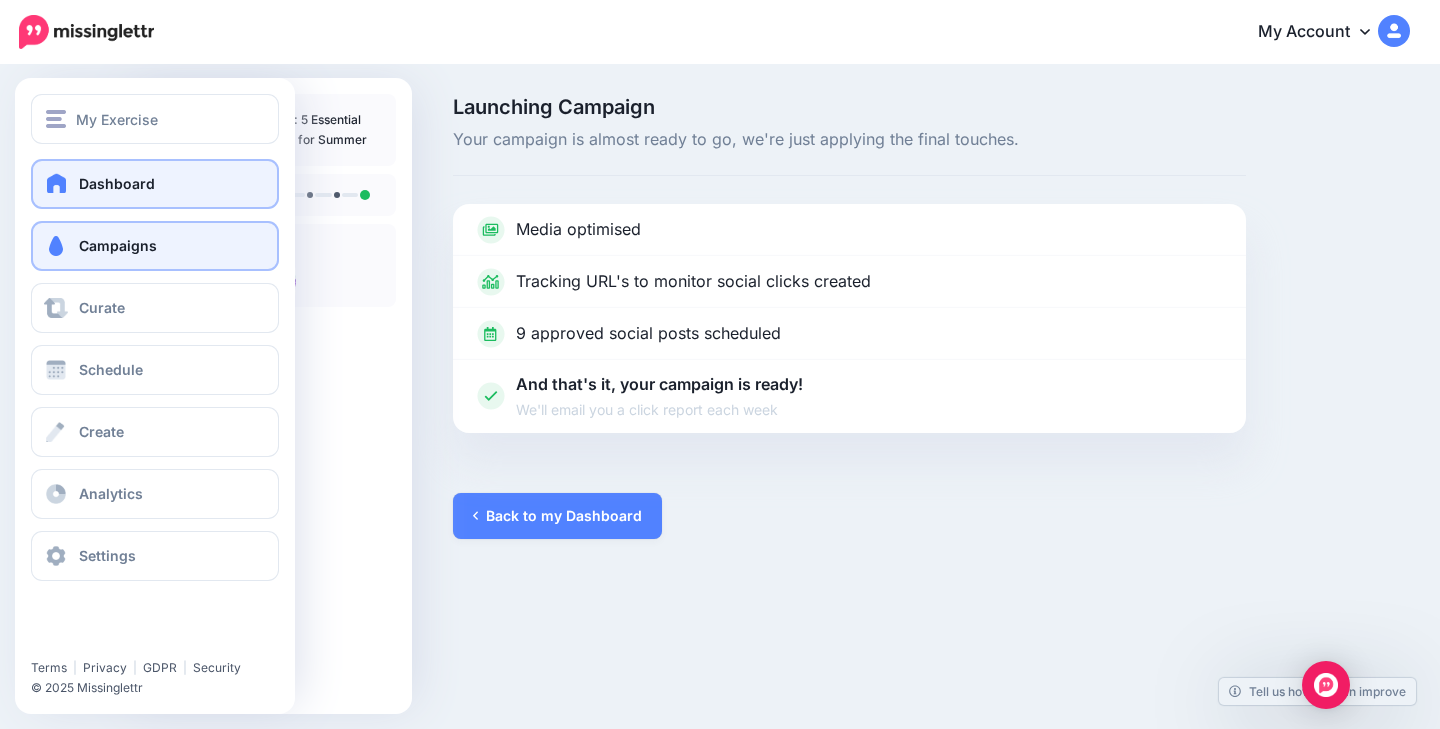 click on "Dashboard" at bounding box center [117, 183] 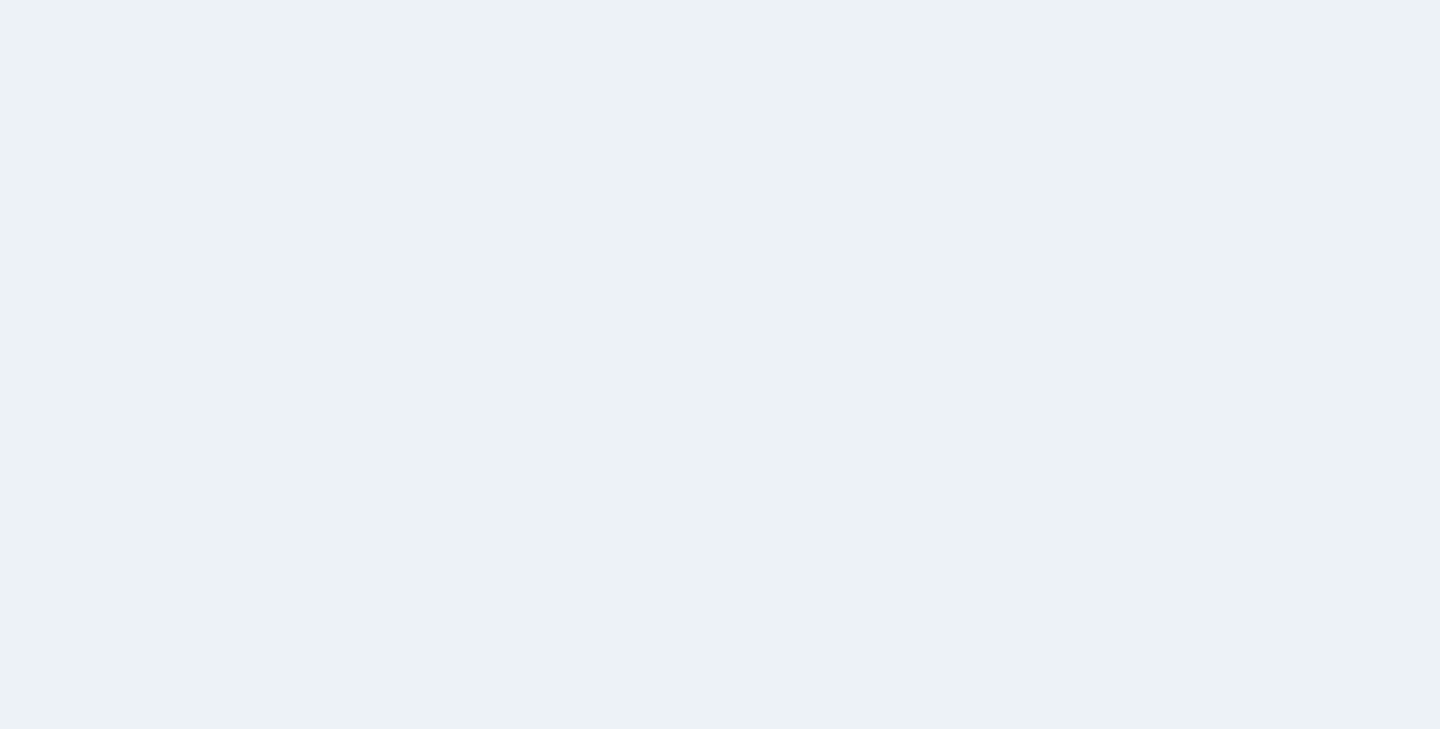 scroll, scrollTop: 0, scrollLeft: 0, axis: both 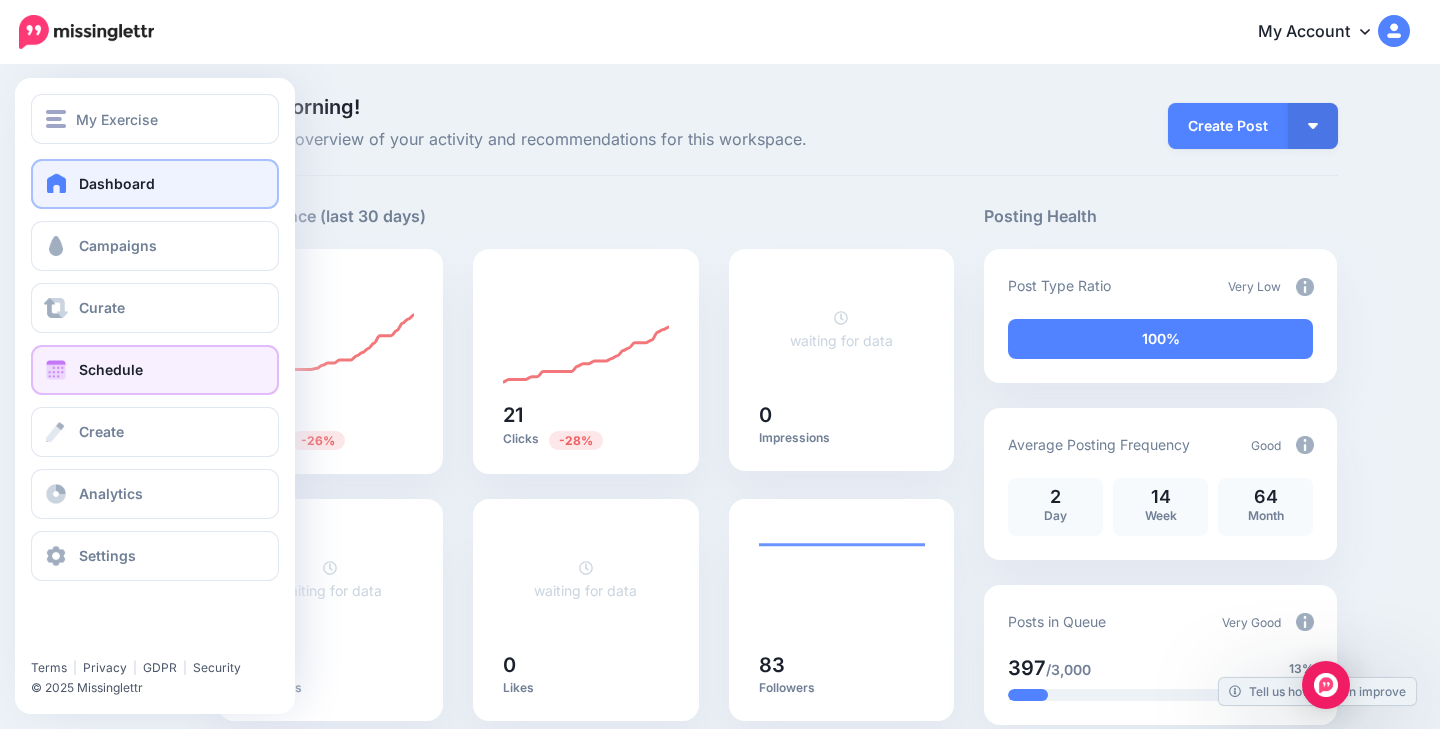 click on "Schedule" at bounding box center (155, 370) 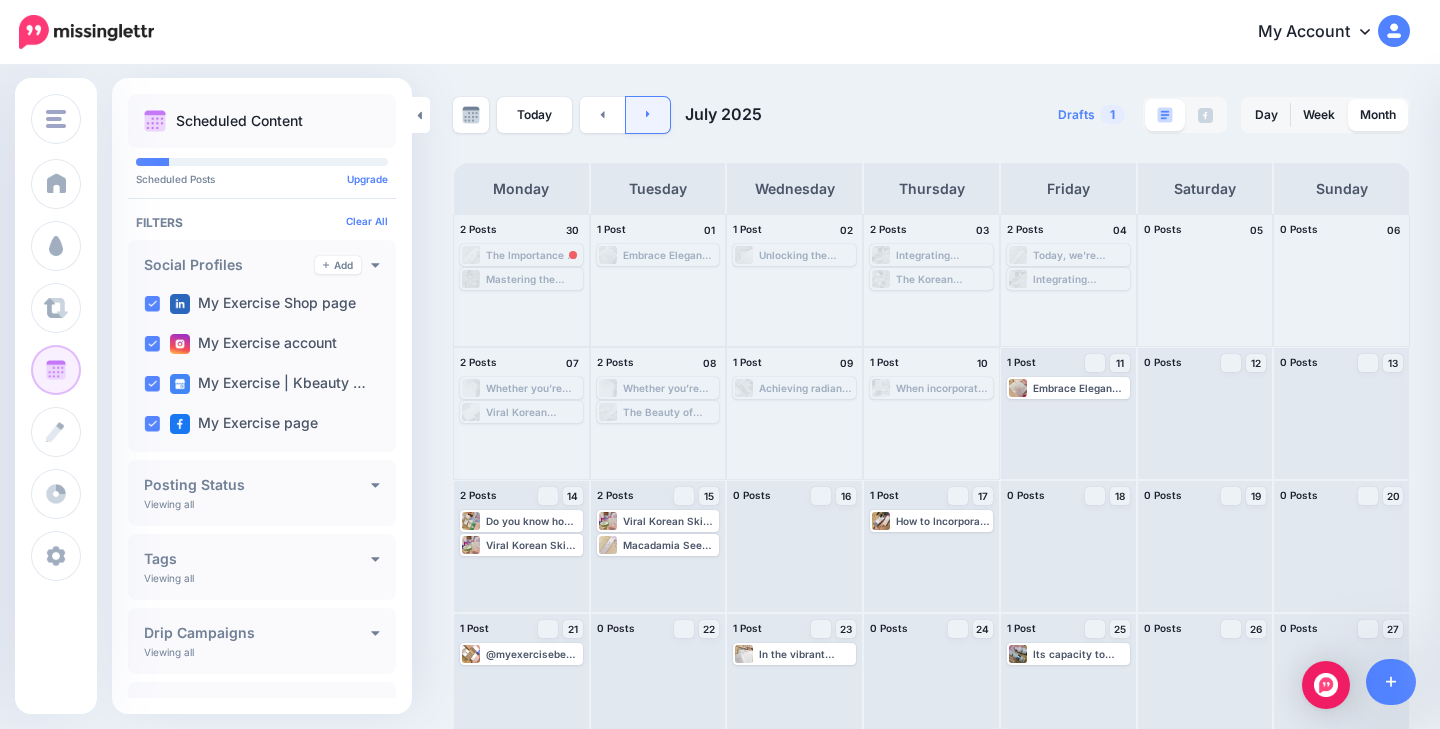 scroll, scrollTop: 0, scrollLeft: 0, axis: both 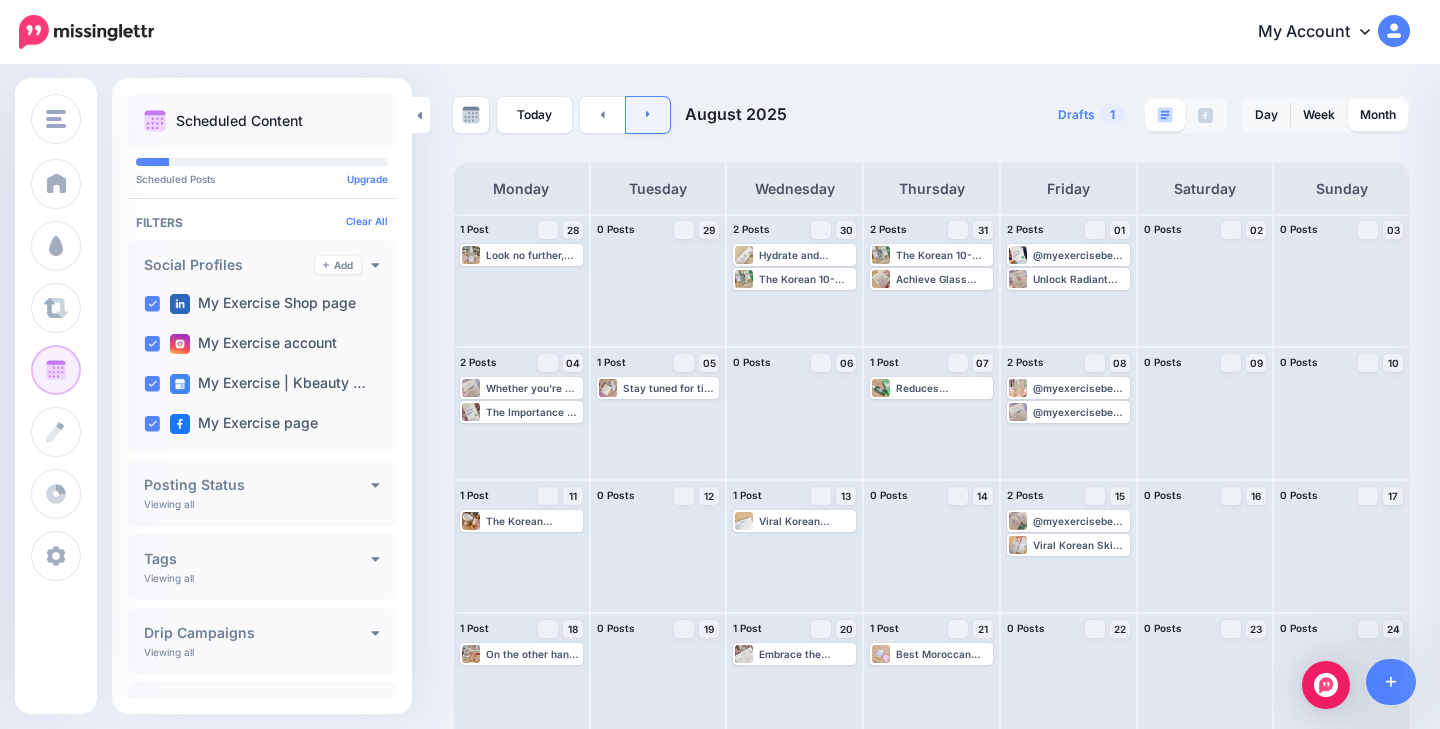 click at bounding box center [648, 115] 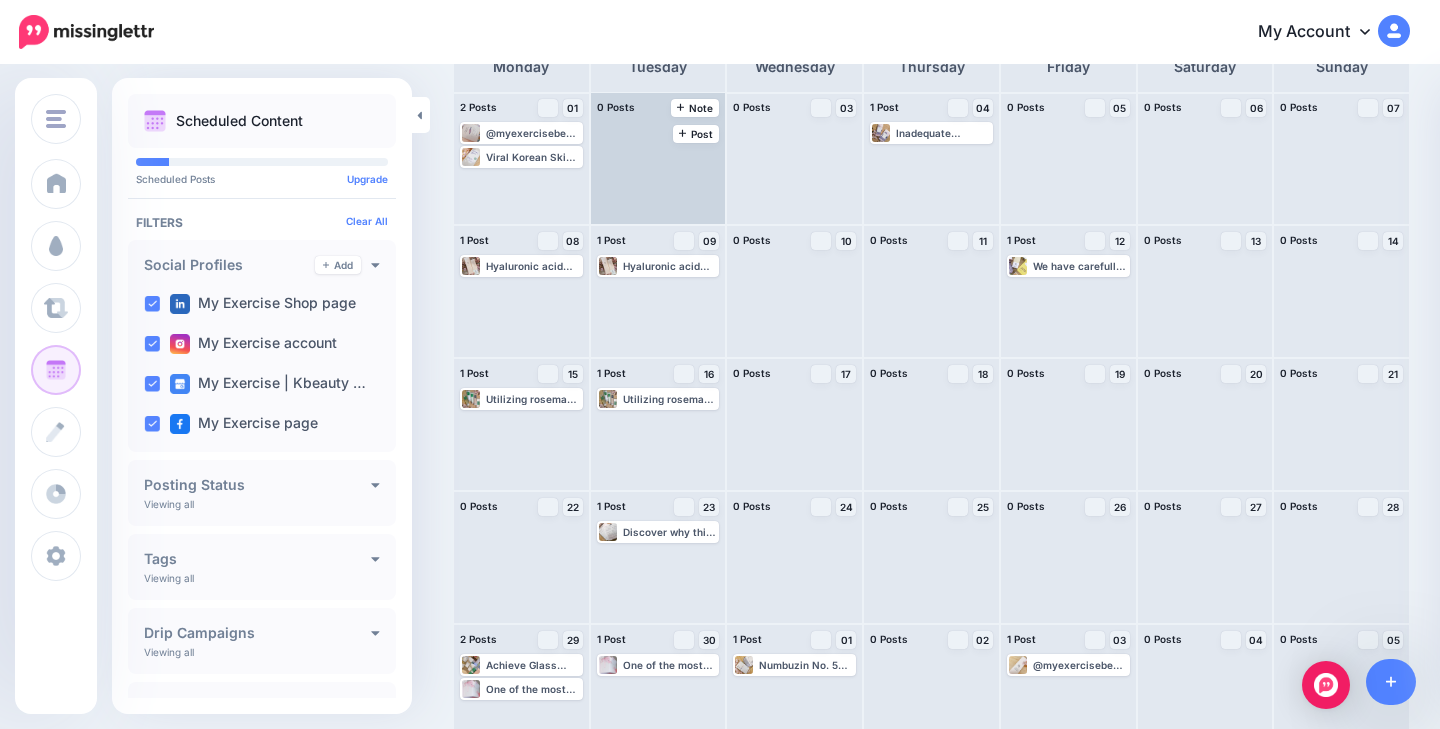 scroll, scrollTop: 18, scrollLeft: 0, axis: vertical 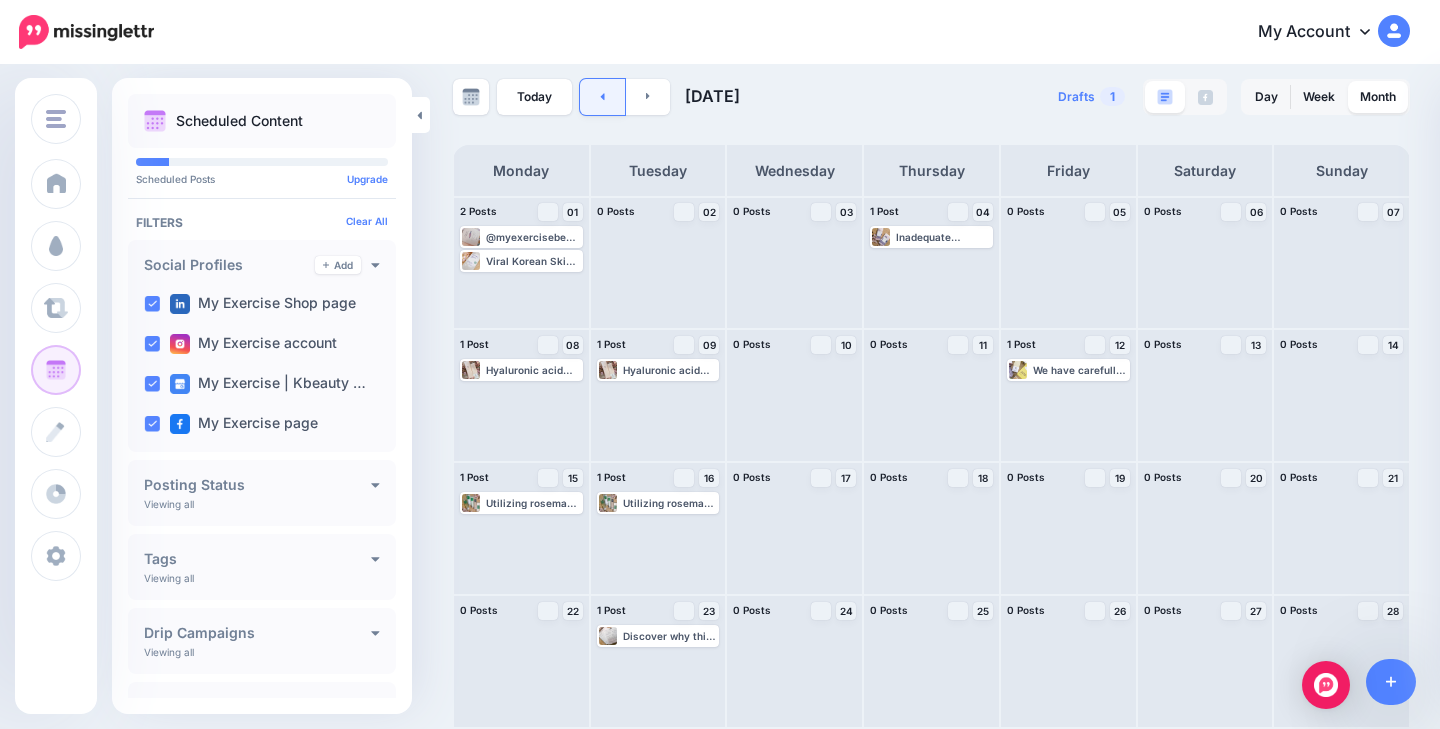 click at bounding box center (602, 97) 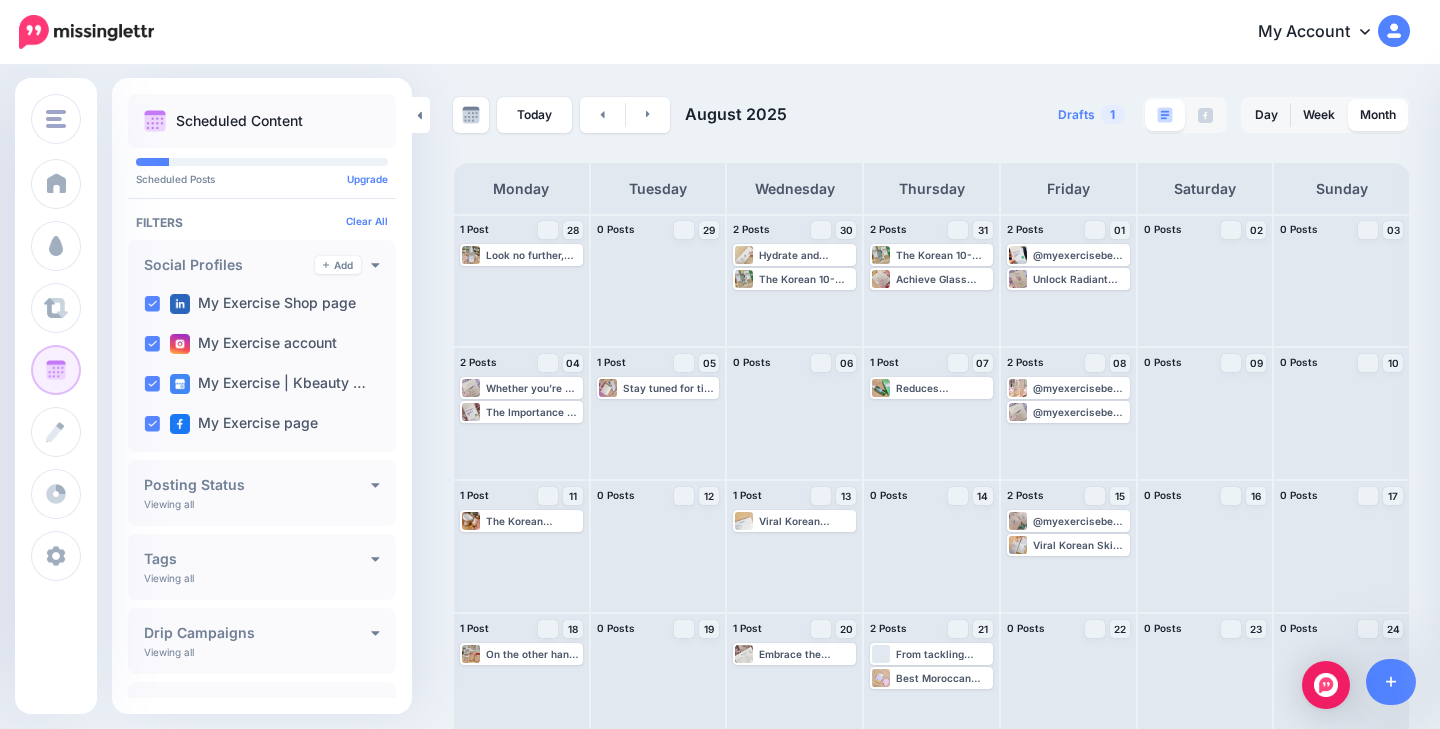 scroll, scrollTop: 0, scrollLeft: 0, axis: both 